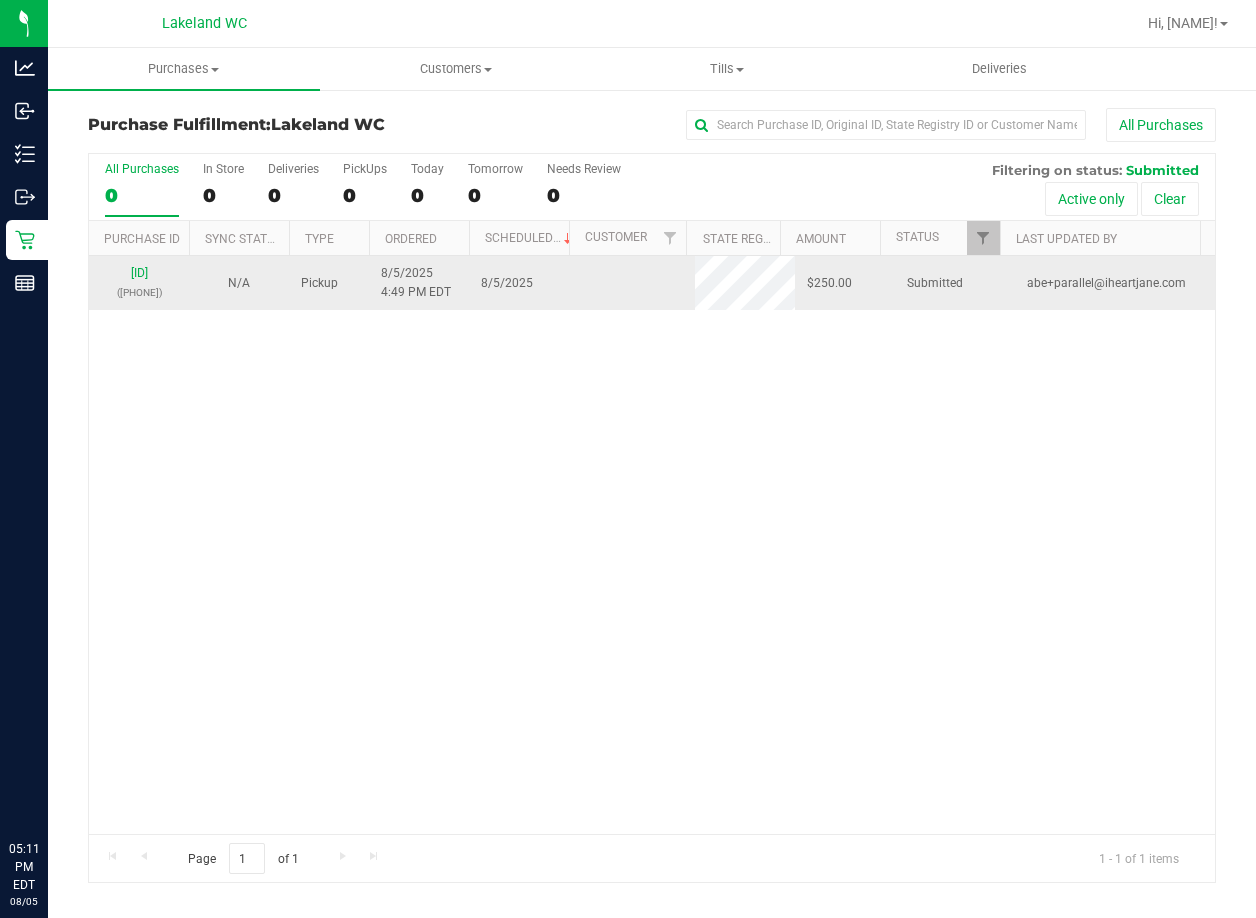 scroll, scrollTop: 0, scrollLeft: 0, axis: both 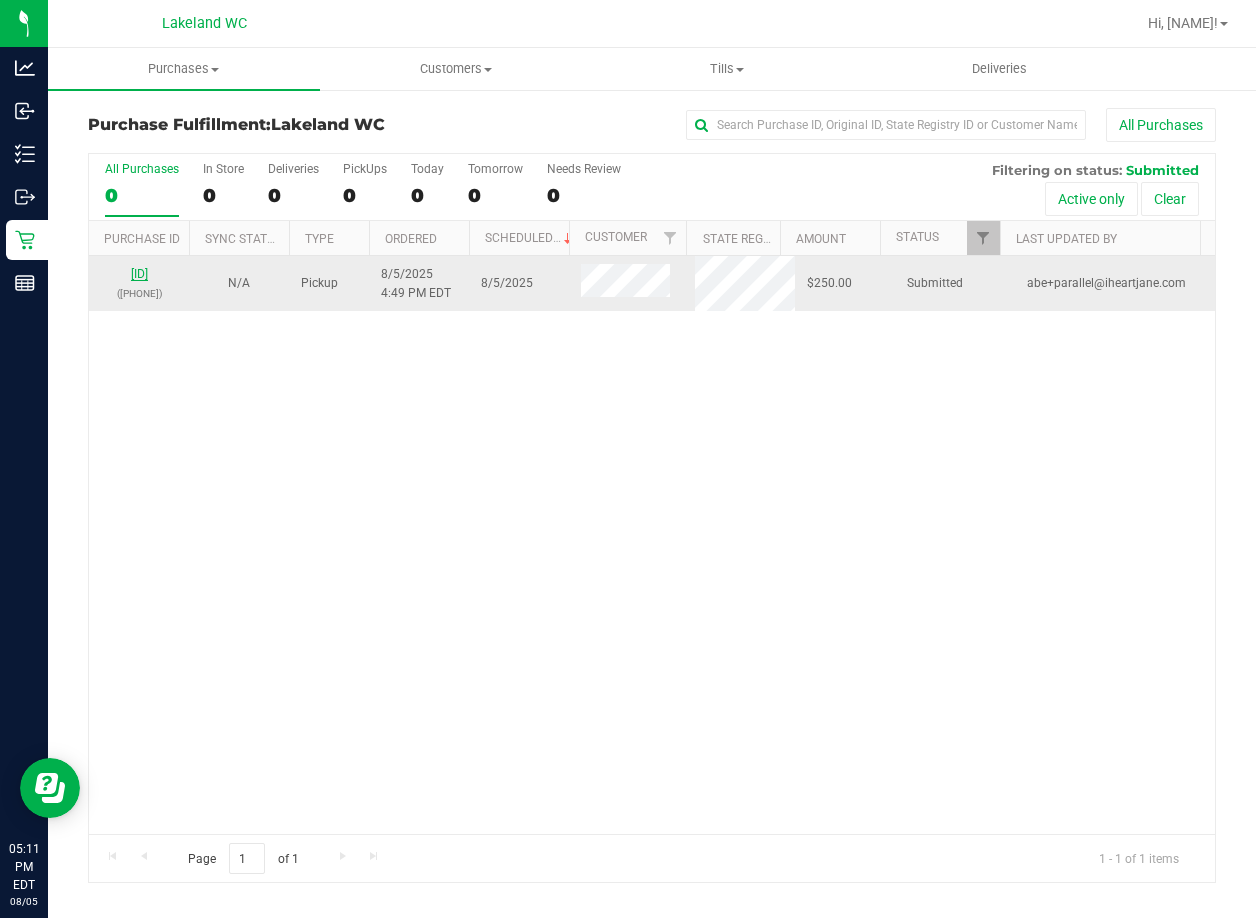 click on "[ID]" at bounding box center (139, 274) 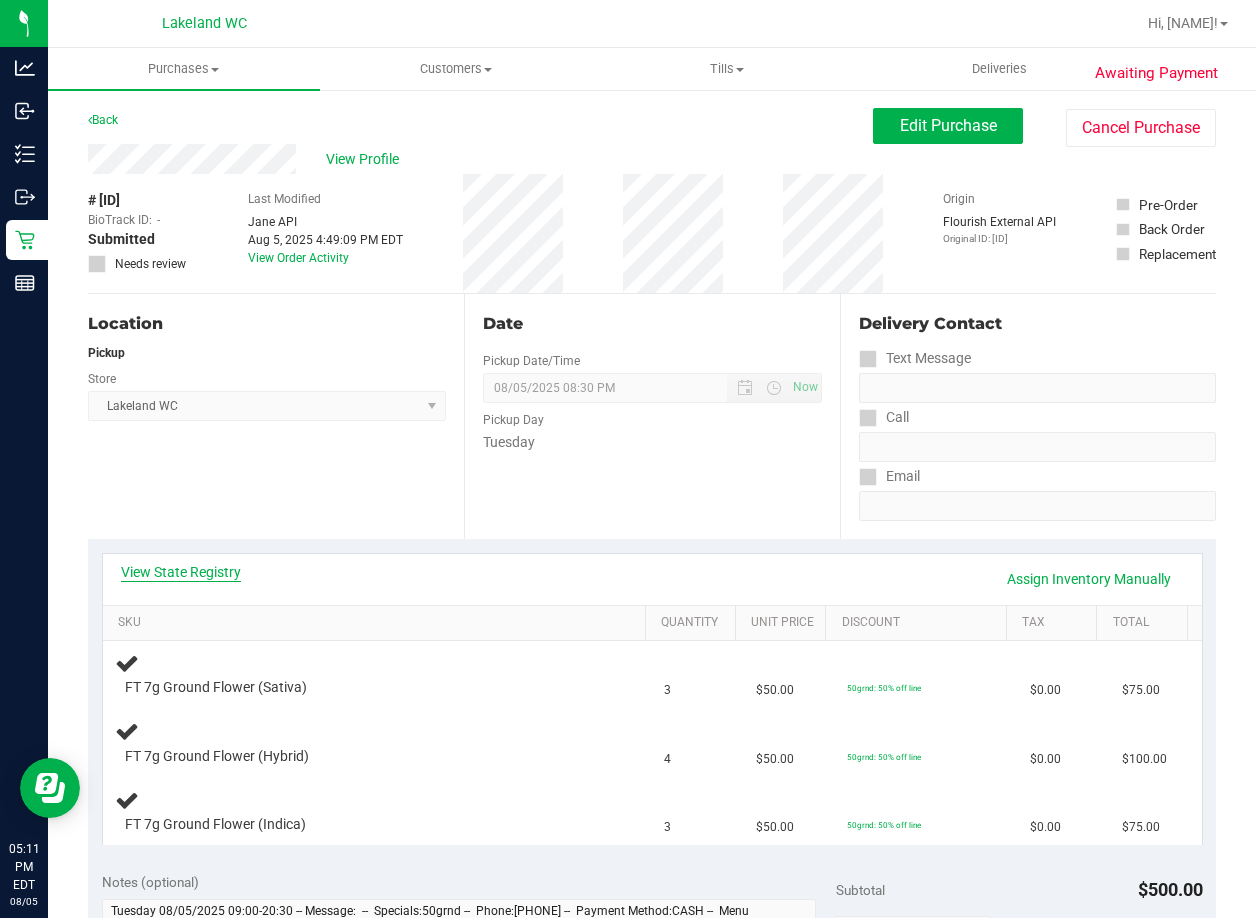click on "View State Registry" at bounding box center [181, 572] 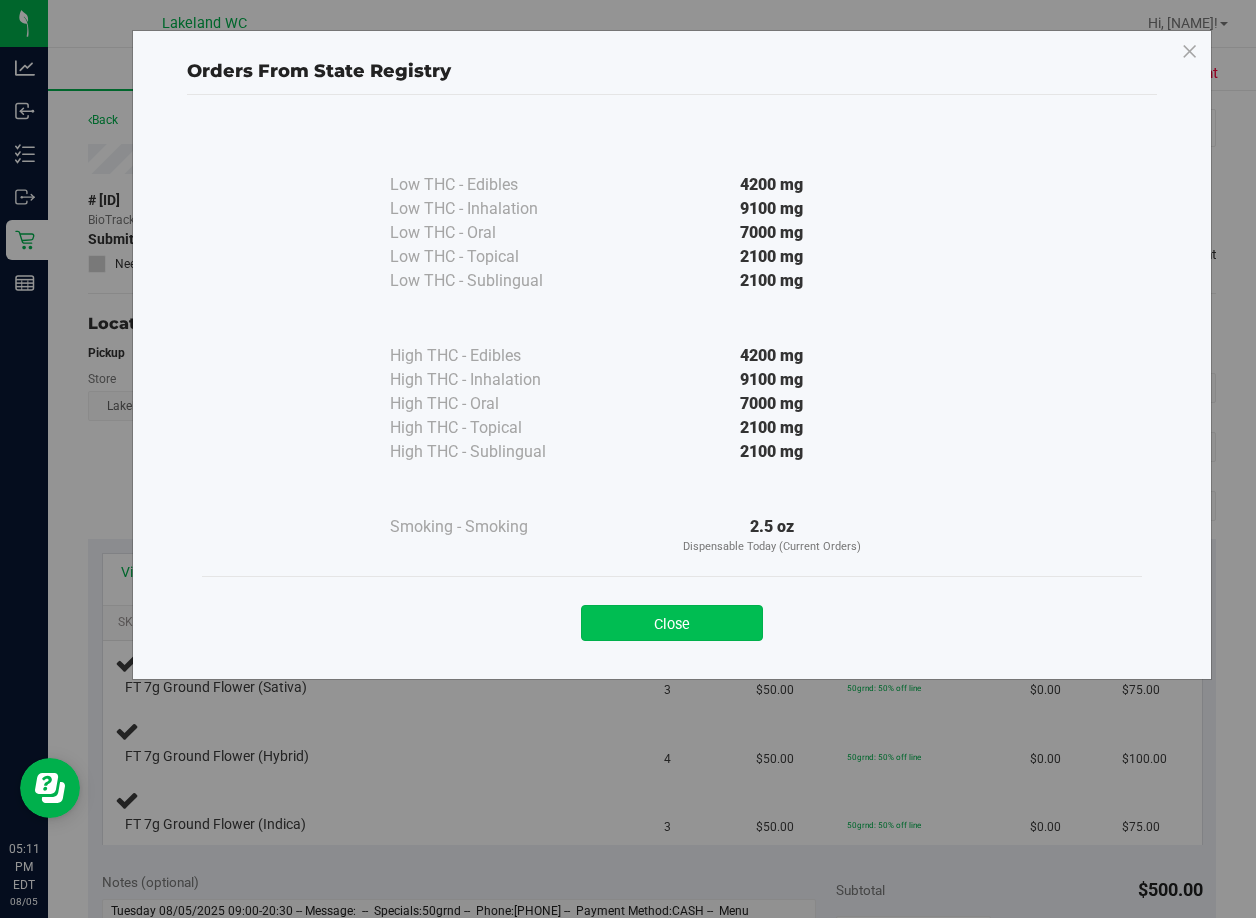 click on "Close" at bounding box center (672, 623) 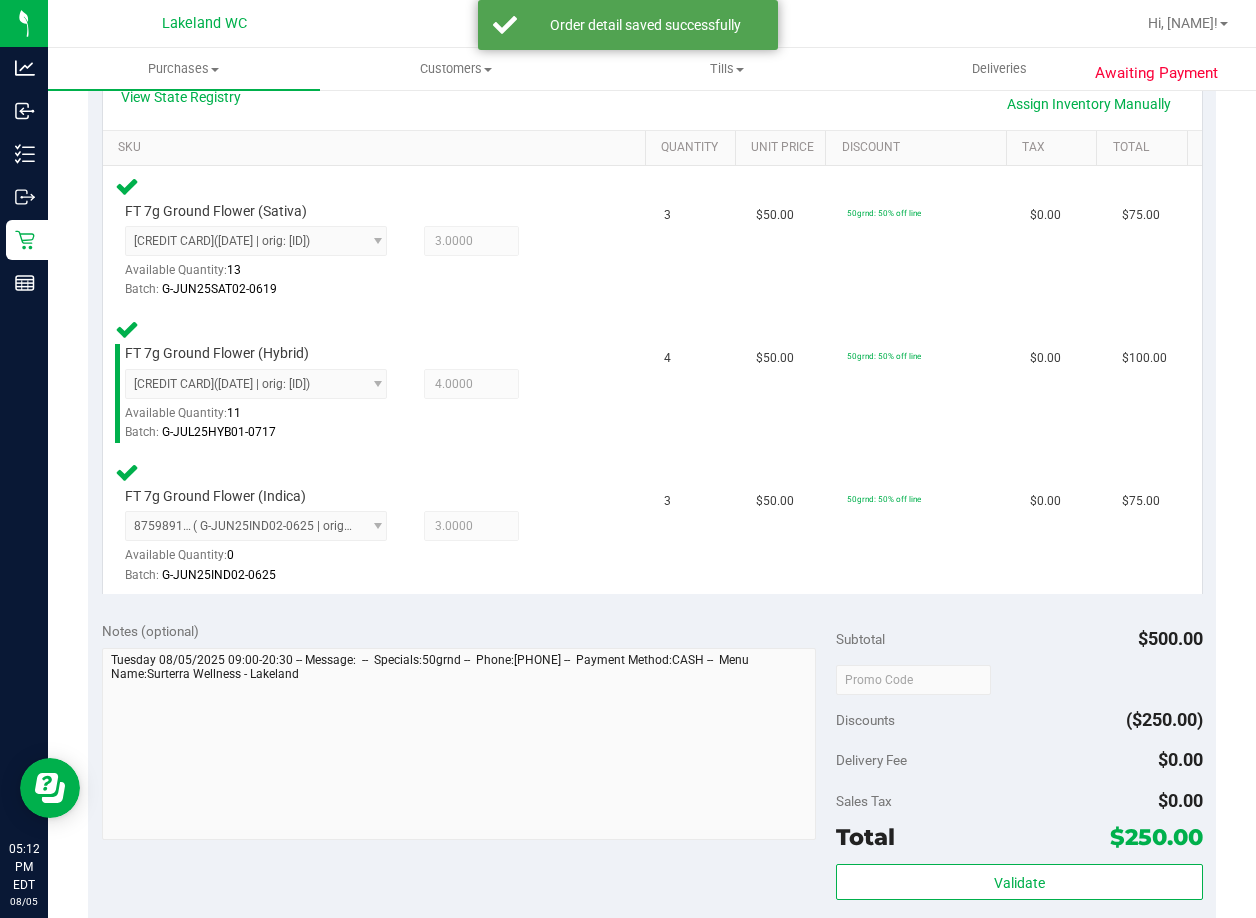 scroll, scrollTop: 700, scrollLeft: 0, axis: vertical 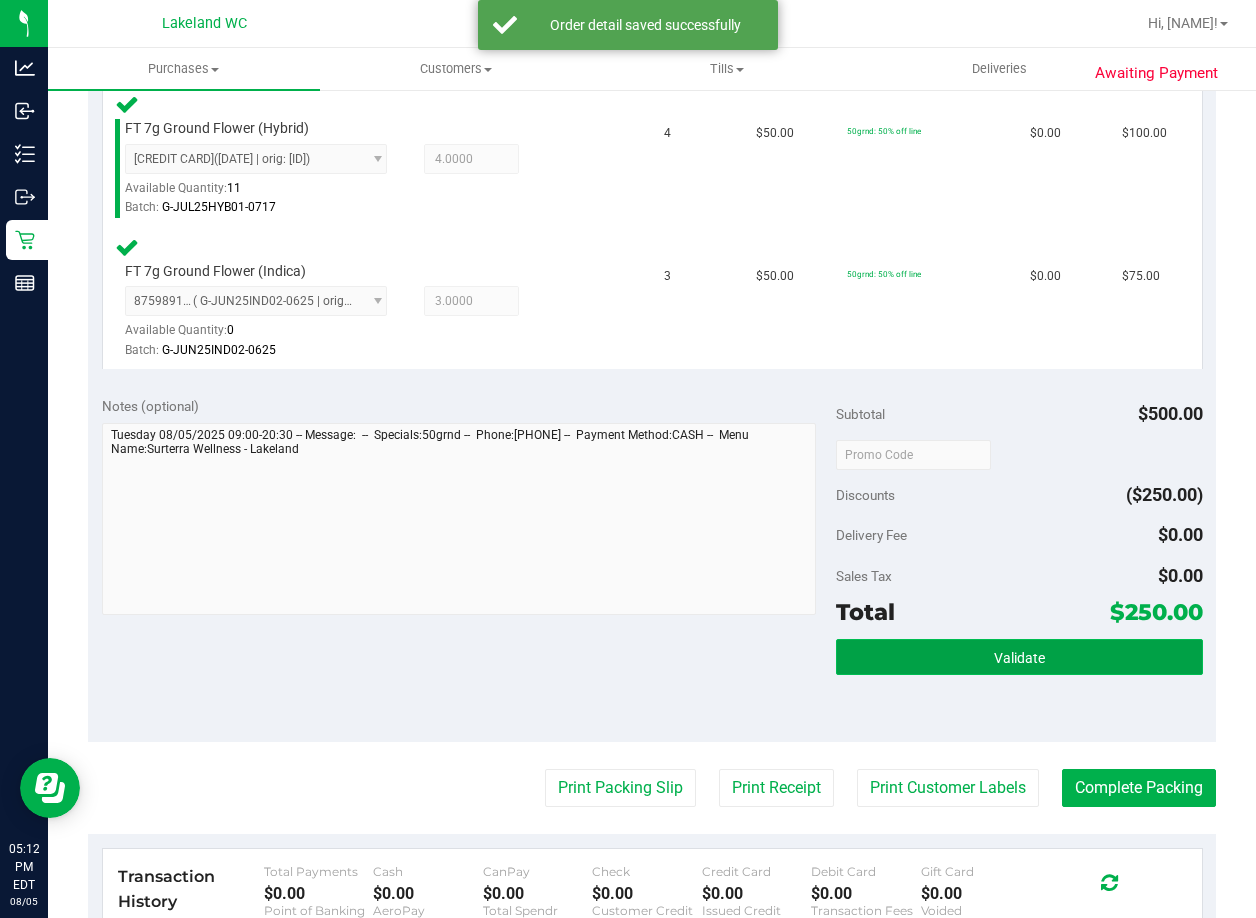 click on "Validate" at bounding box center (1019, 657) 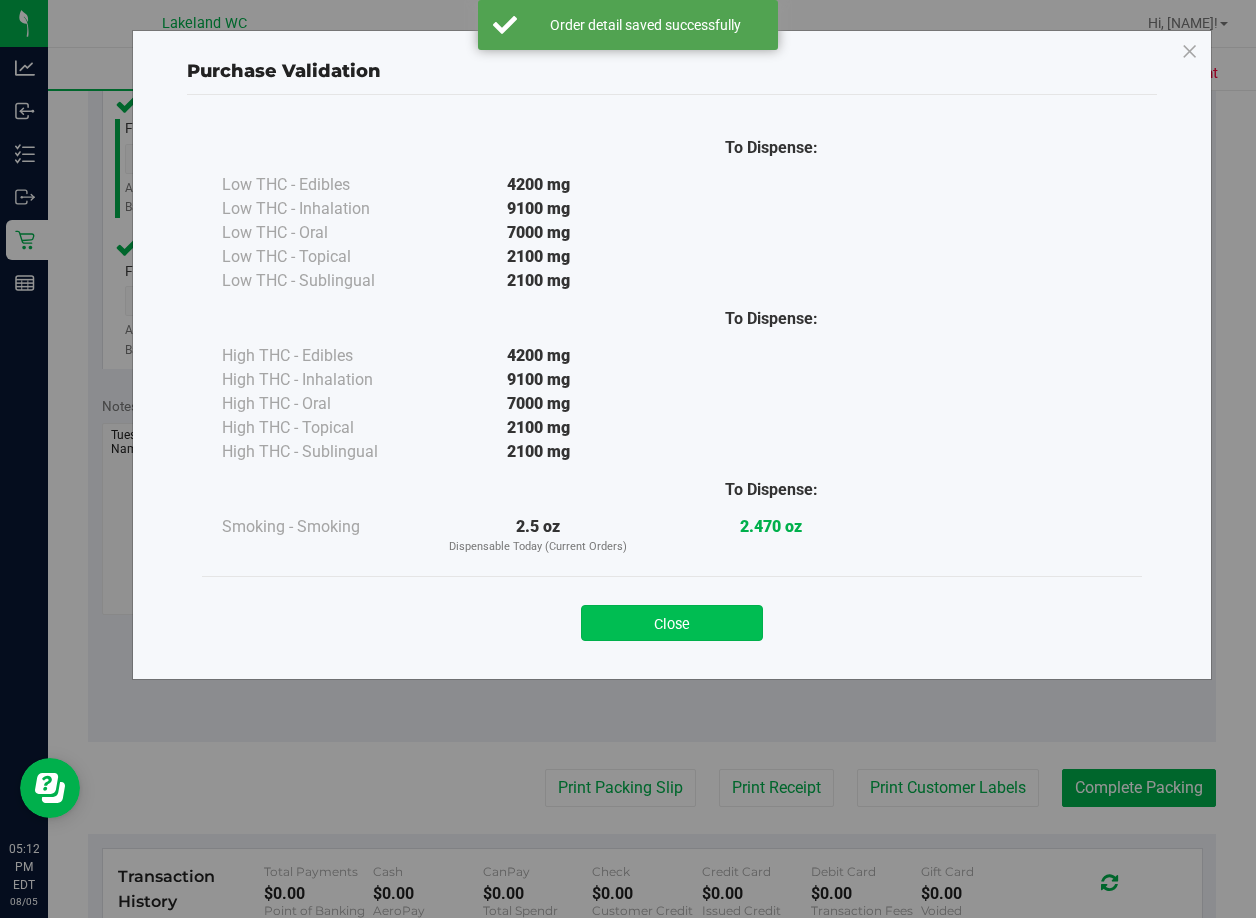 click on "Close" at bounding box center [672, 623] 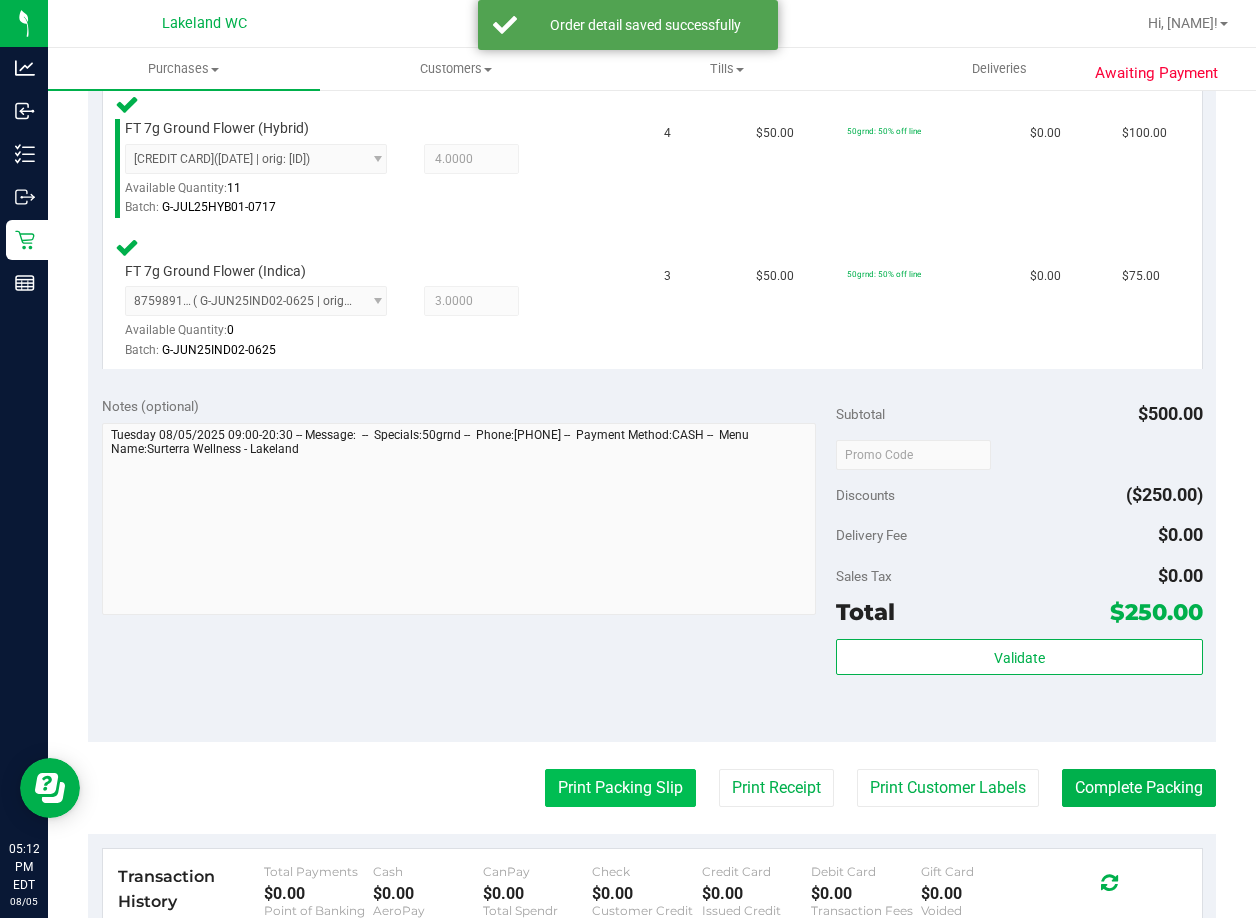 click on "Print Packing Slip" at bounding box center [620, 788] 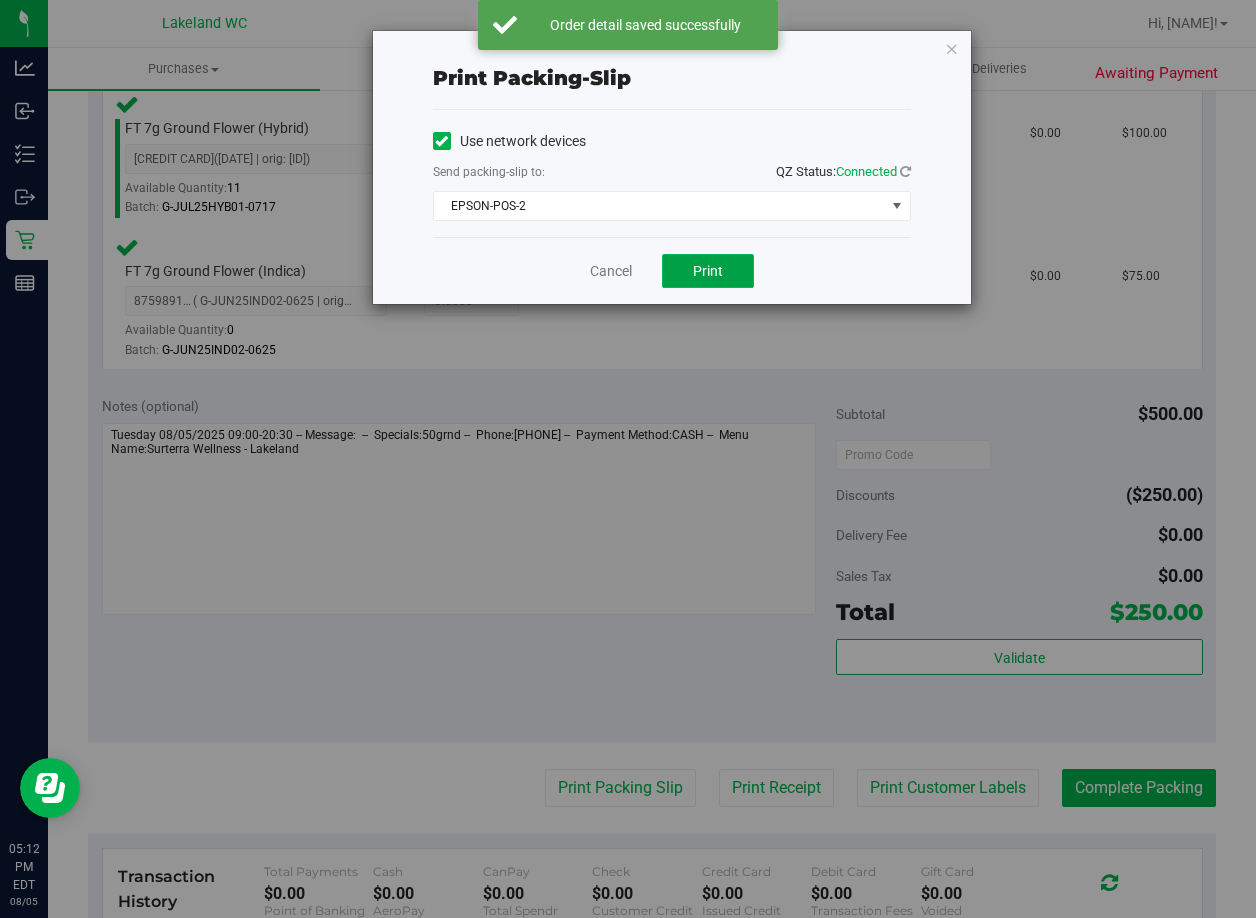 click on "Print" at bounding box center [708, 271] 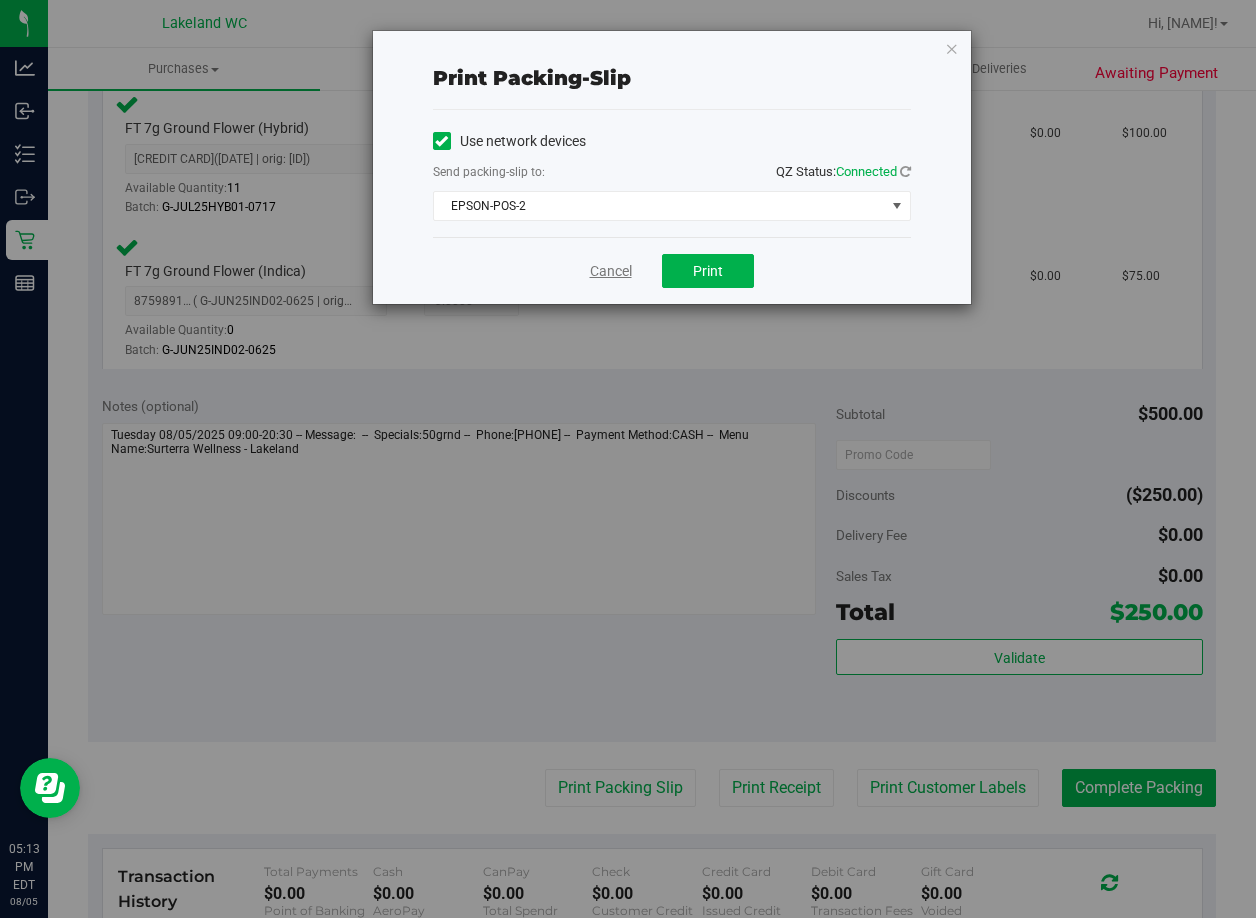 click on "Cancel" at bounding box center [611, 271] 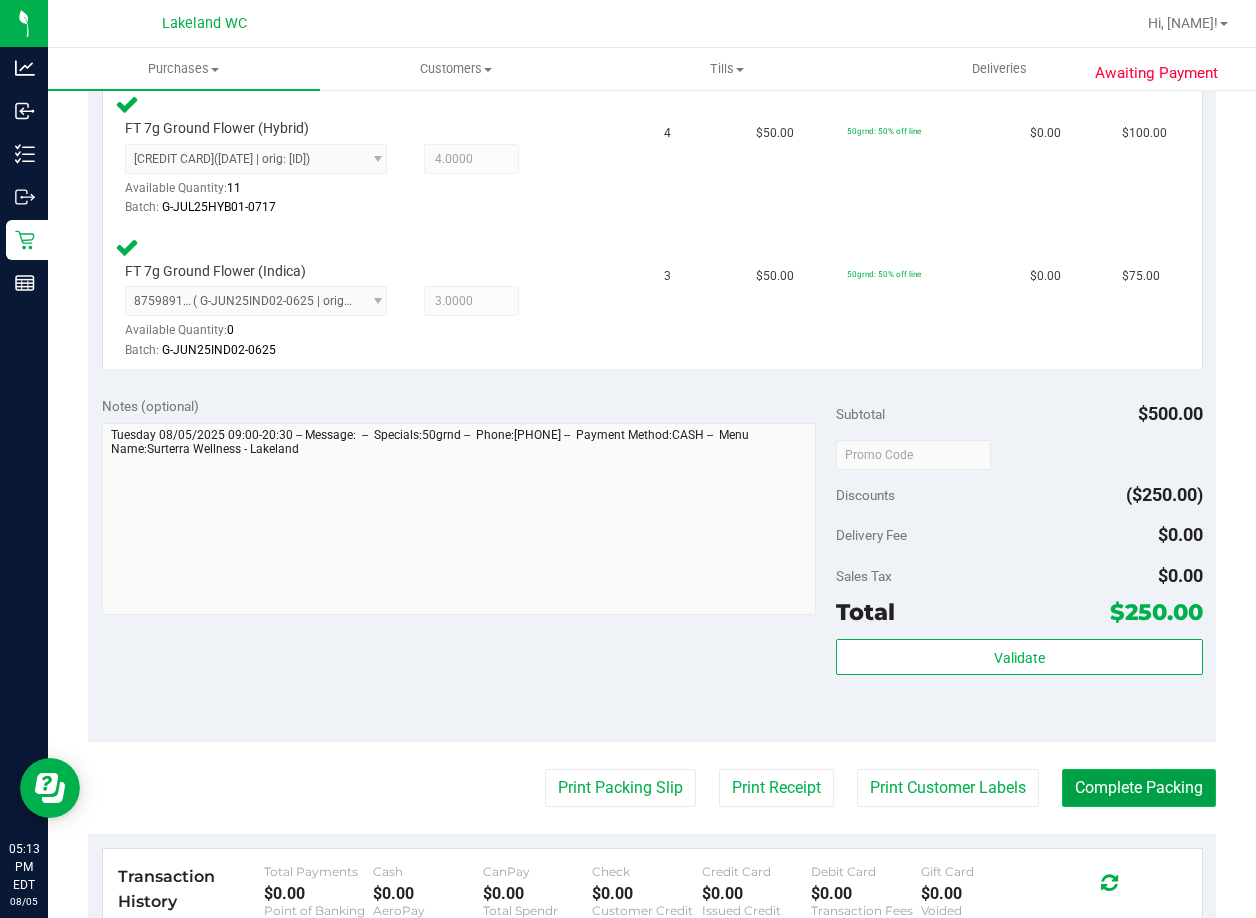 click on "Complete Packing" at bounding box center [1139, 788] 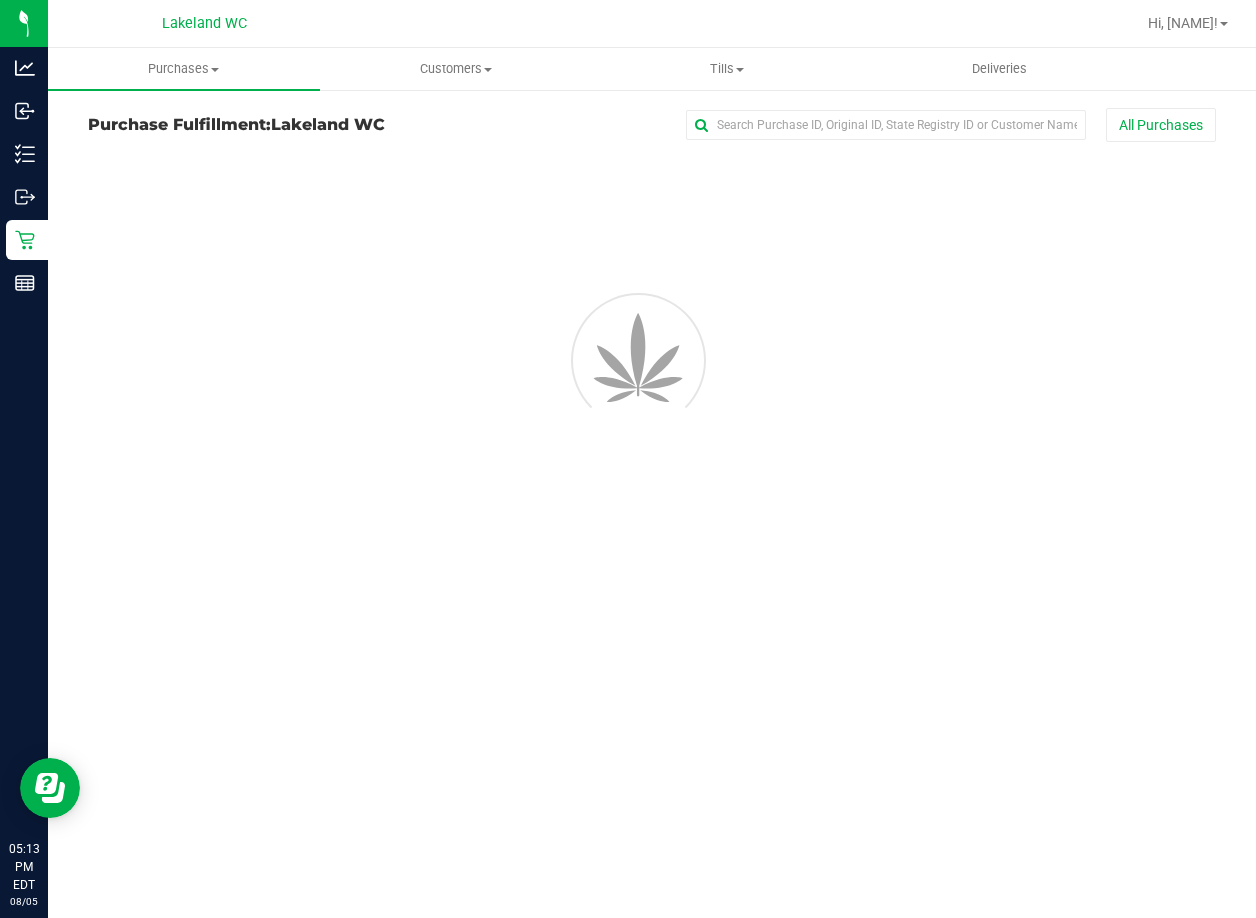scroll, scrollTop: 0, scrollLeft: 0, axis: both 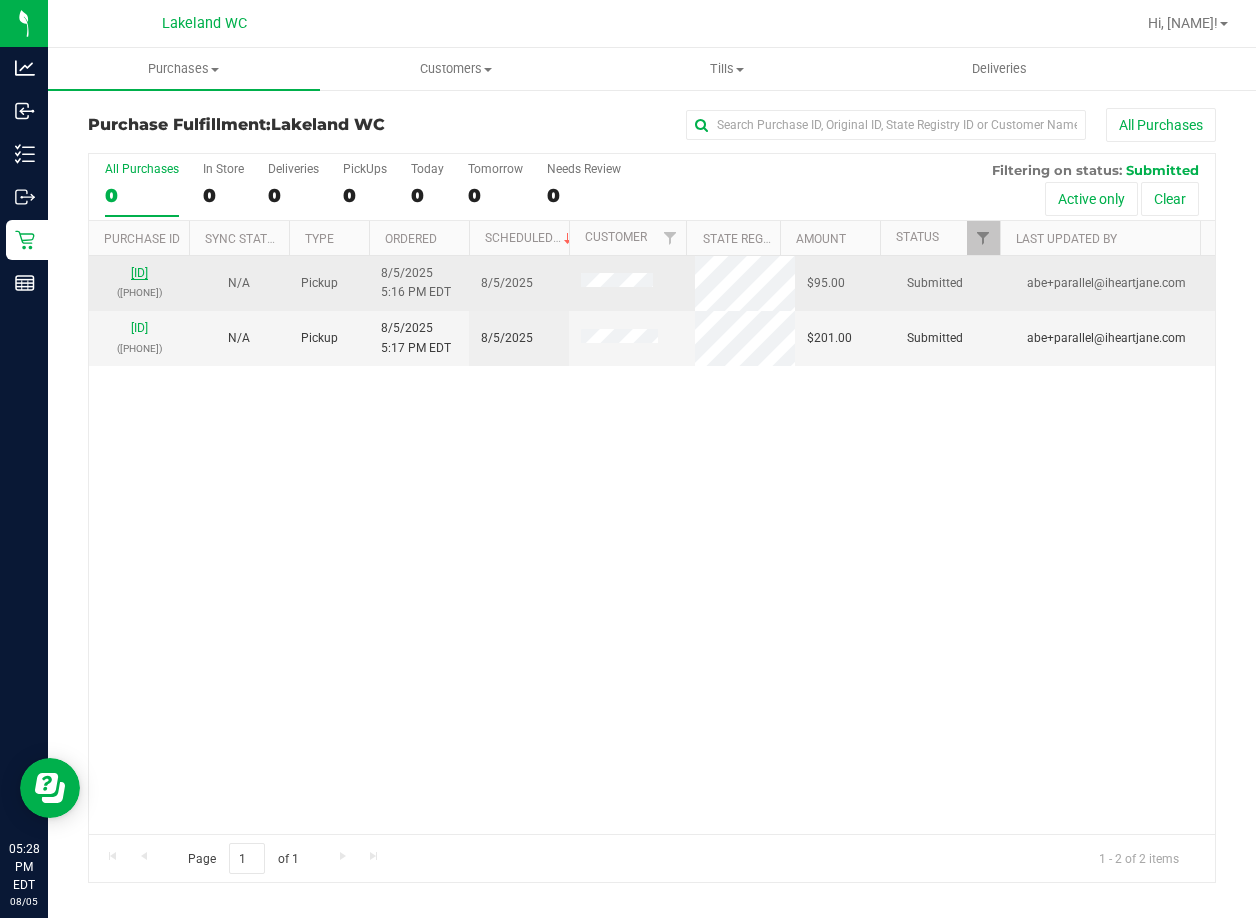click on "11743947" at bounding box center [139, 273] 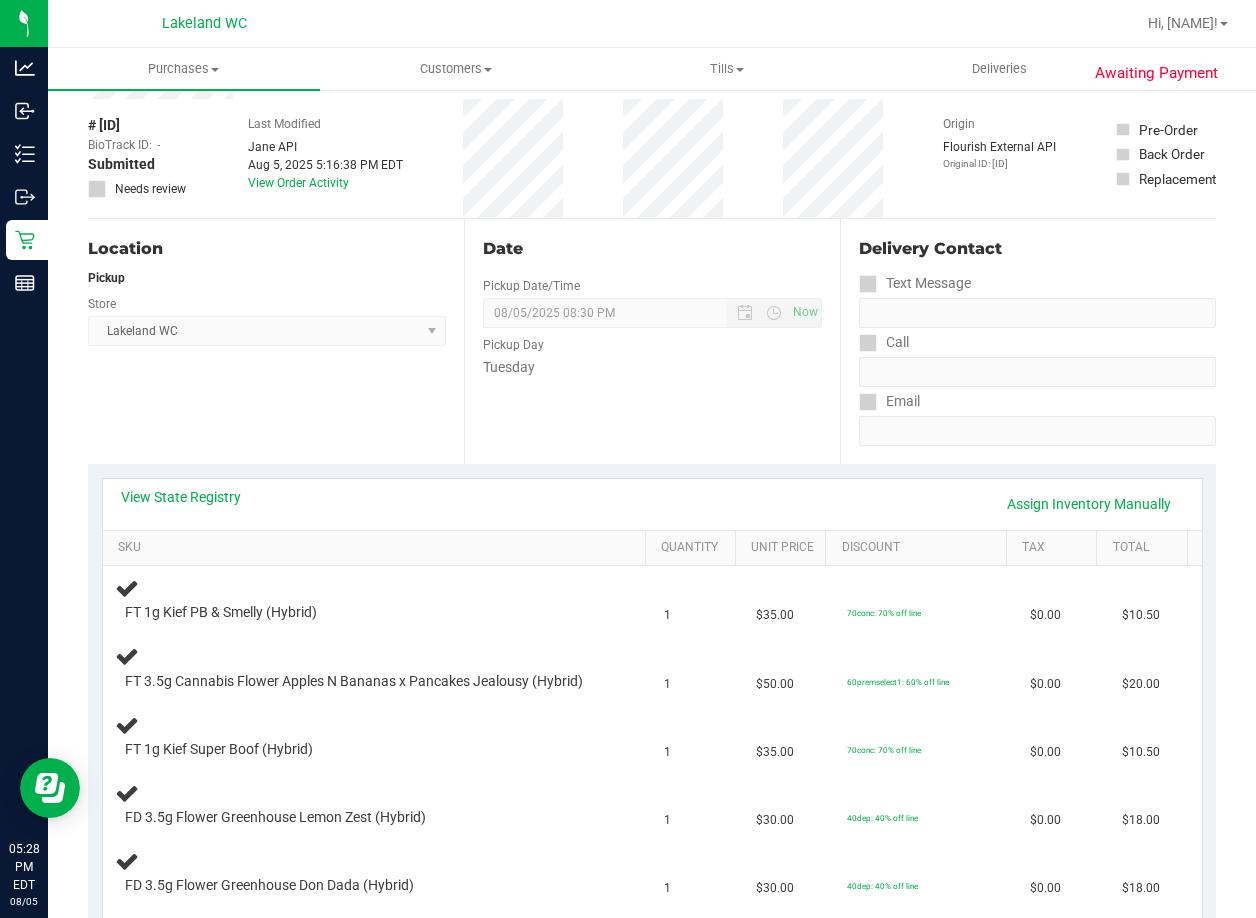 scroll, scrollTop: 200, scrollLeft: 0, axis: vertical 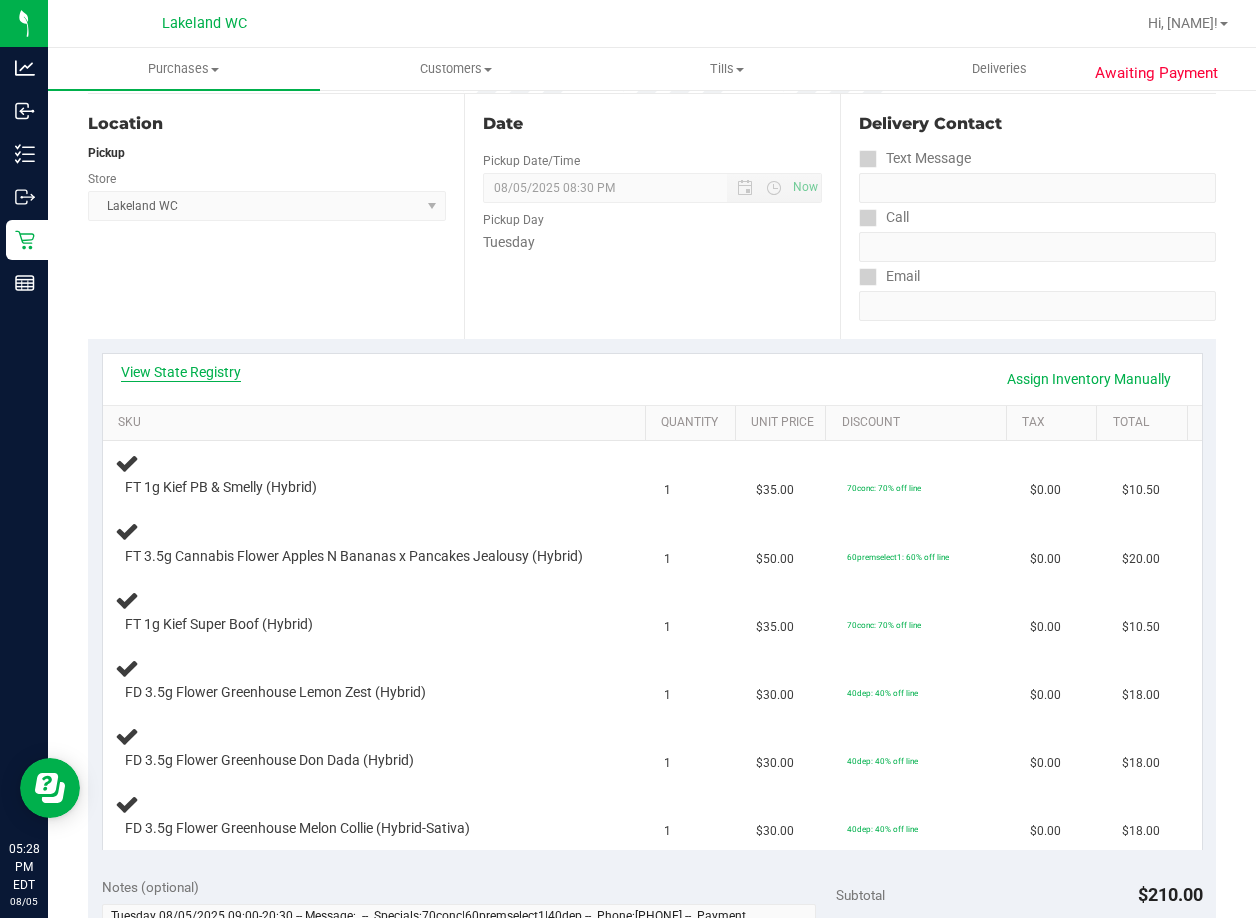 click on "View State Registry" at bounding box center (181, 372) 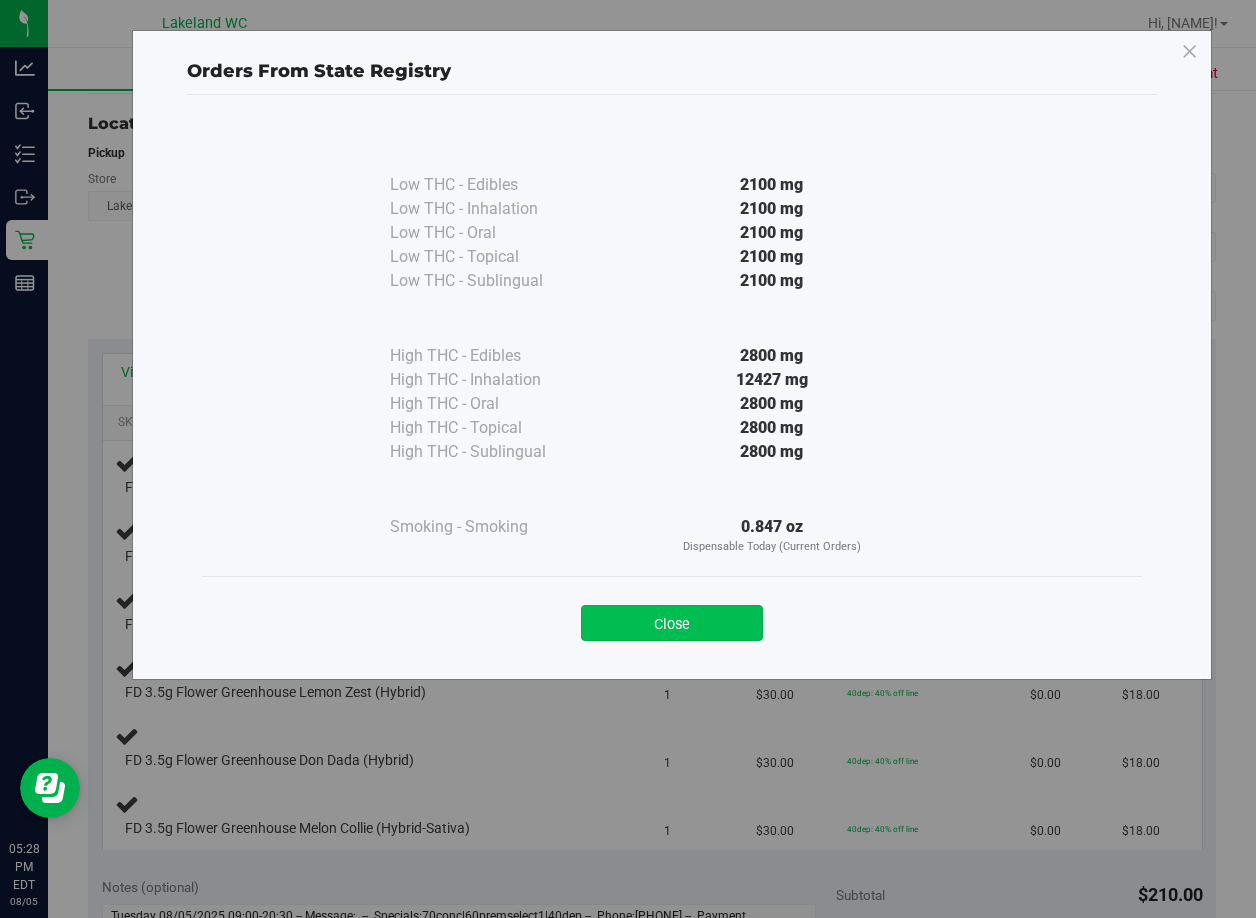 click on "Close" at bounding box center (672, 623) 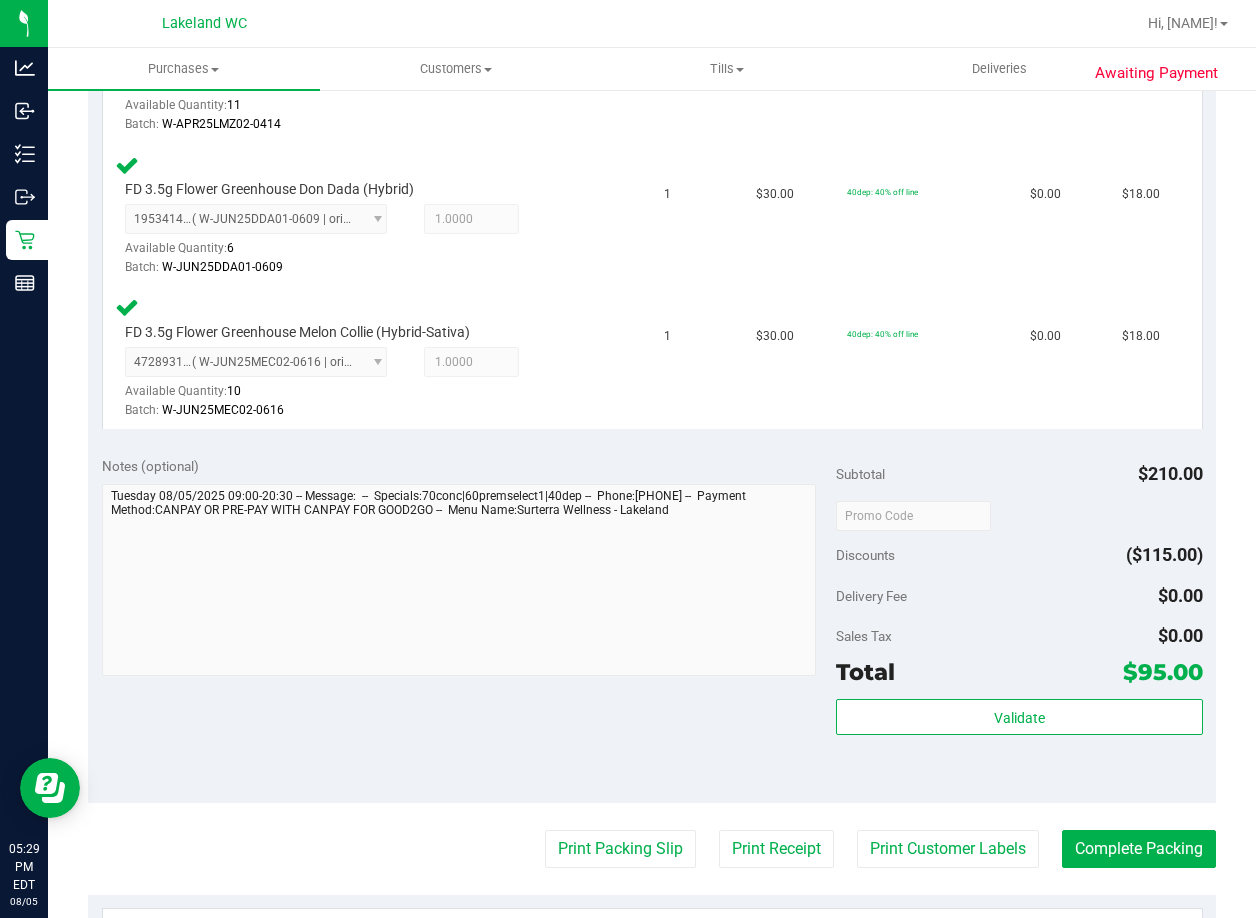 scroll, scrollTop: 1100, scrollLeft: 0, axis: vertical 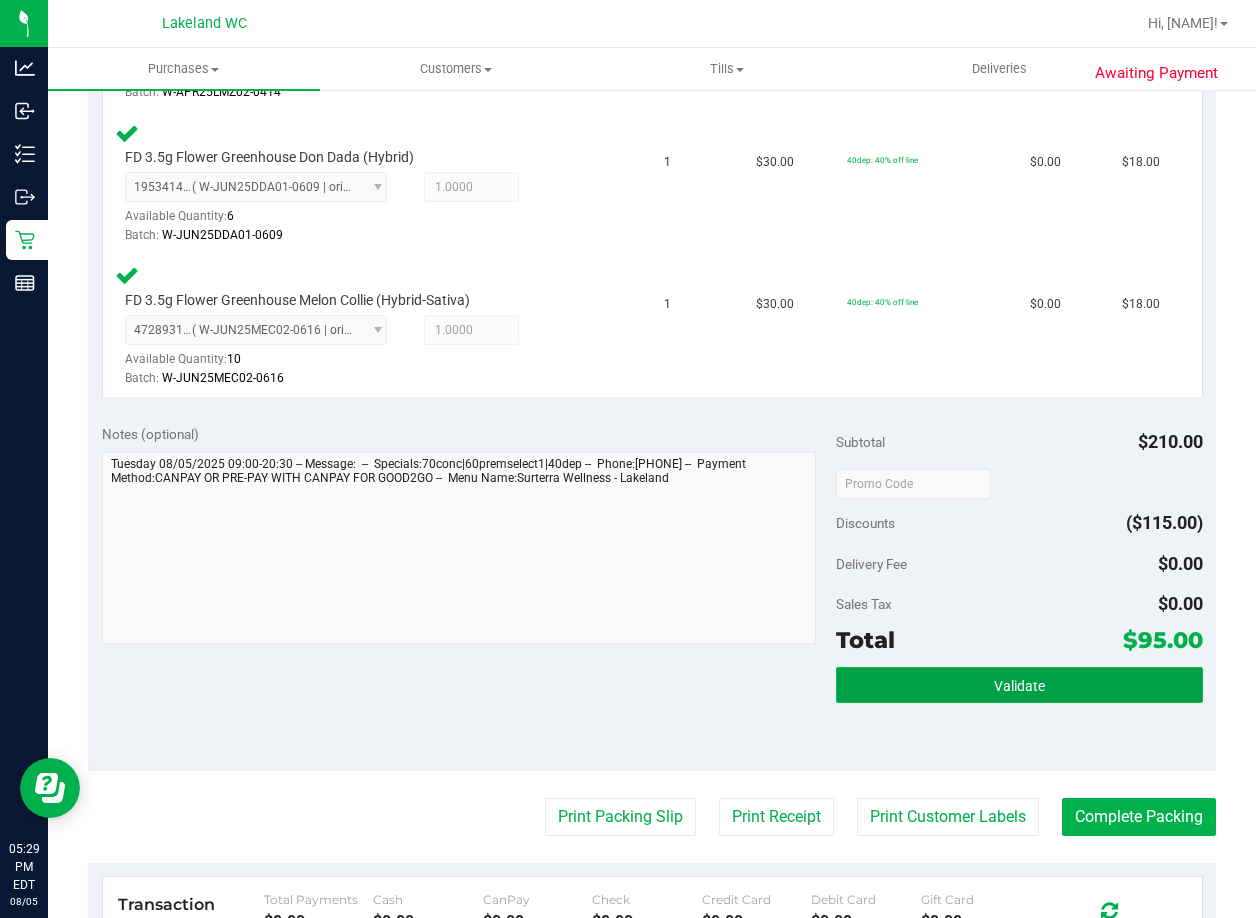 click on "Validate" at bounding box center [1019, 685] 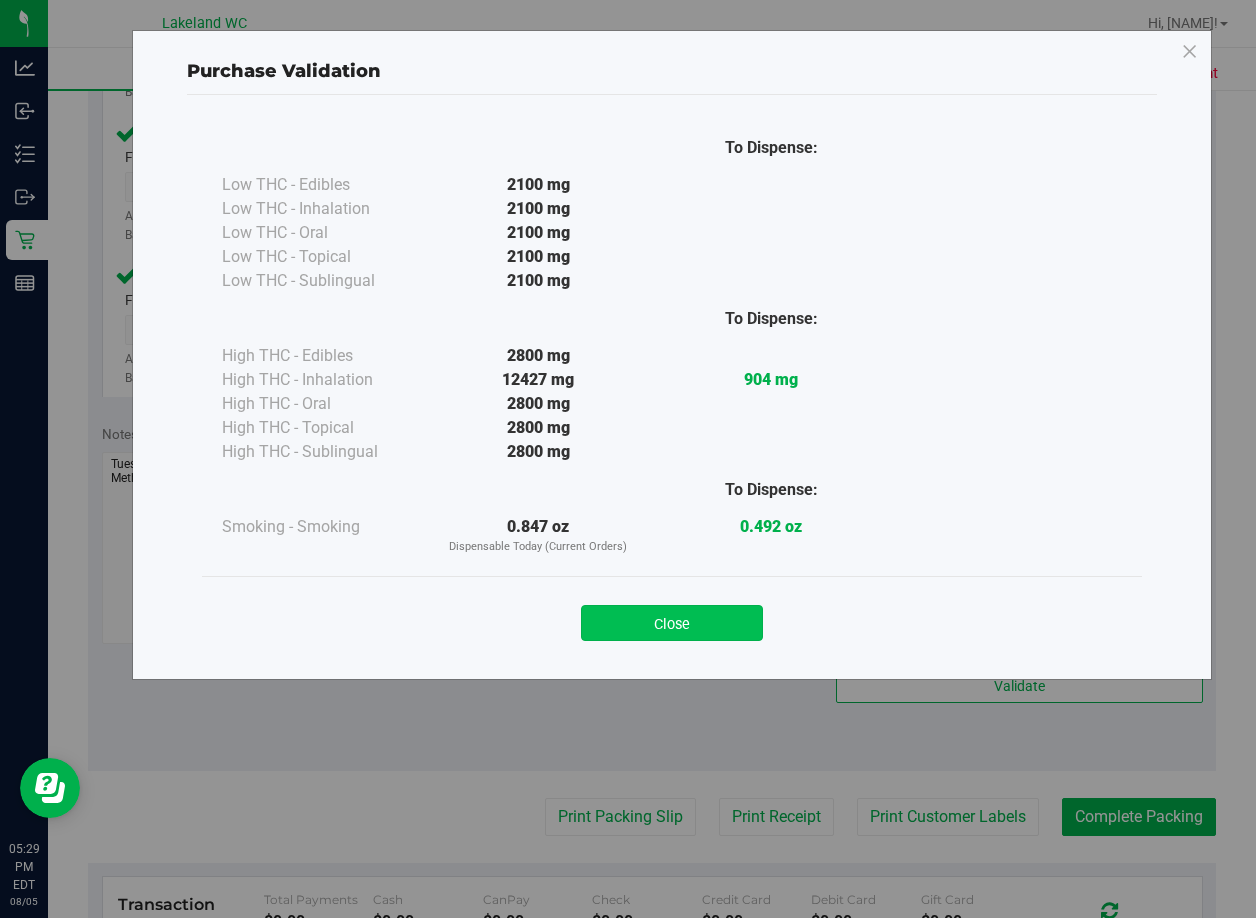 click on "Close" at bounding box center [672, 623] 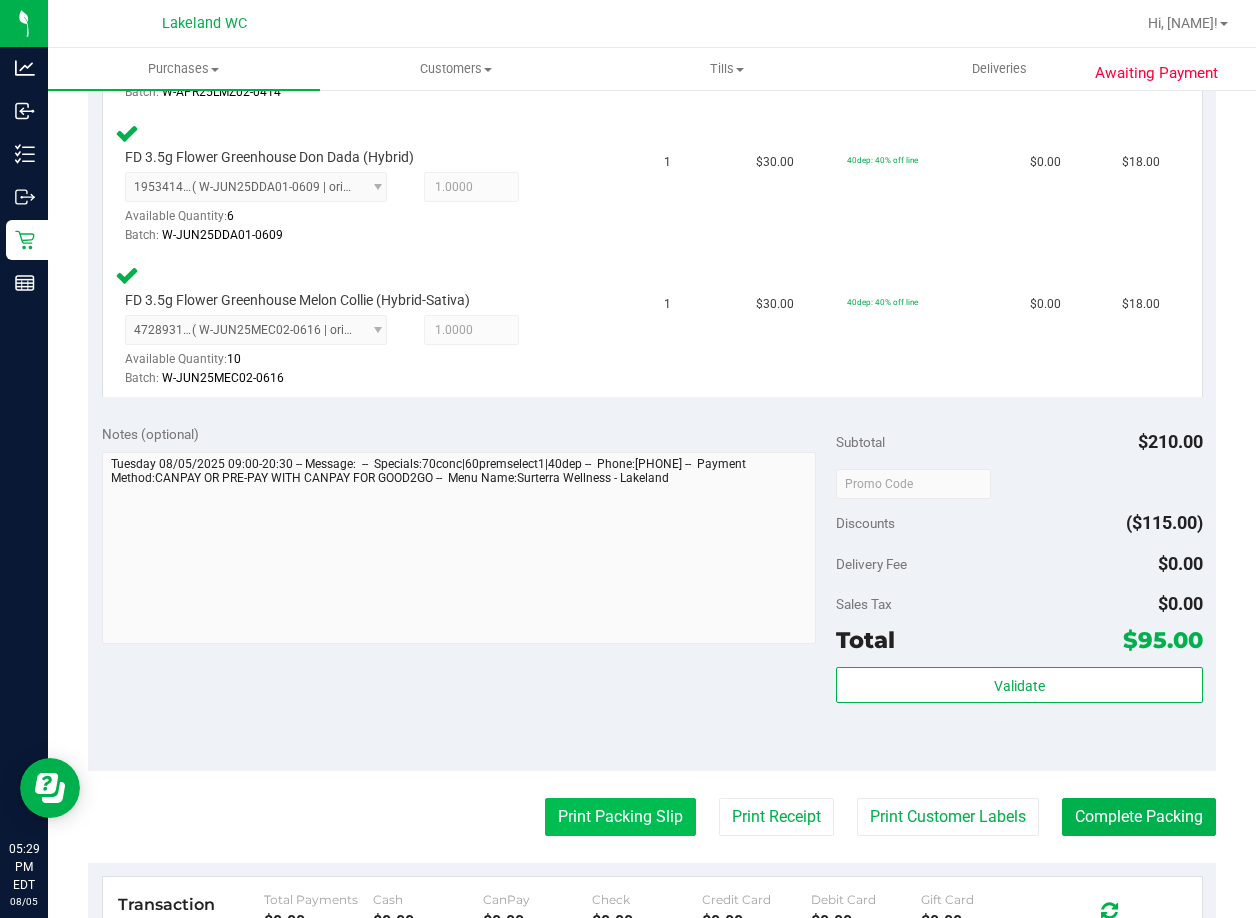 click on "Print Packing Slip" at bounding box center [620, 817] 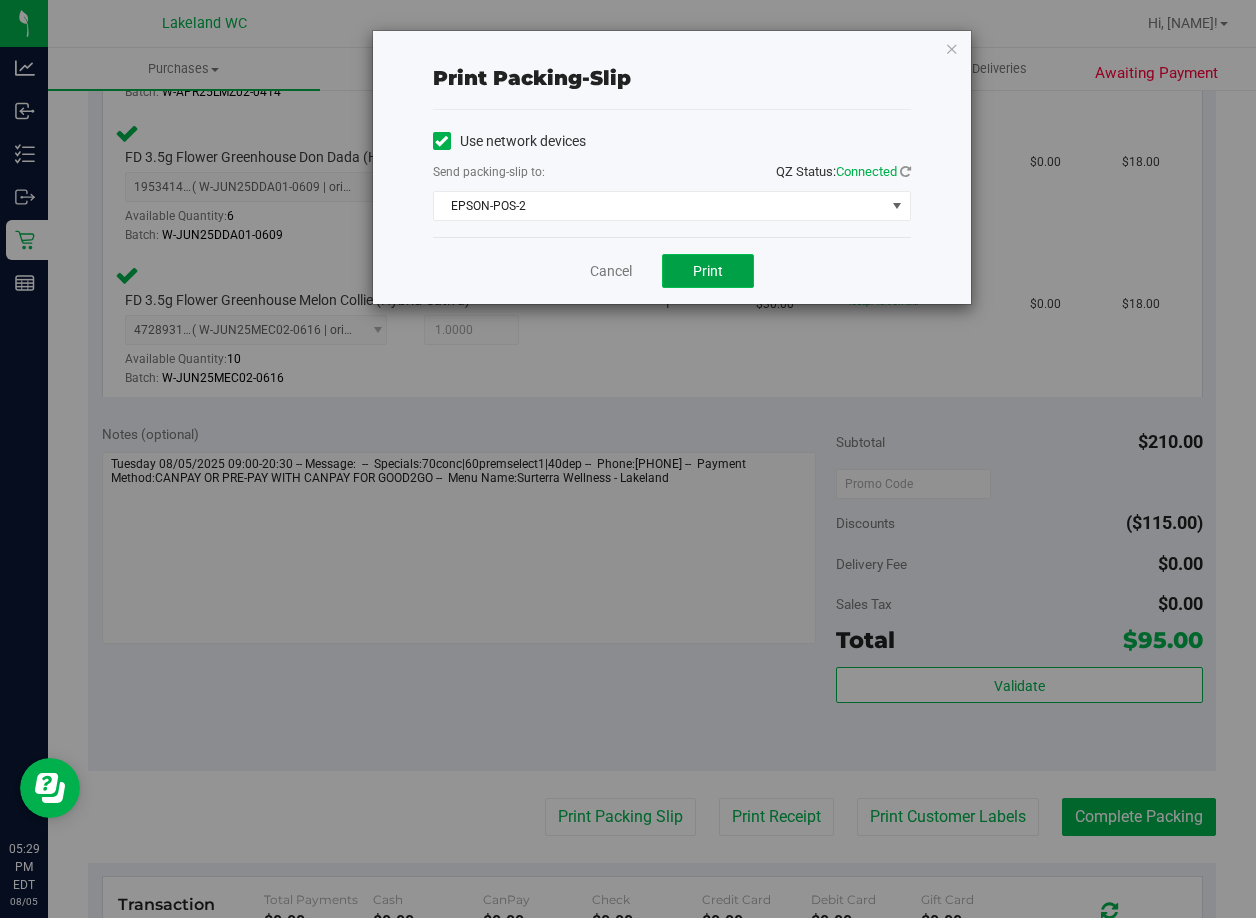 click on "Print" at bounding box center [708, 271] 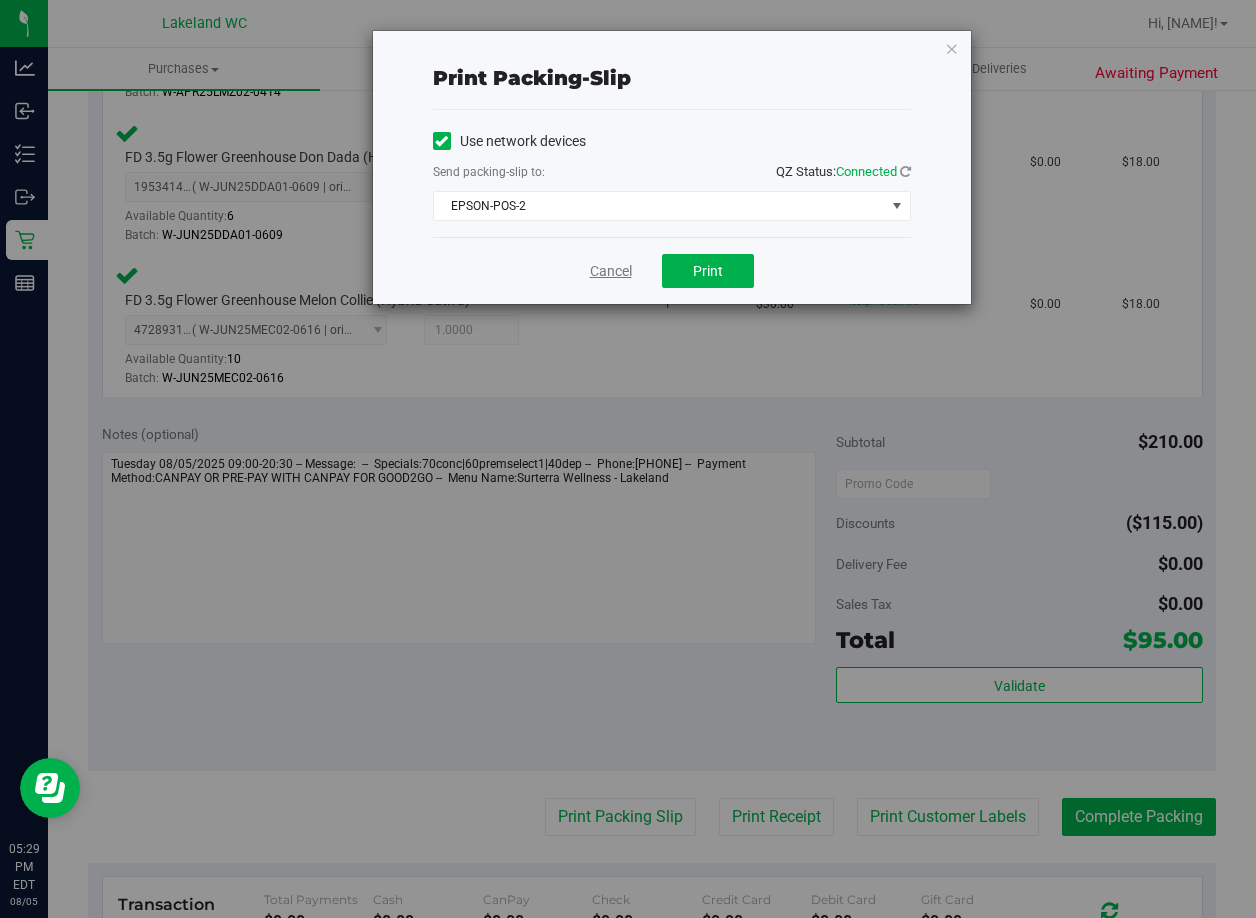 click on "Cancel" at bounding box center [611, 271] 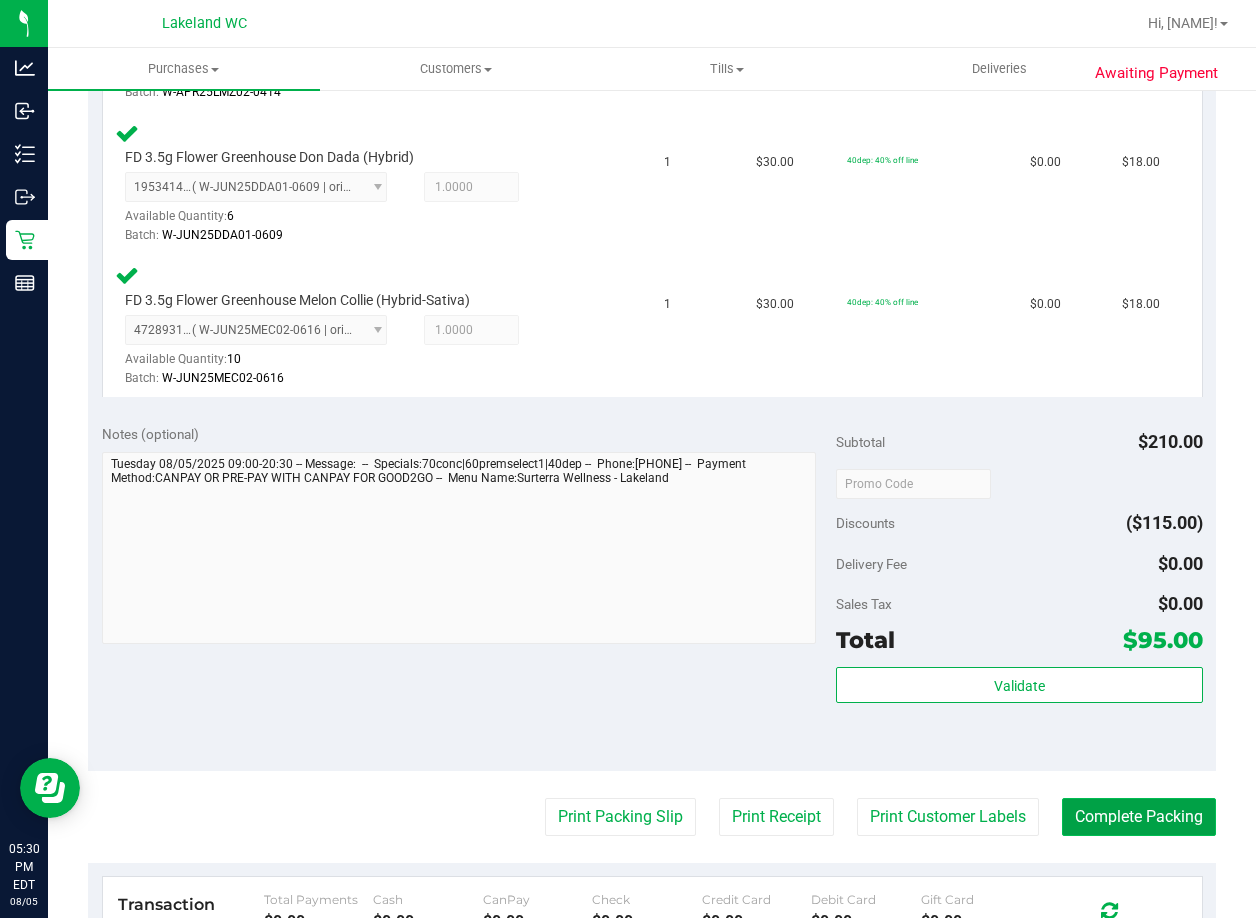 click on "Complete Packing" at bounding box center [1139, 817] 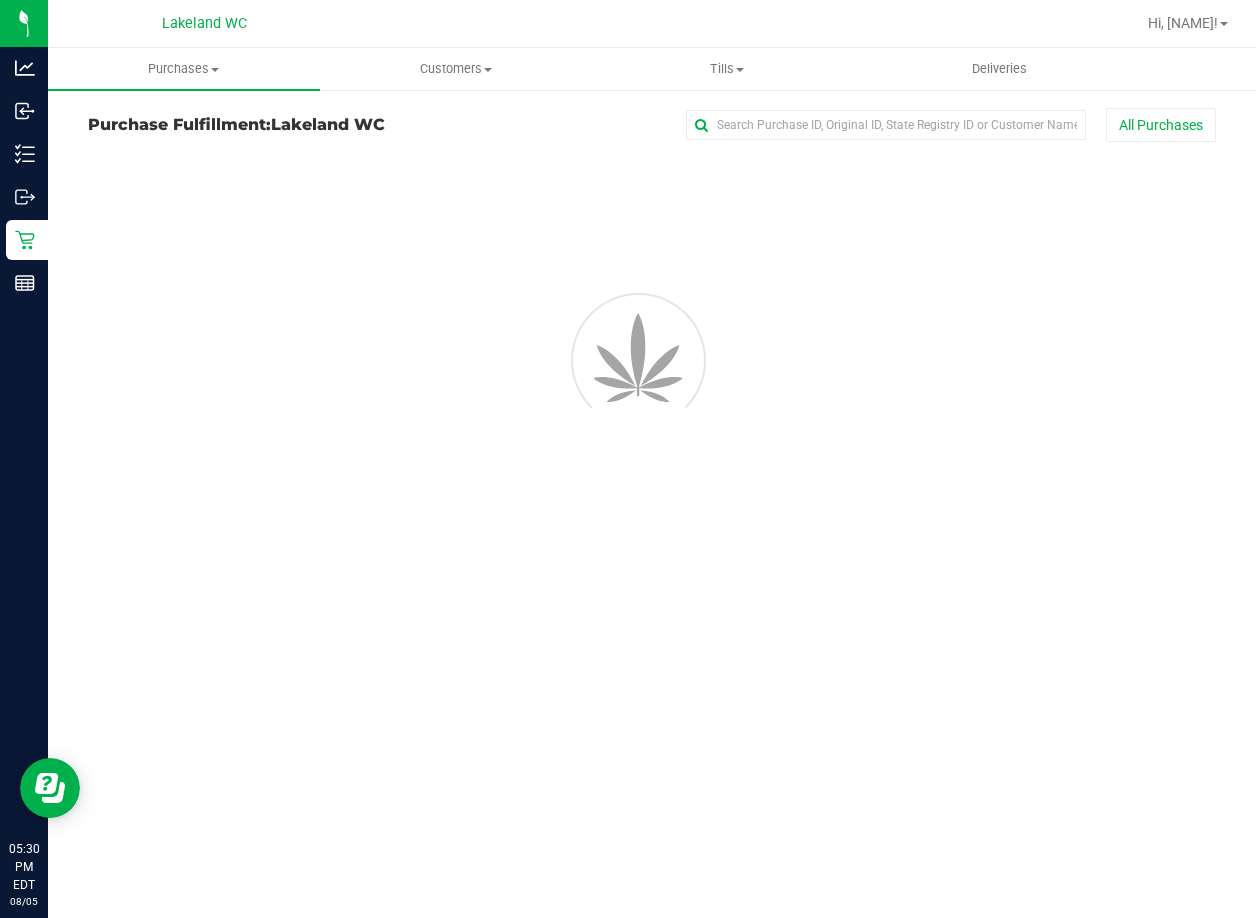 scroll, scrollTop: 0, scrollLeft: 0, axis: both 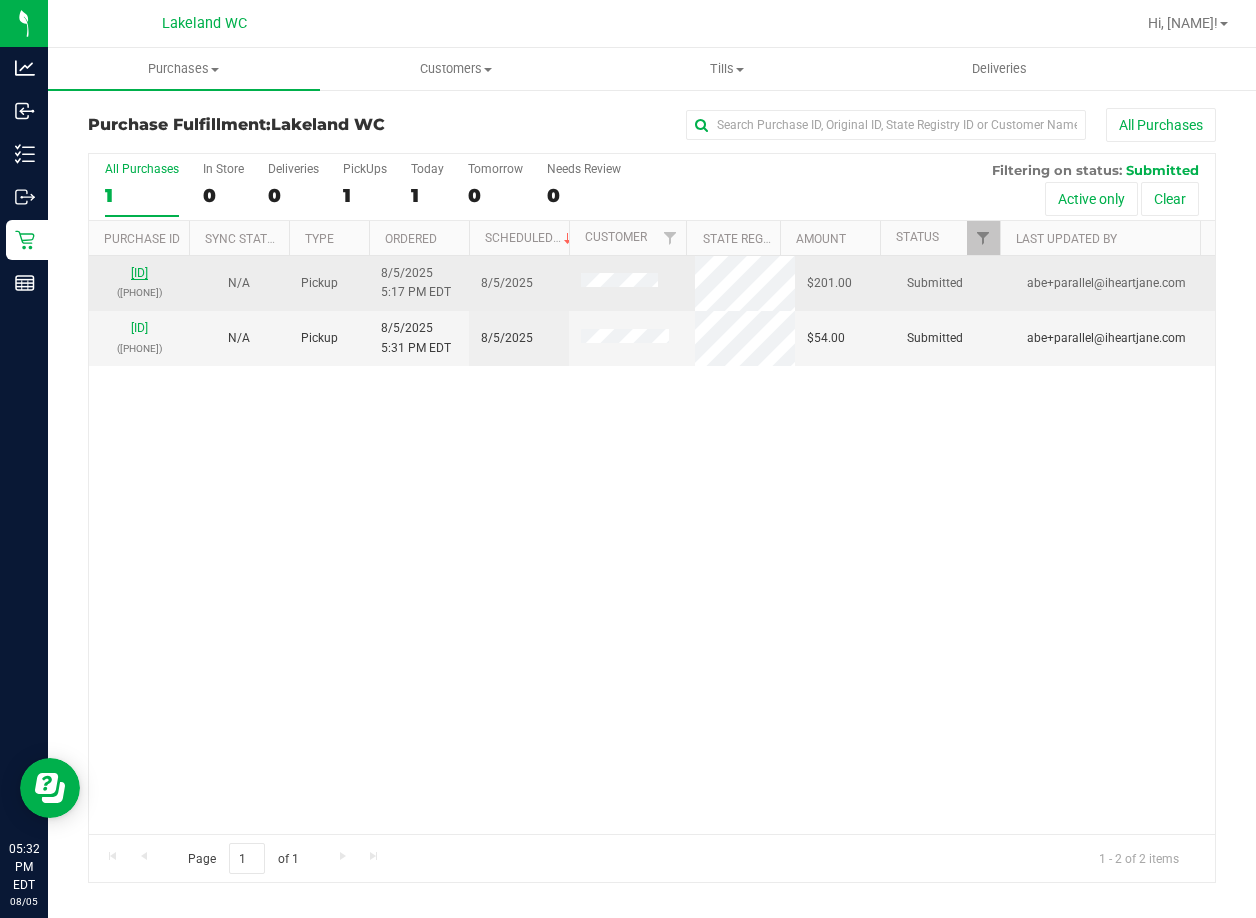 click on "11743955" at bounding box center (139, 273) 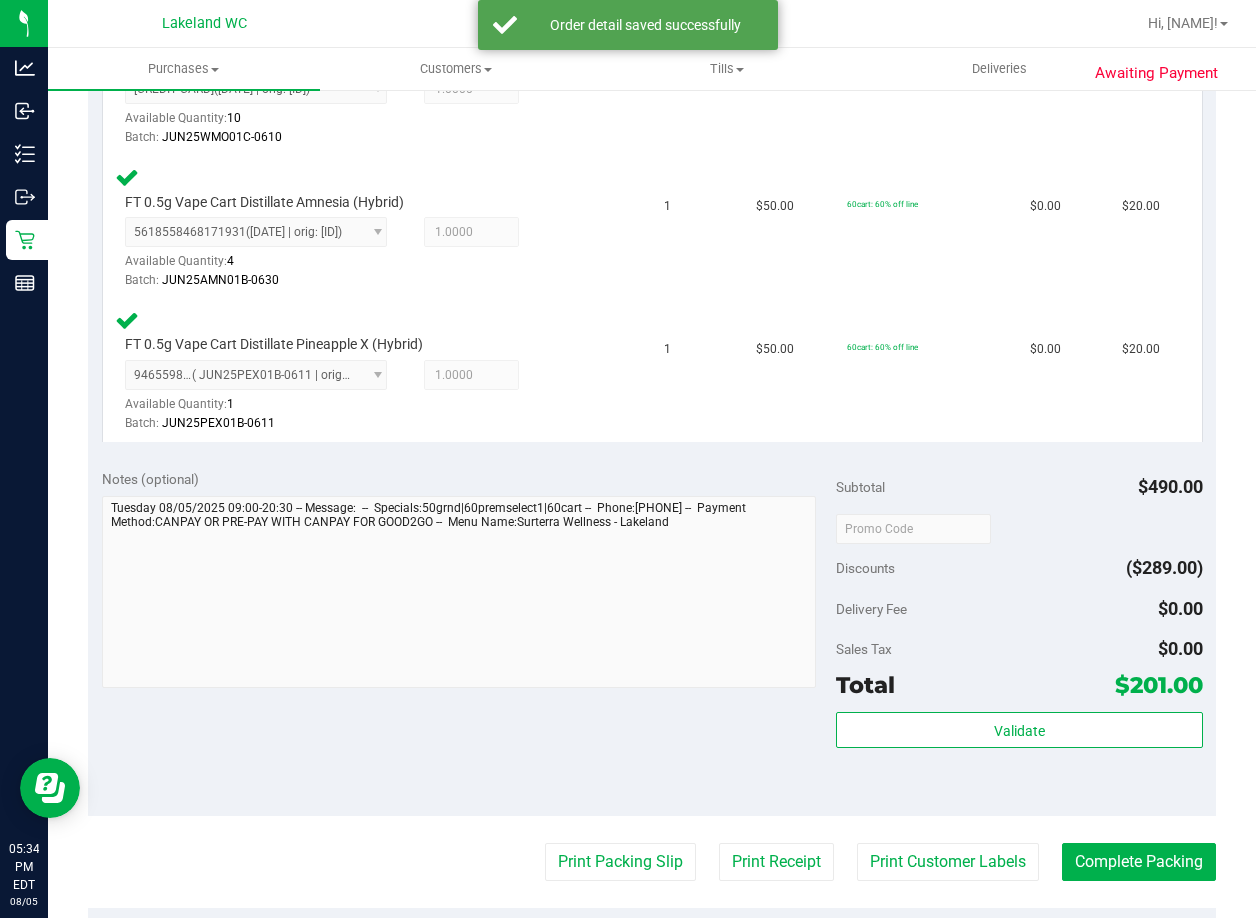 scroll, scrollTop: 1200, scrollLeft: 0, axis: vertical 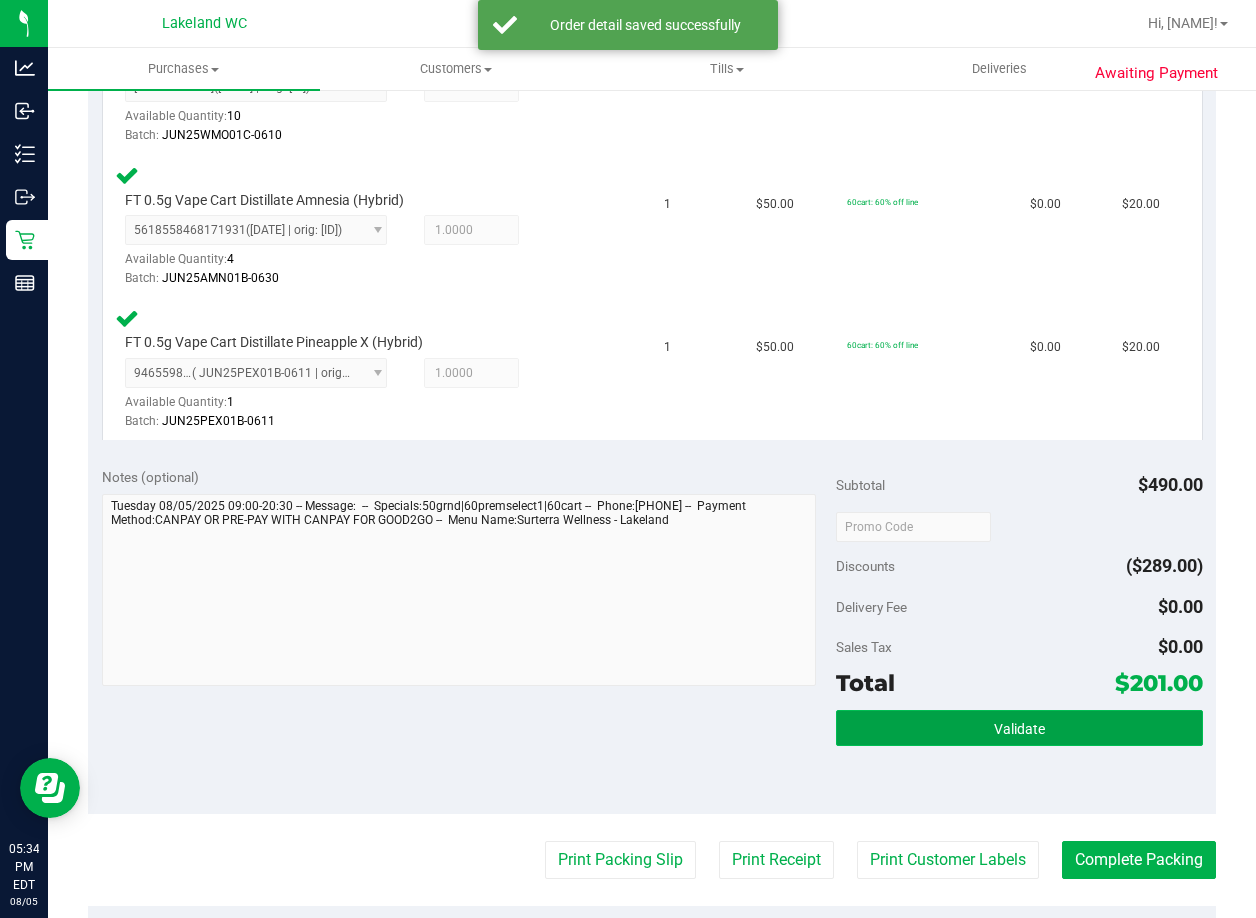 click on "Validate" at bounding box center (1019, 728) 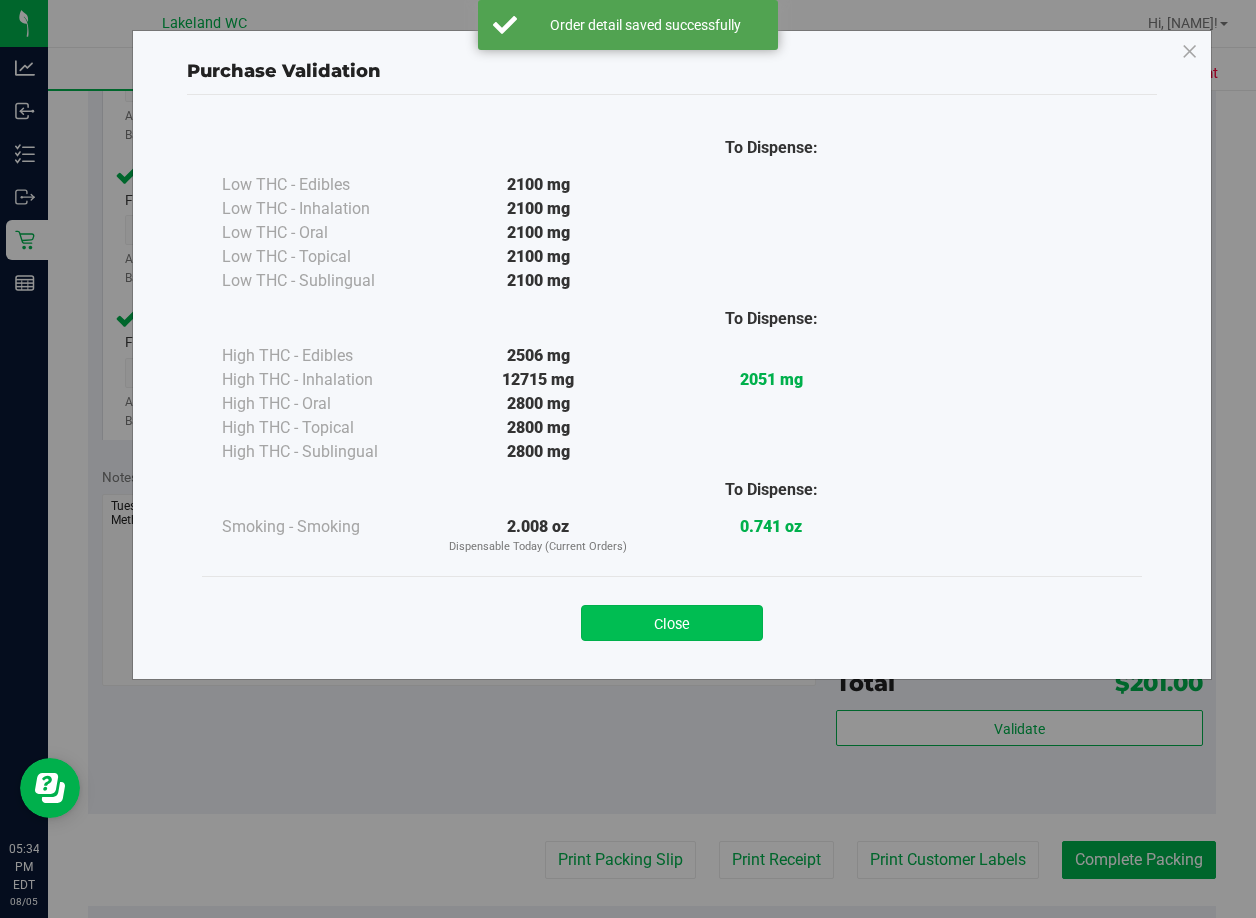 click on "Close" at bounding box center [672, 623] 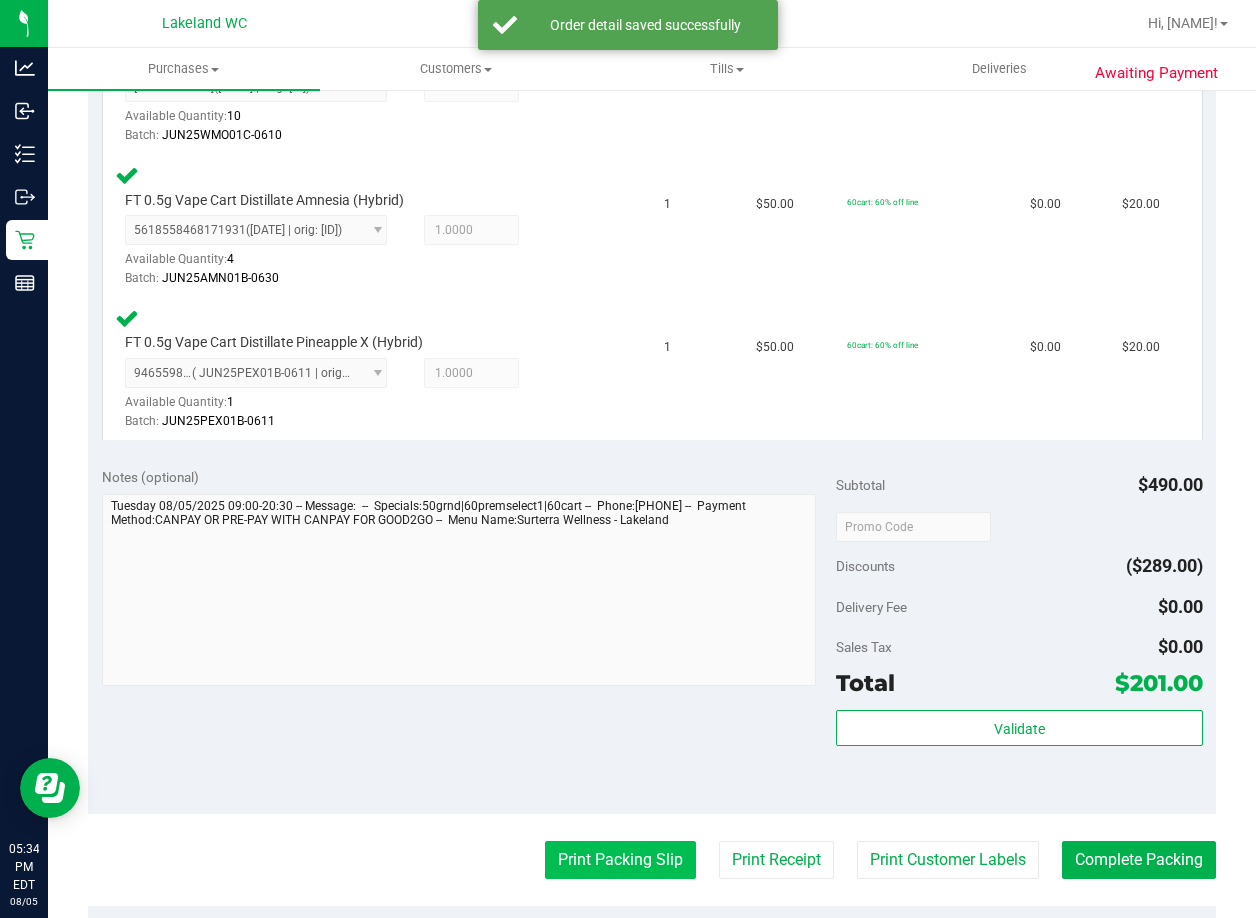 click on "Print Packing Slip" at bounding box center [620, 860] 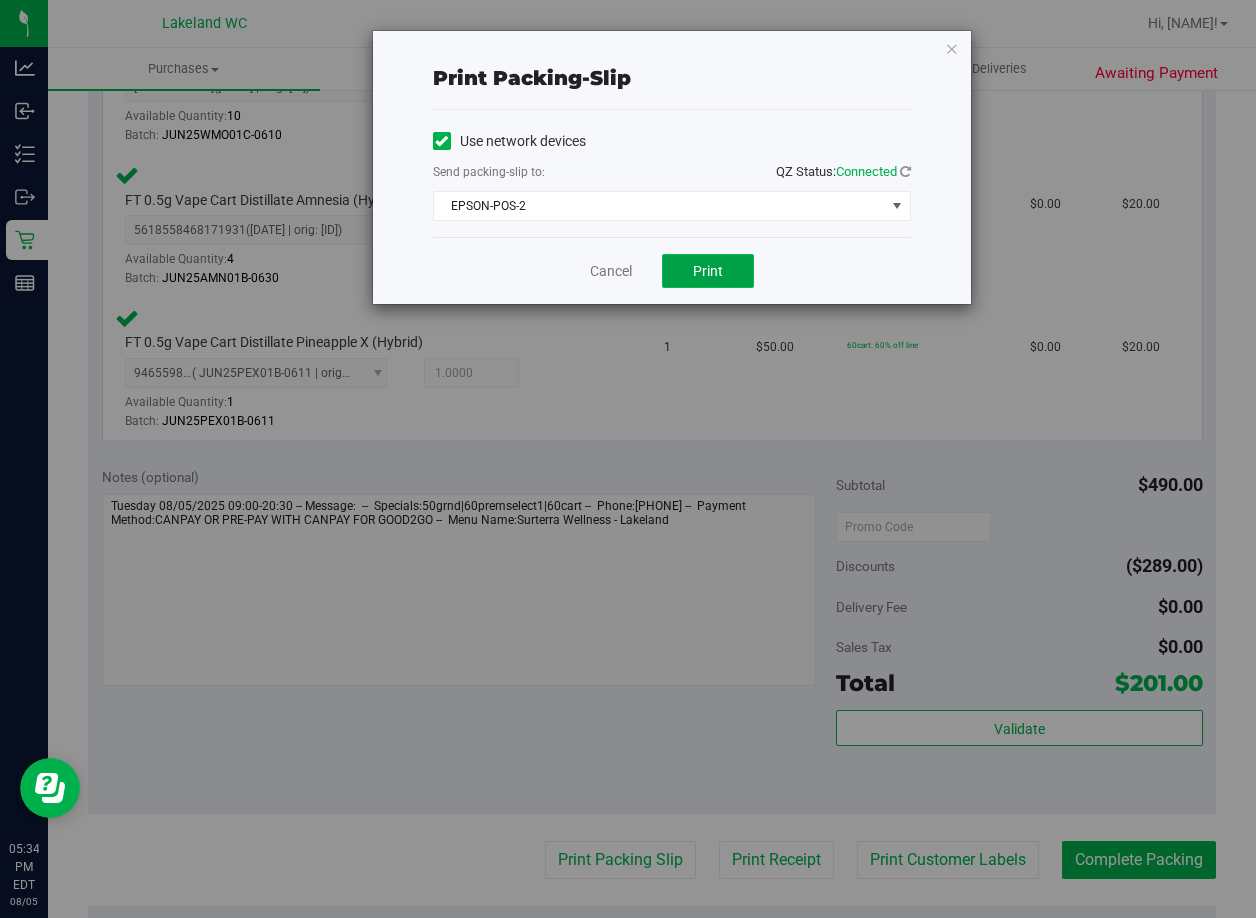 click on "Print" at bounding box center [708, 271] 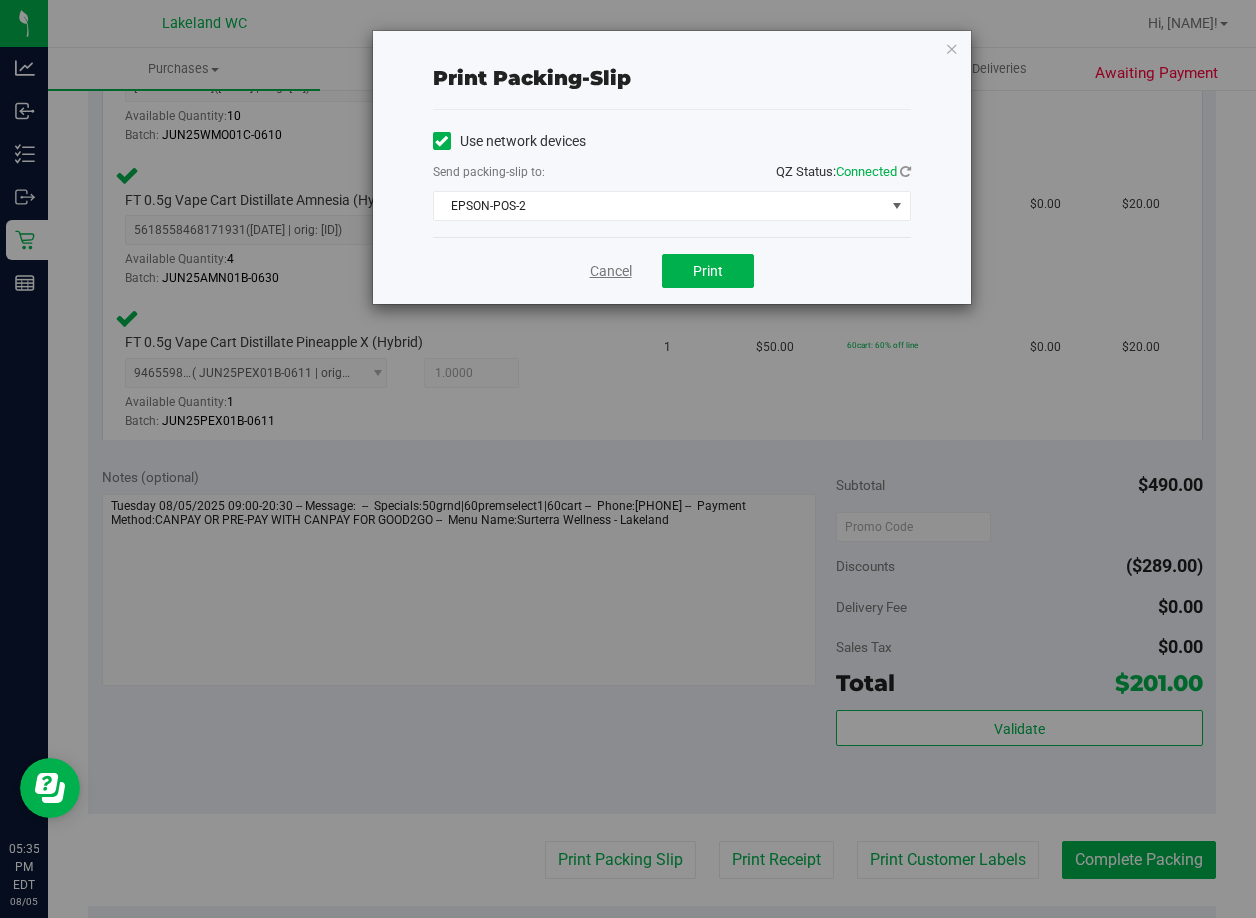 click on "Cancel" at bounding box center (611, 271) 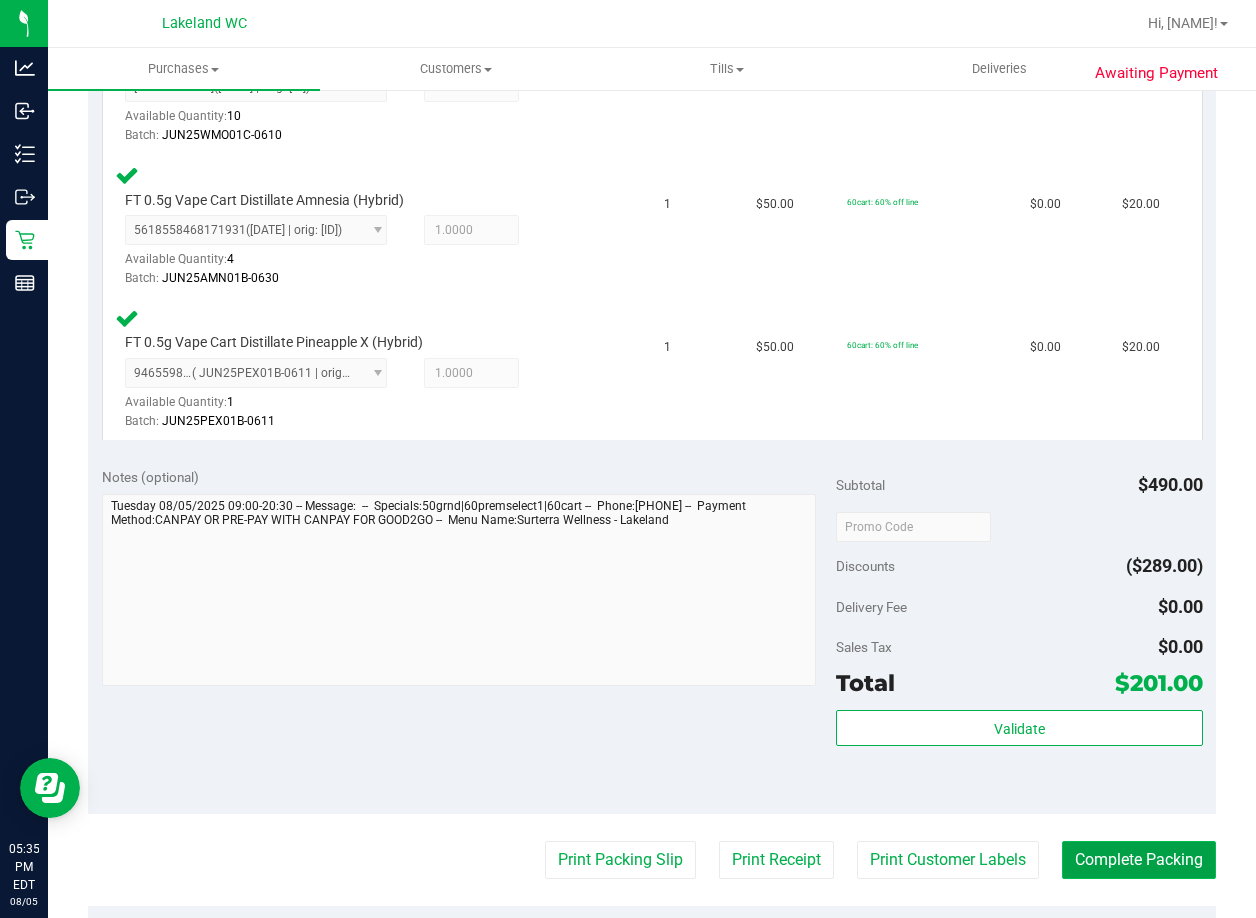 click on "Complete Packing" at bounding box center [1139, 860] 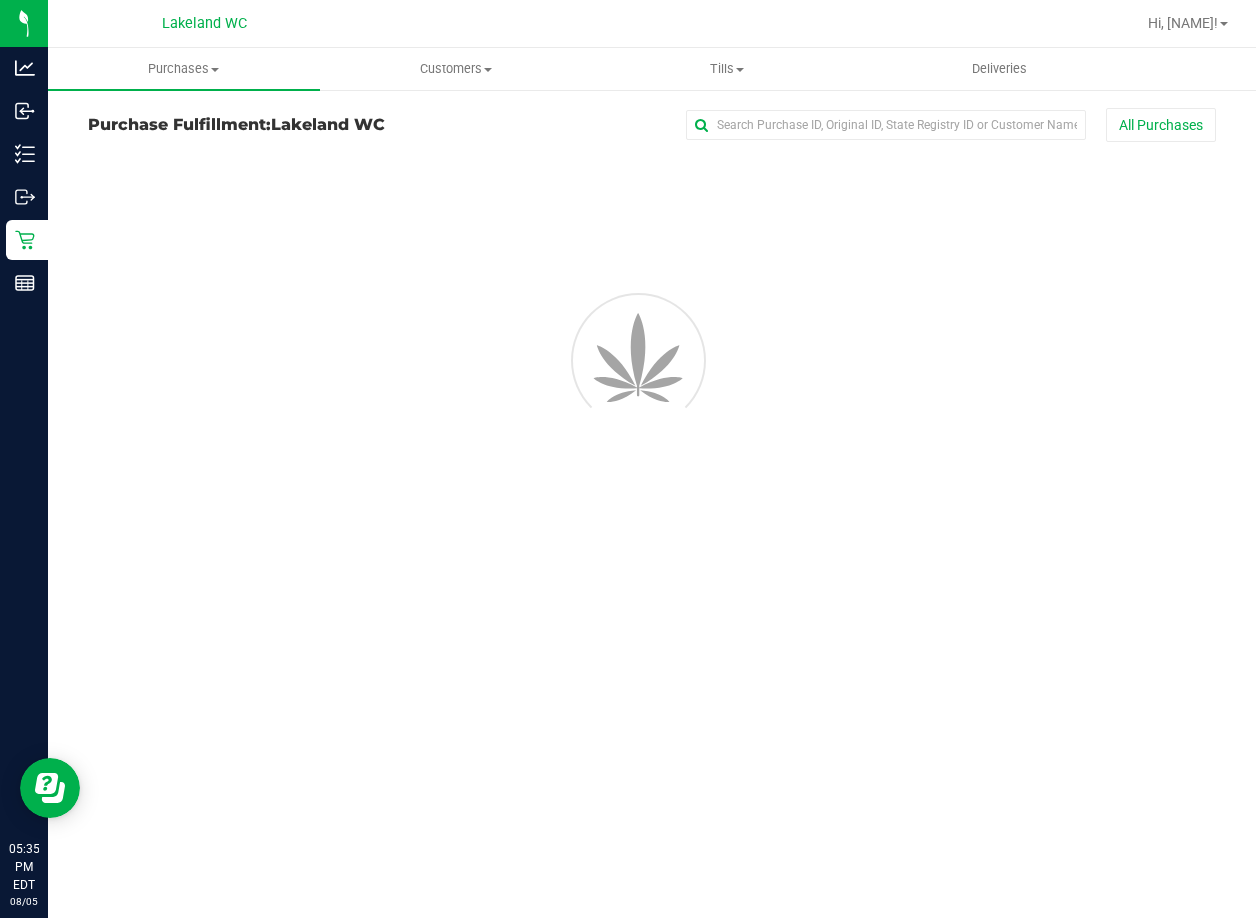 scroll, scrollTop: 0, scrollLeft: 0, axis: both 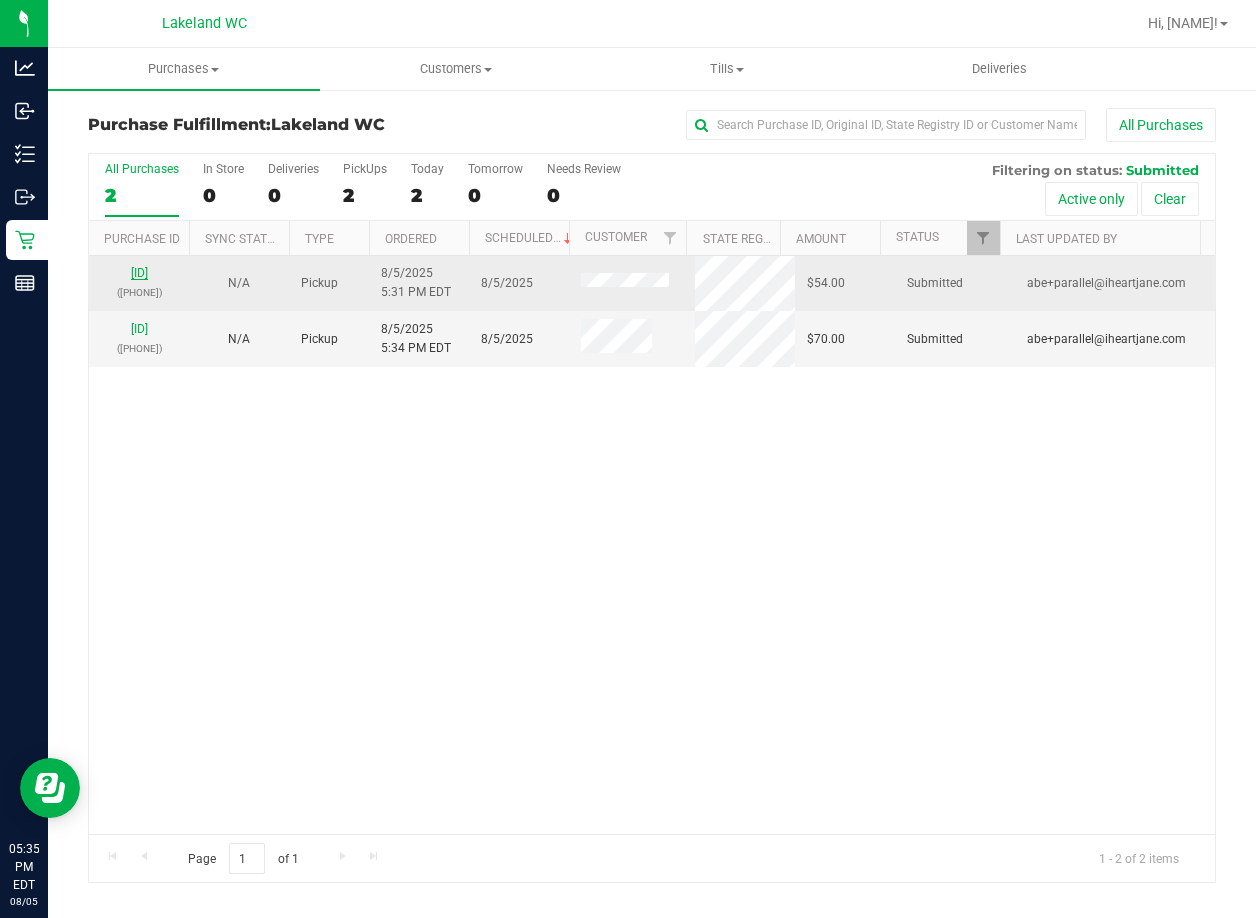 click on "11744054" at bounding box center (139, 273) 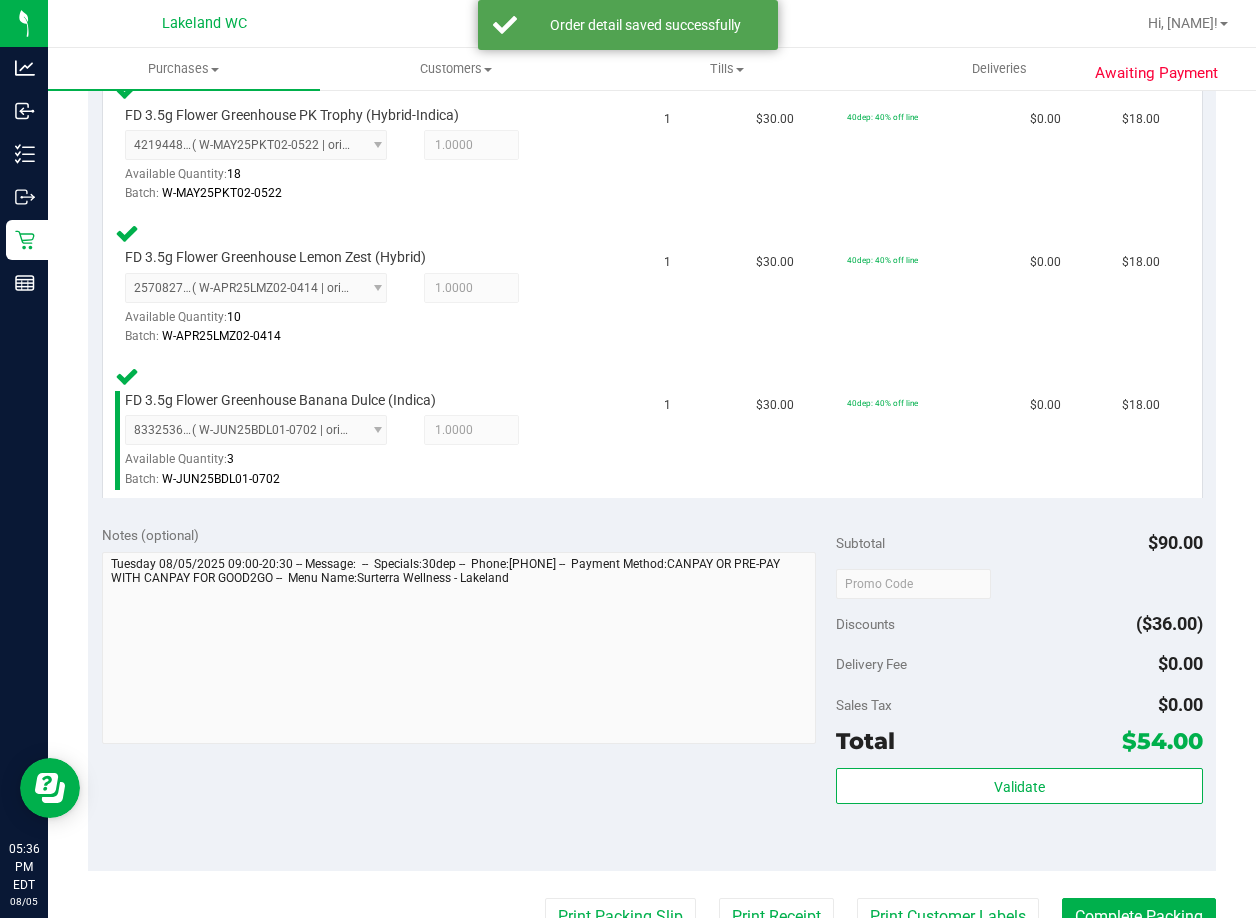 scroll, scrollTop: 700, scrollLeft: 0, axis: vertical 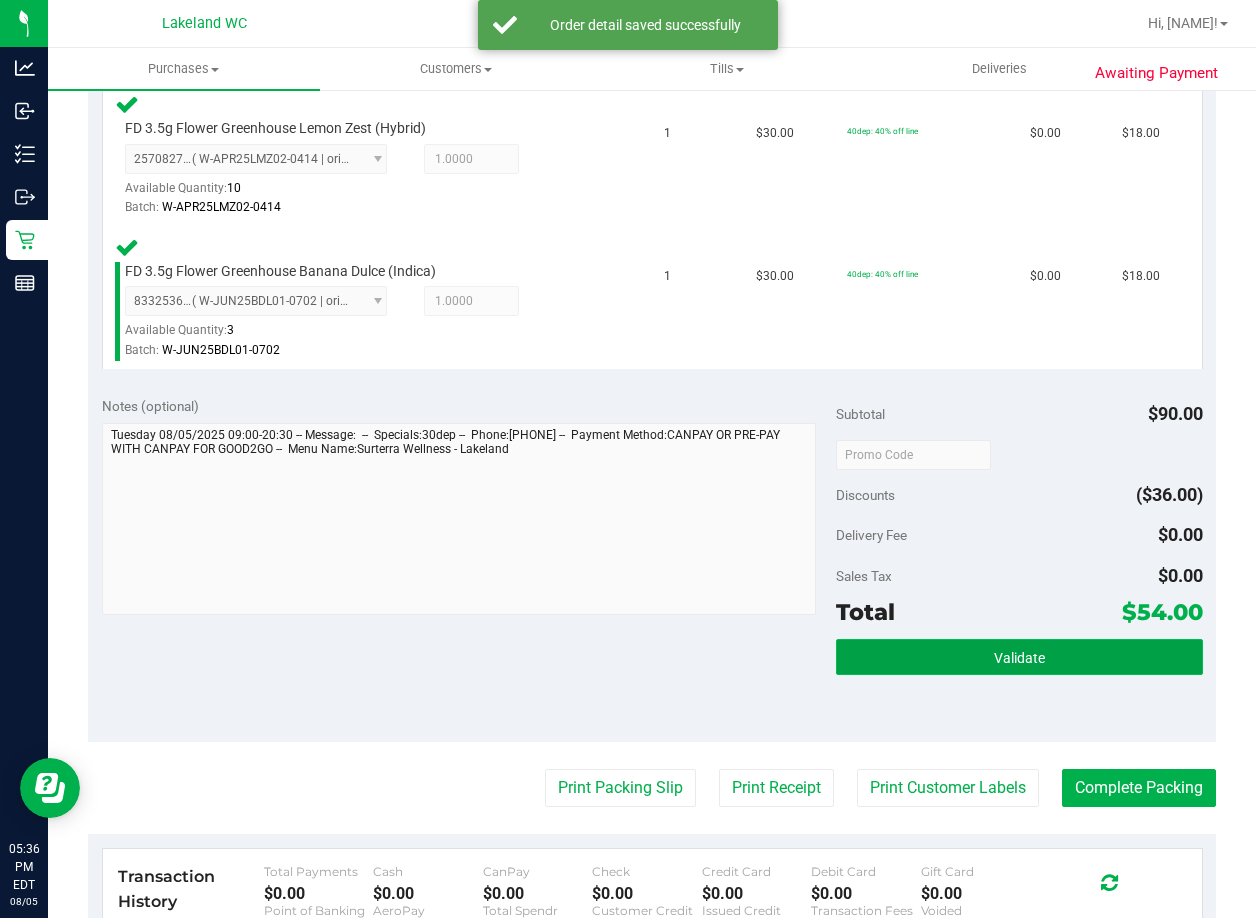 click on "Validate" at bounding box center [1019, 657] 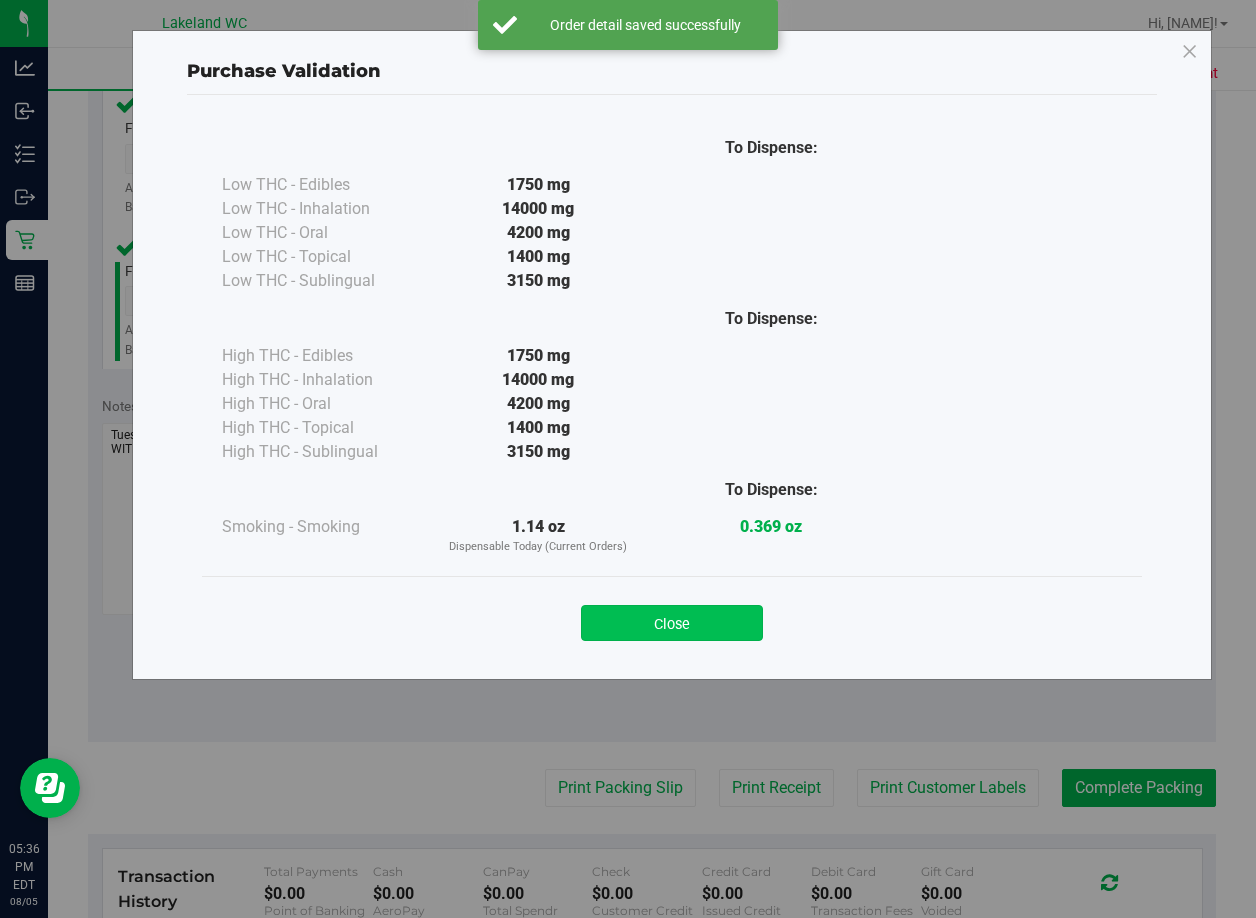 click on "Close" at bounding box center [672, 623] 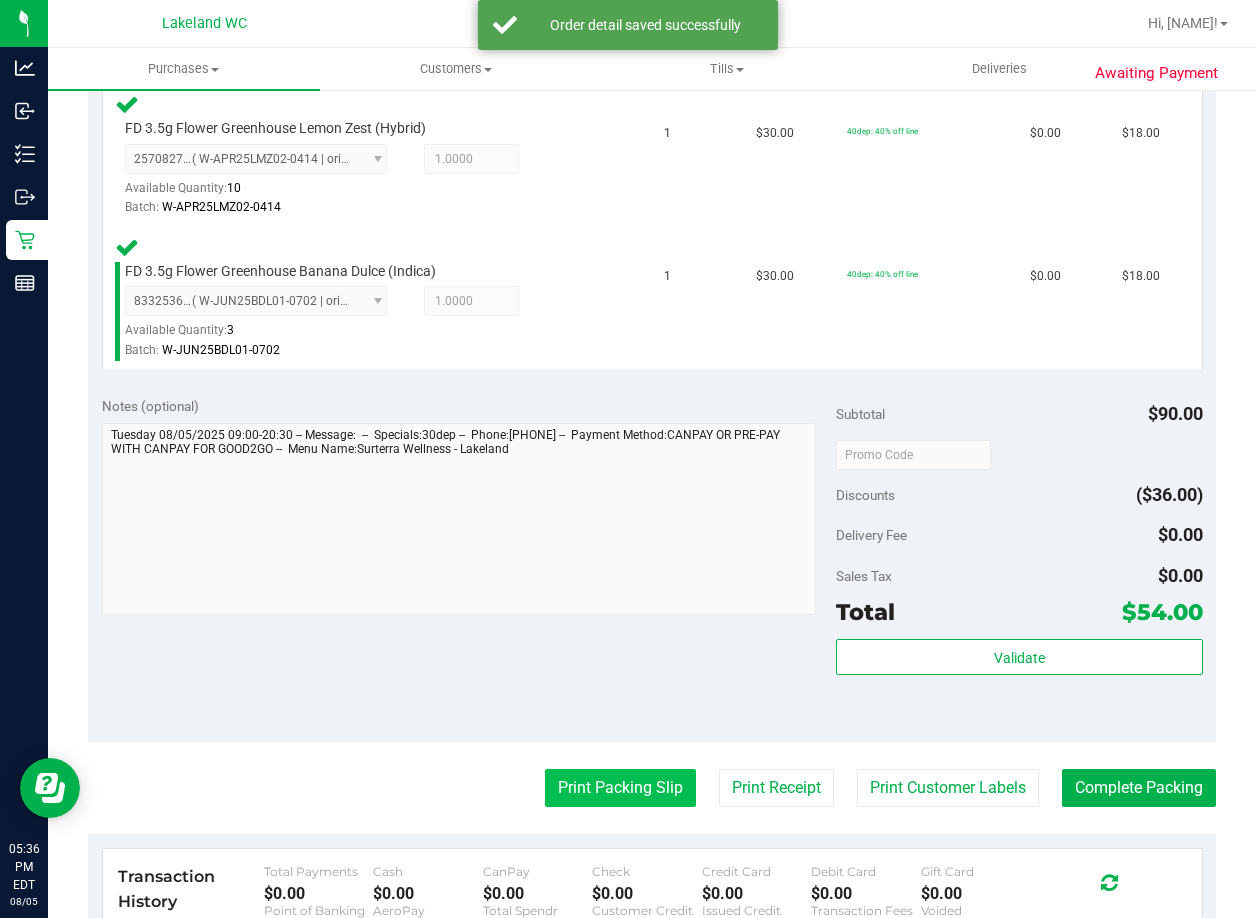 click on "Print Packing Slip" at bounding box center [620, 788] 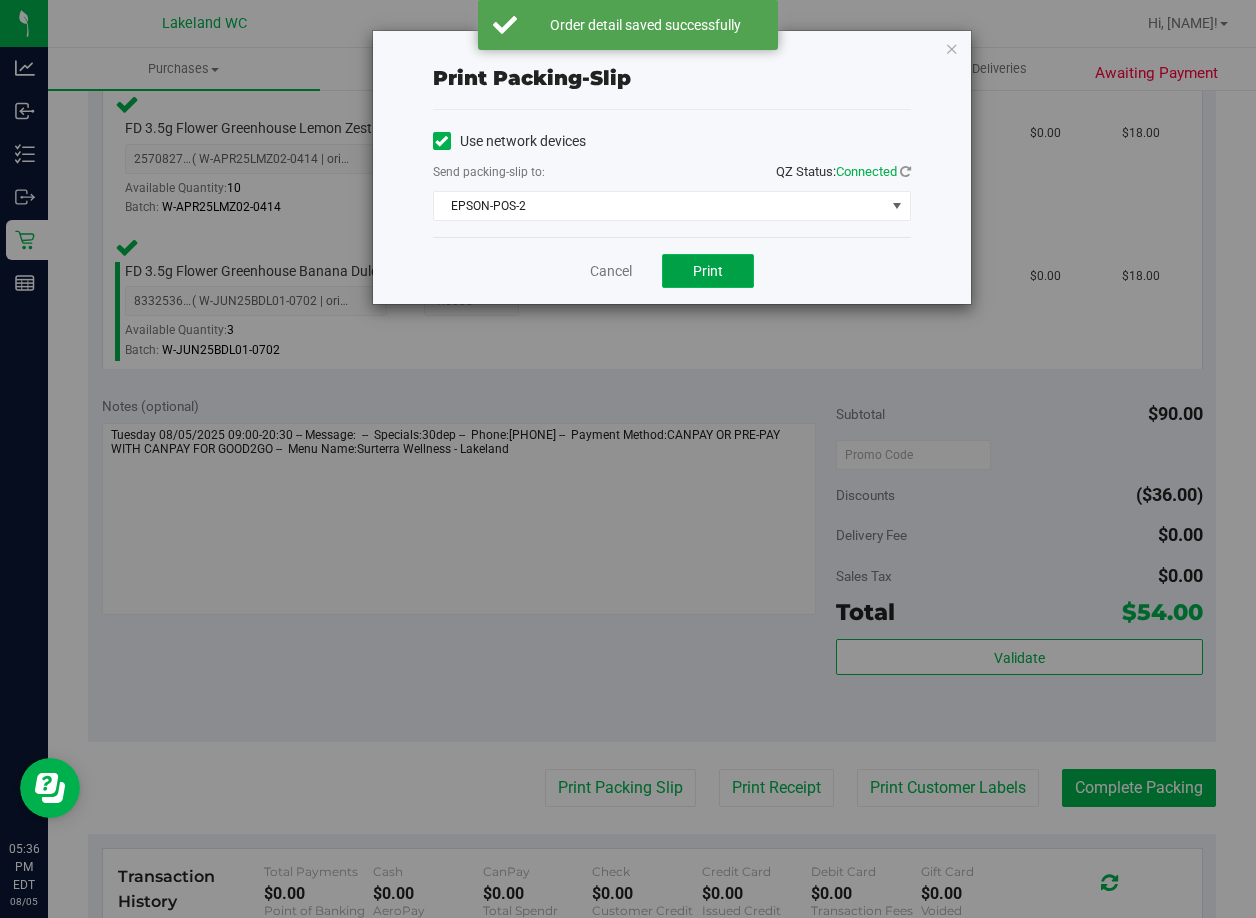 click on "Print" at bounding box center [708, 271] 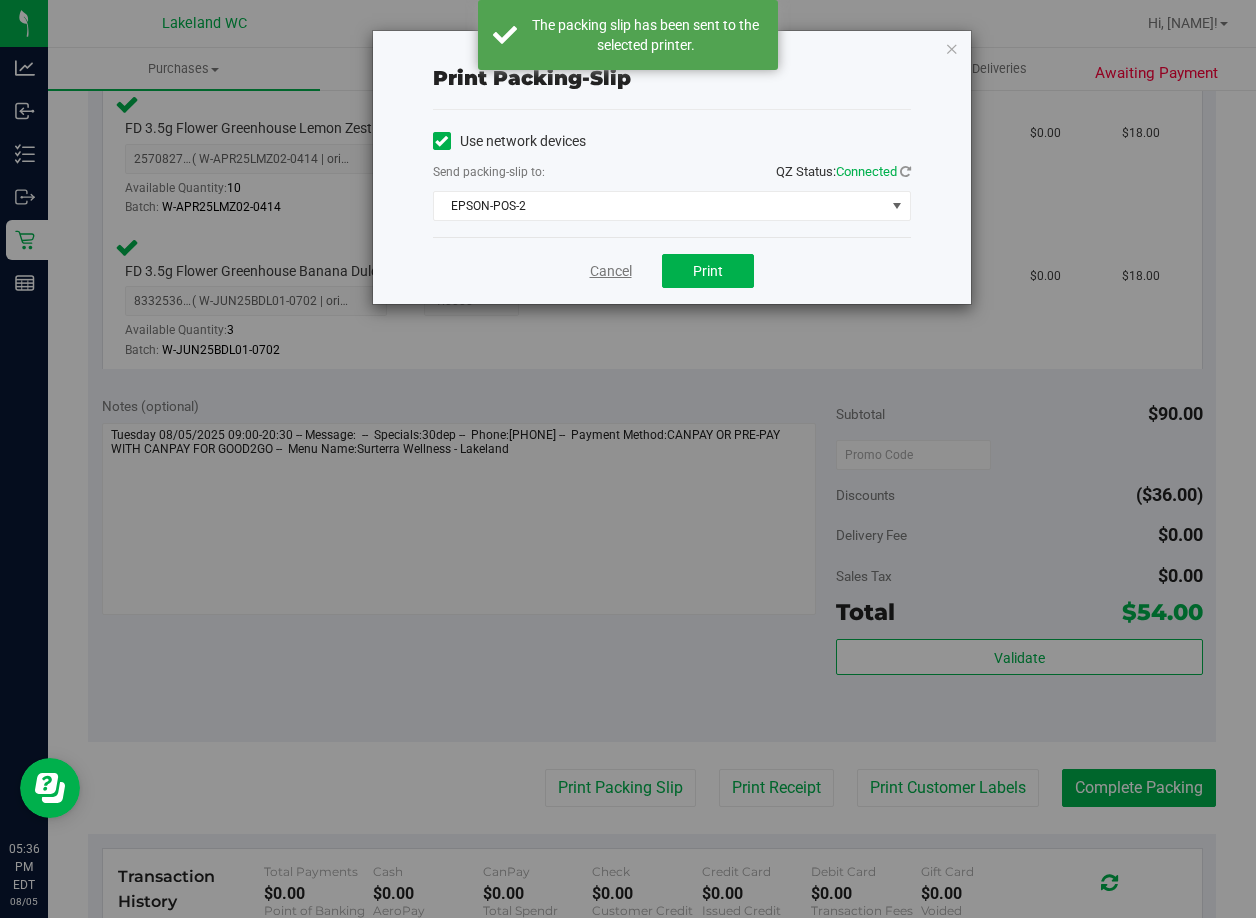 click on "Cancel" at bounding box center (611, 271) 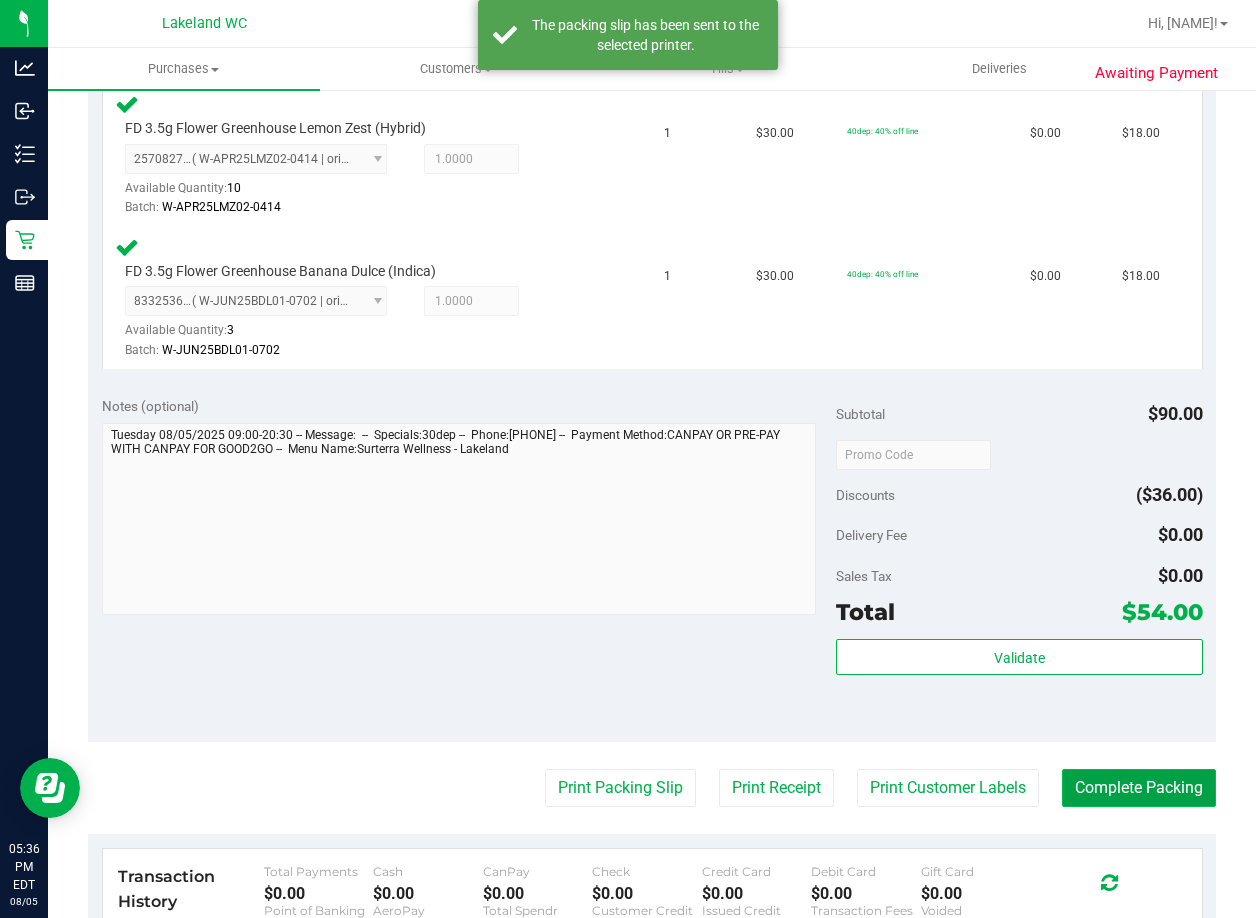click on "Complete Packing" at bounding box center [1139, 788] 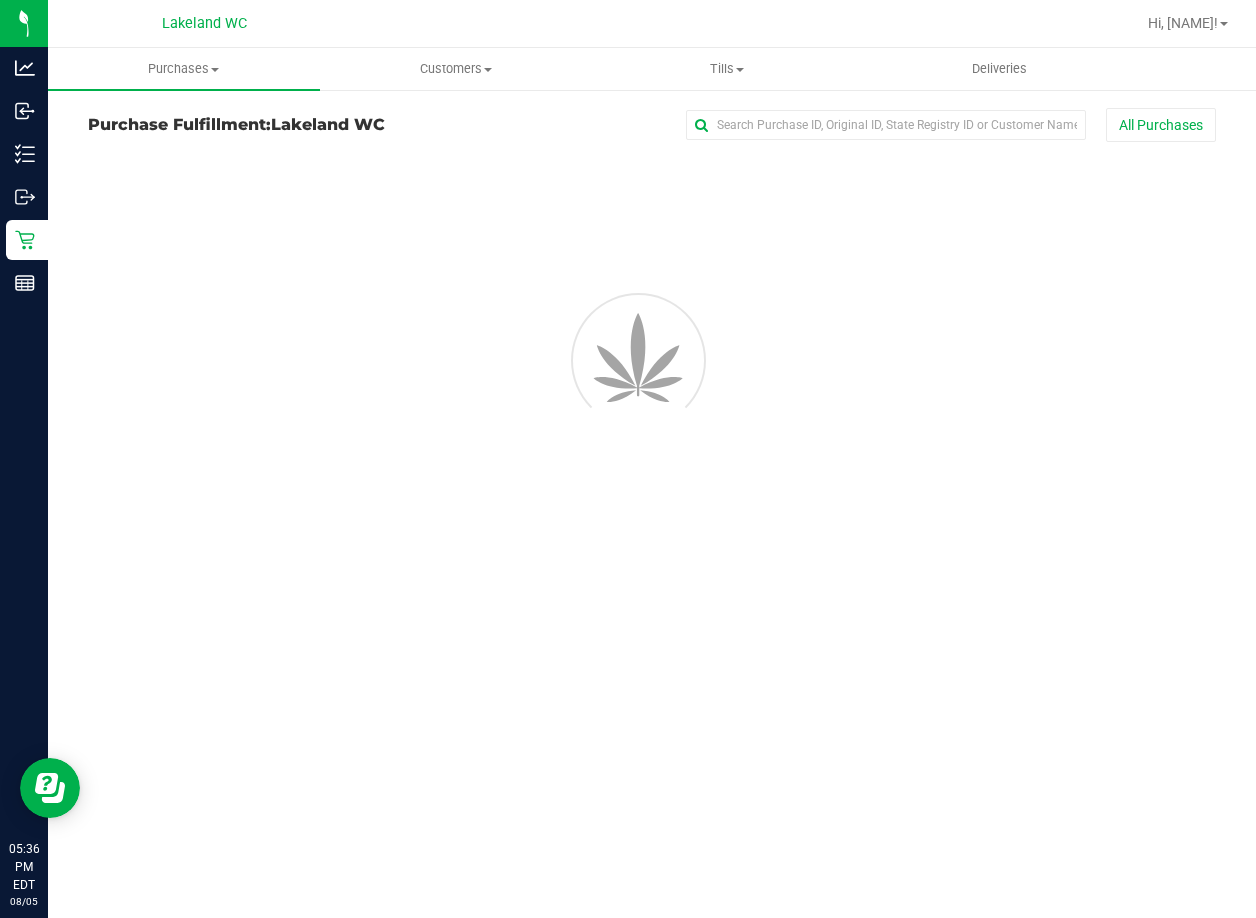 scroll, scrollTop: 0, scrollLeft: 0, axis: both 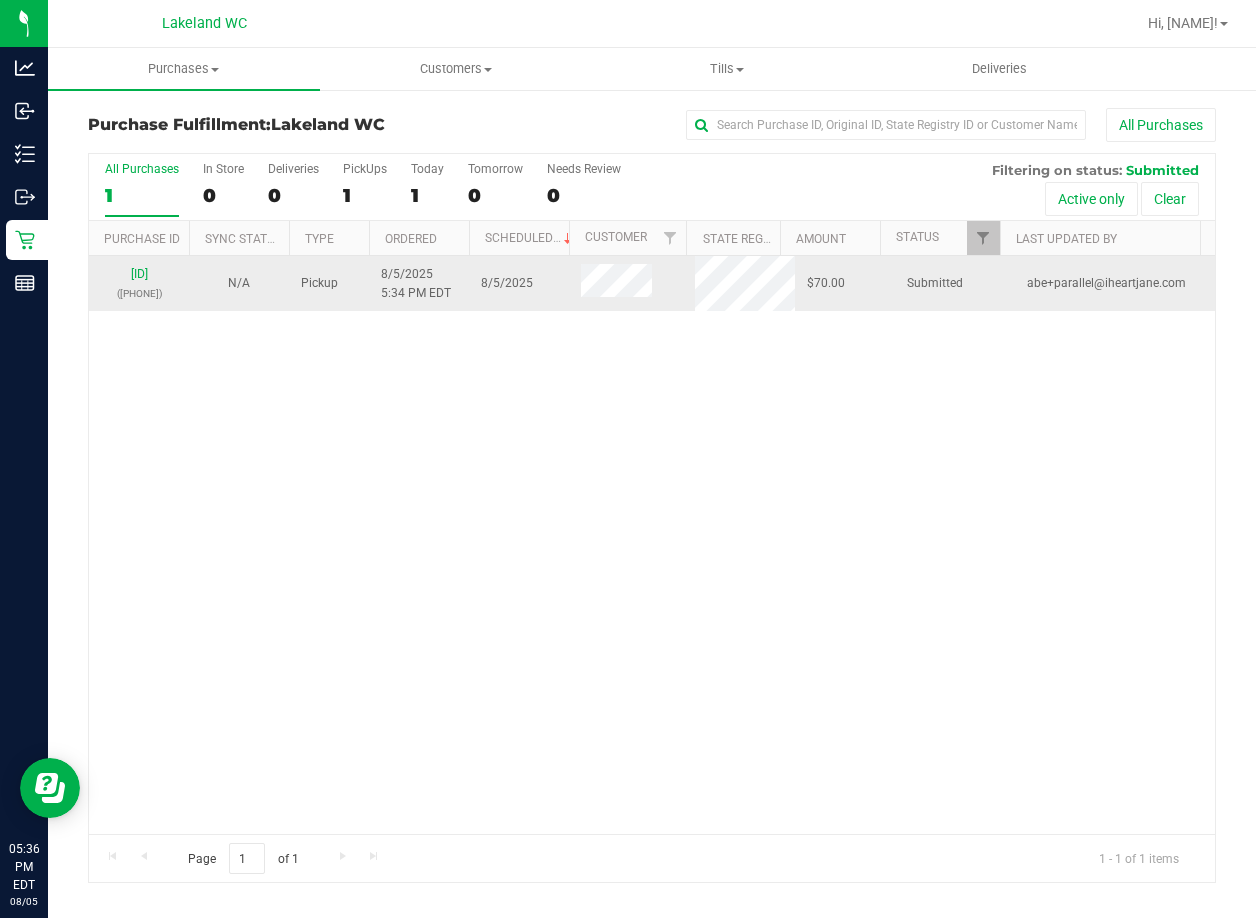 click on "11744079
(313359300)" at bounding box center (139, 284) 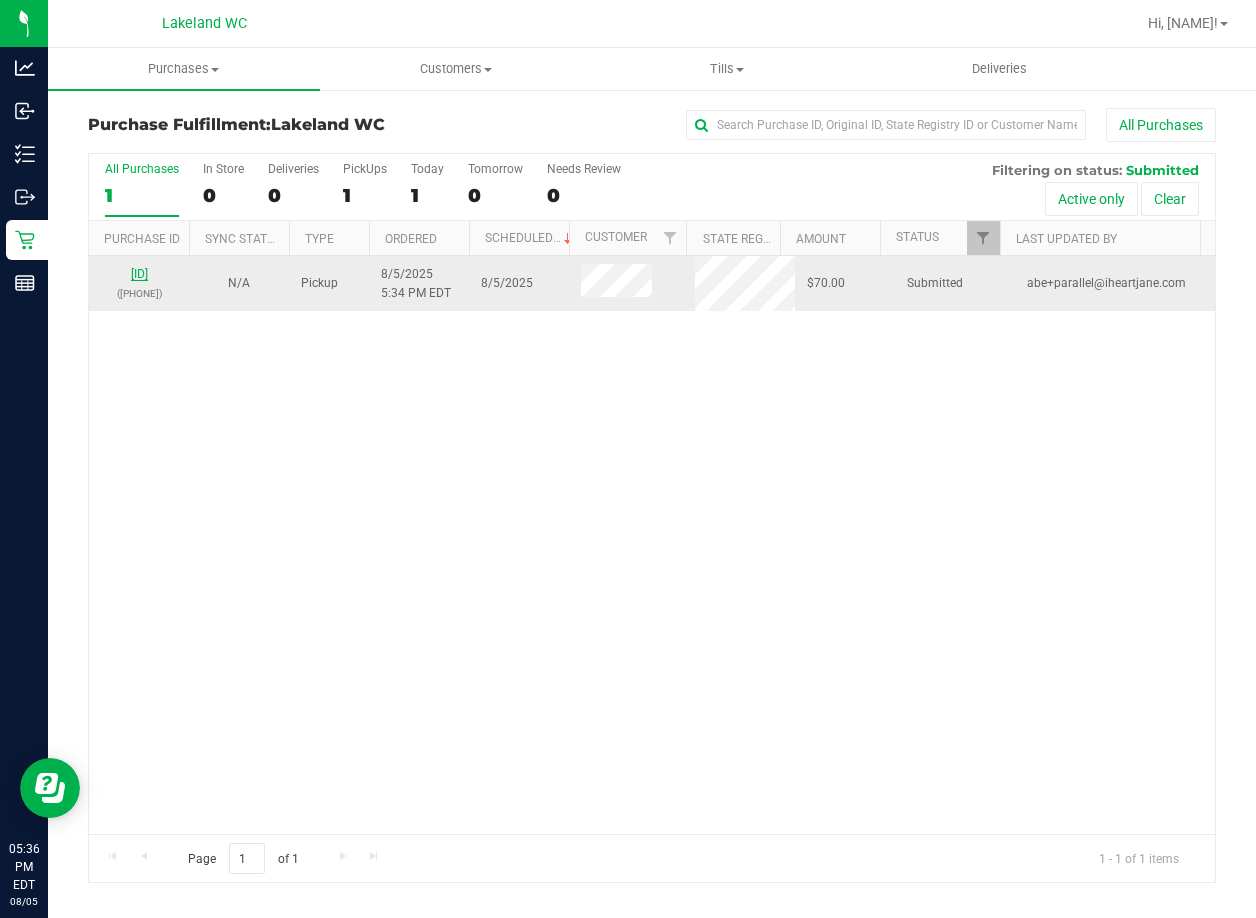 drag, startPoint x: 146, startPoint y: 265, endPoint x: 148, endPoint y: 276, distance: 11.18034 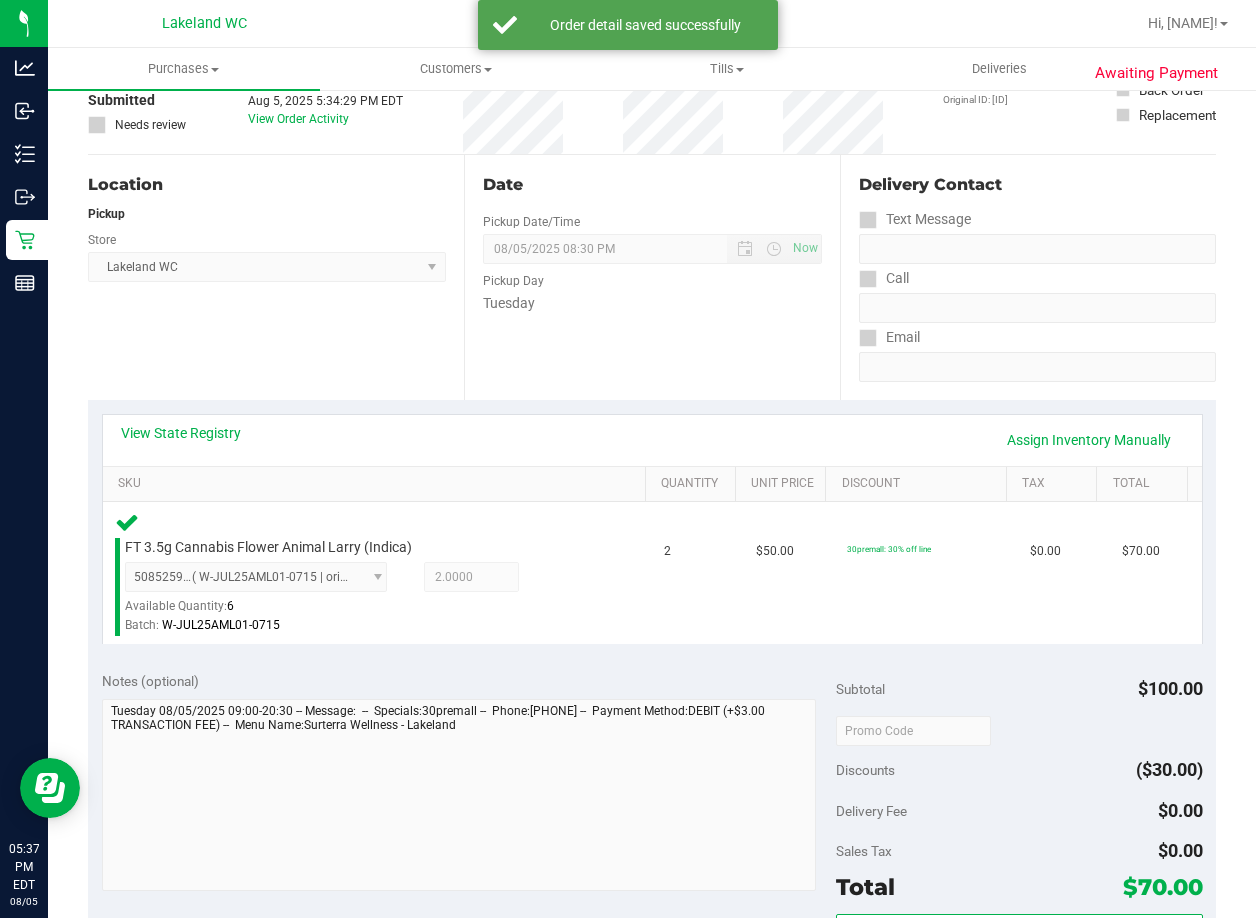scroll, scrollTop: 400, scrollLeft: 0, axis: vertical 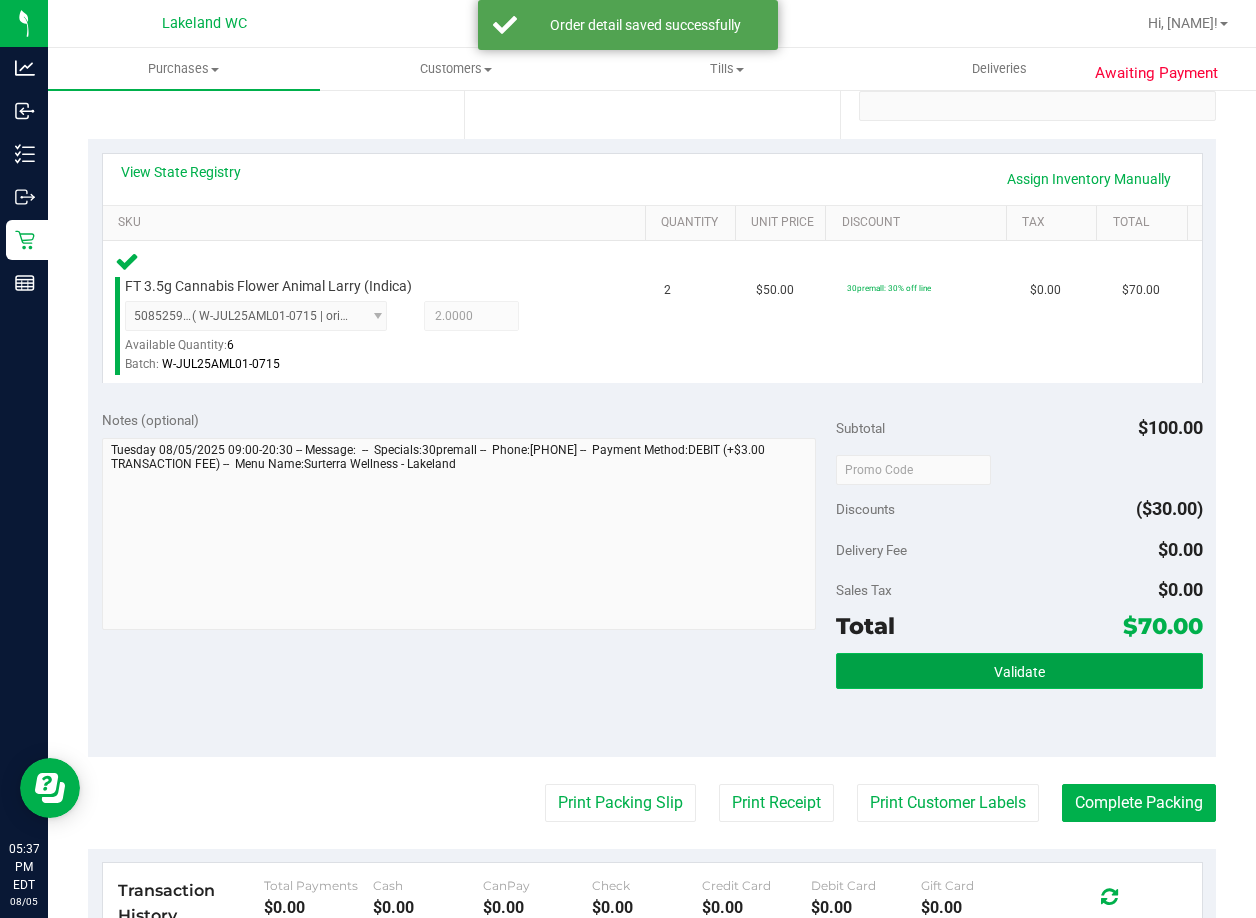 click on "Validate" at bounding box center (1019, 671) 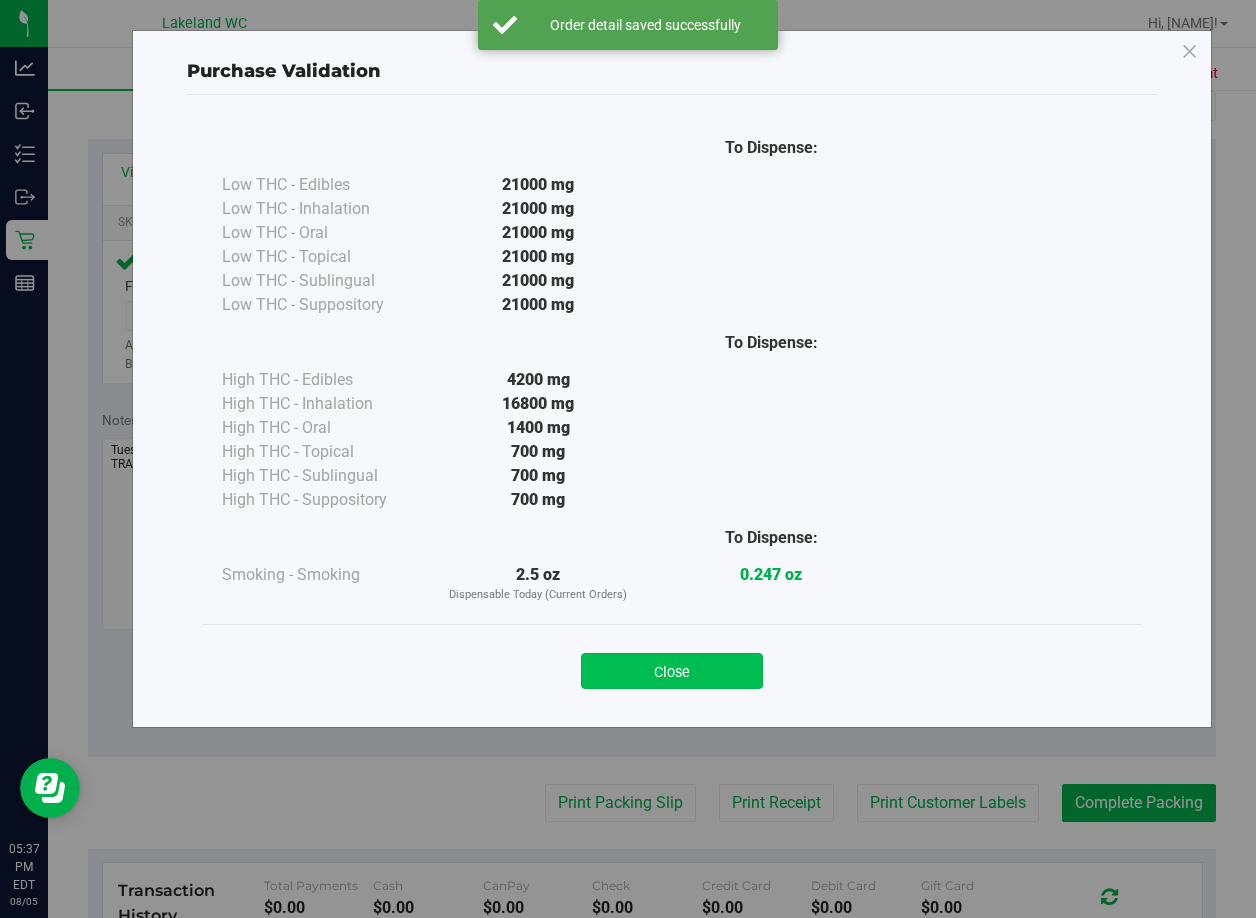 click on "Close" at bounding box center [672, 671] 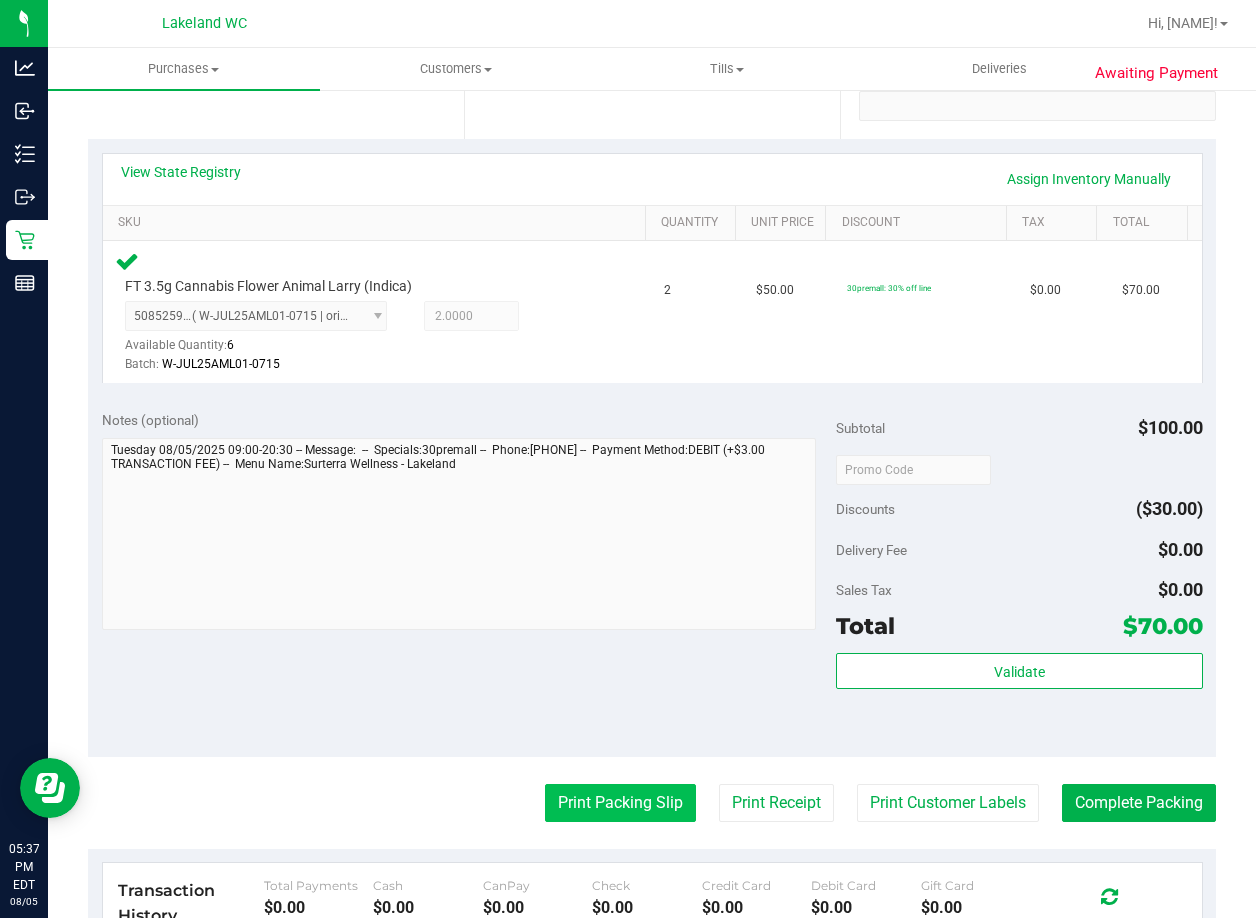 click on "Print Packing Slip" at bounding box center [620, 803] 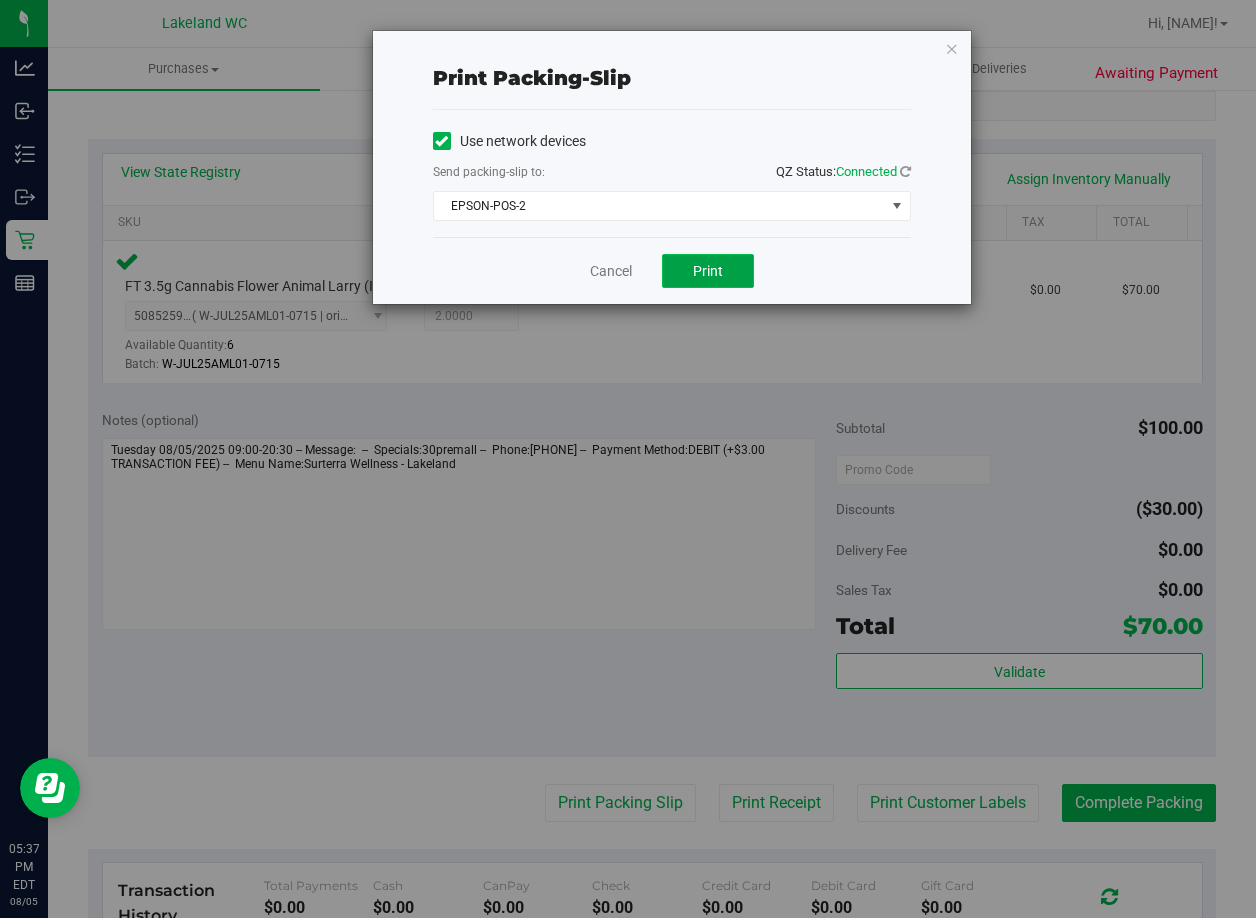 click on "Print" at bounding box center (708, 271) 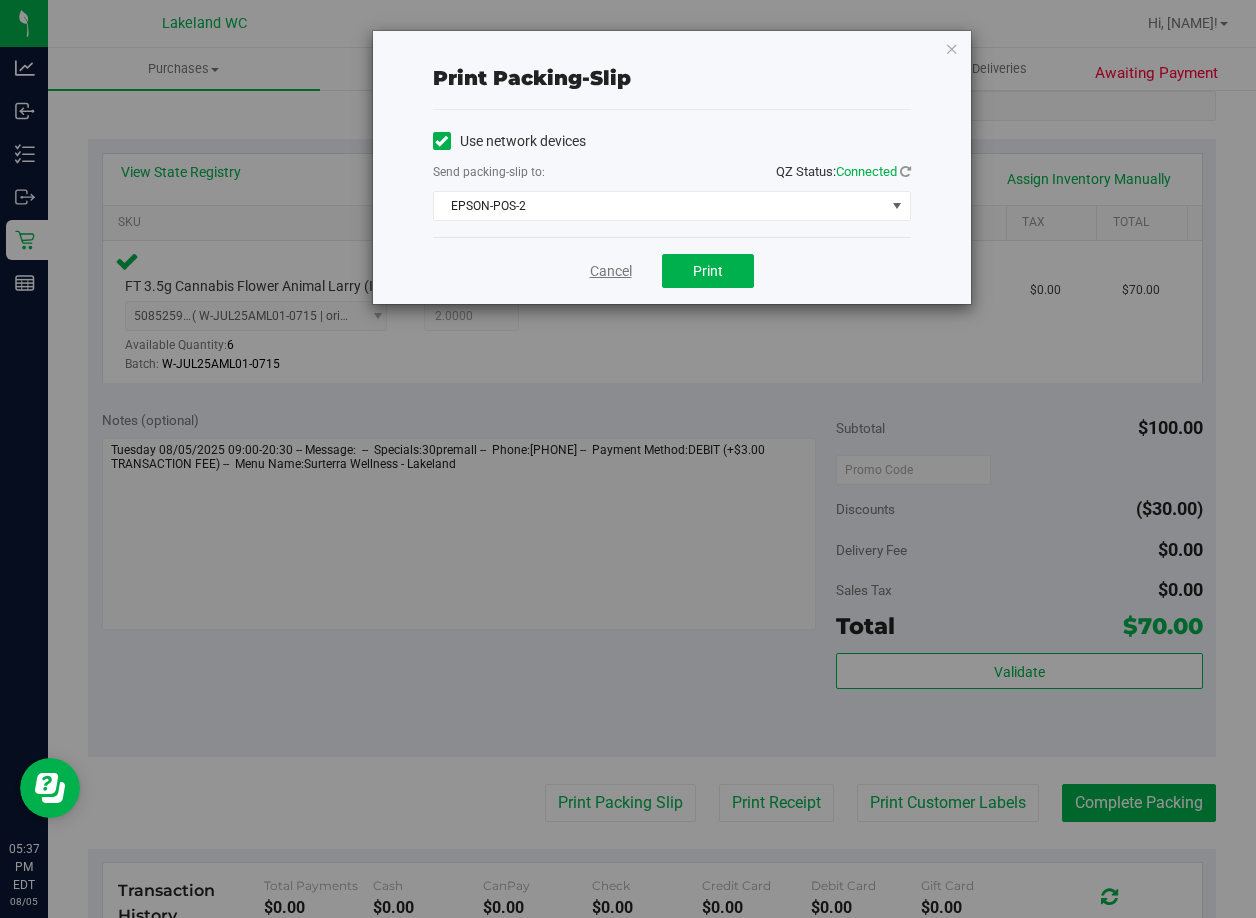 click on "Cancel" at bounding box center [611, 271] 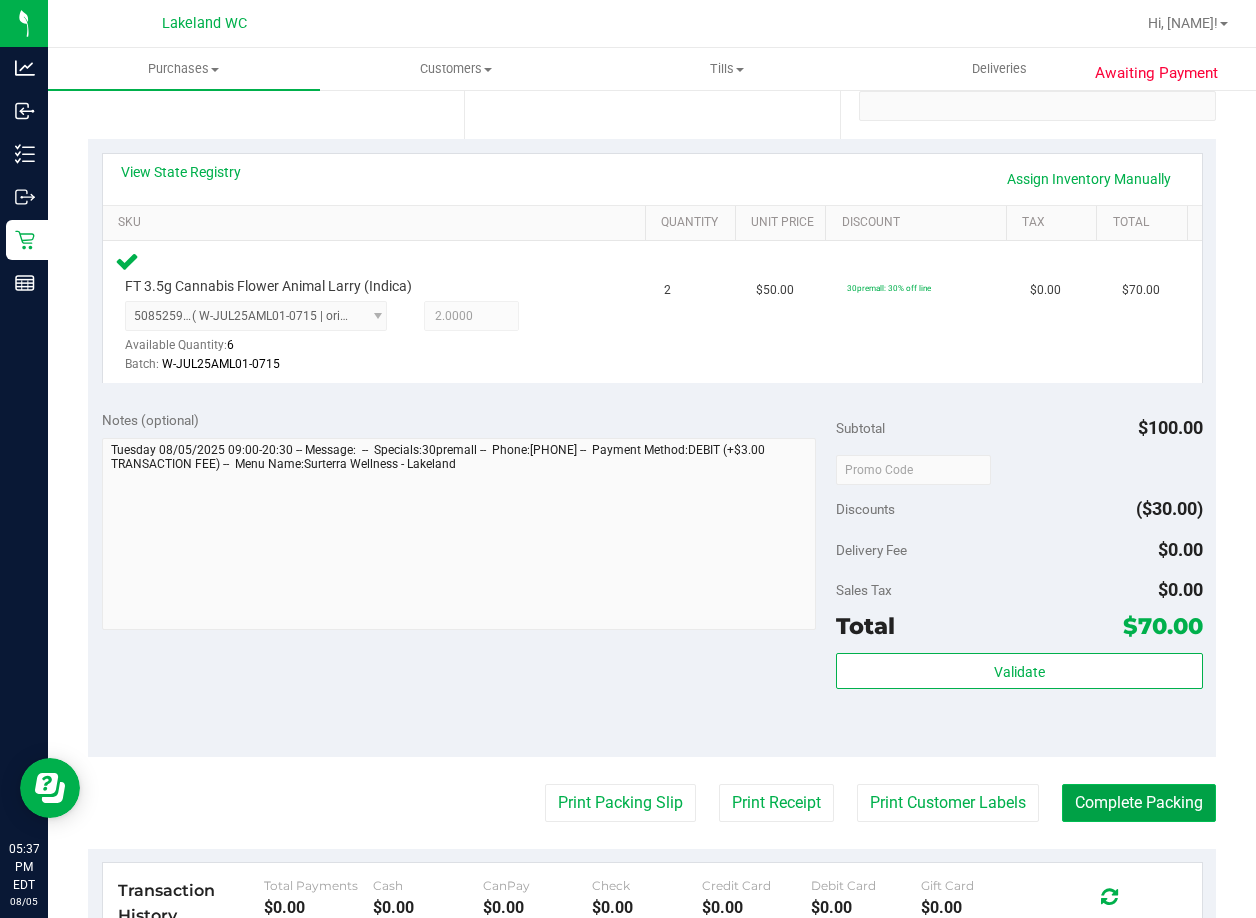 click on "Complete Packing" at bounding box center (1139, 803) 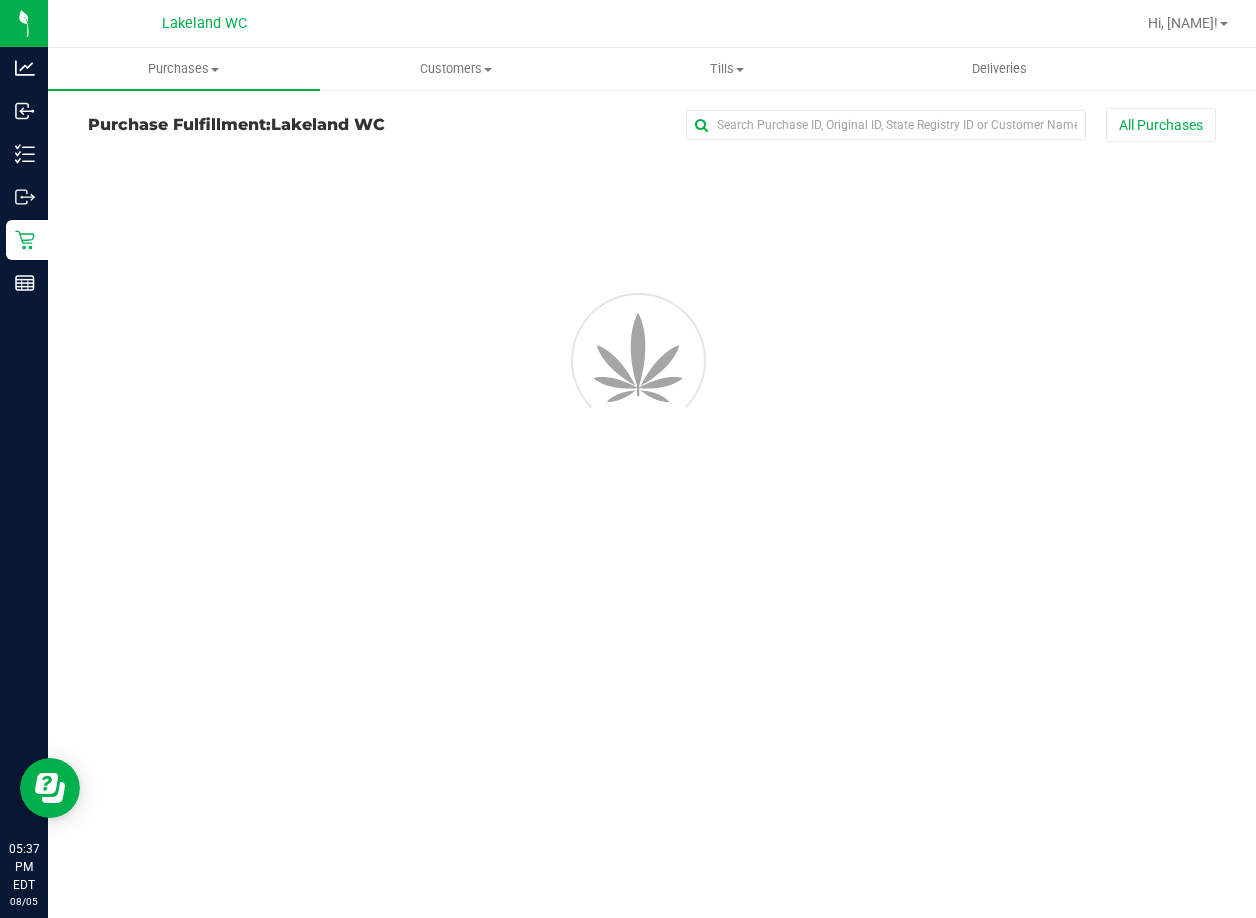 scroll, scrollTop: 0, scrollLeft: 0, axis: both 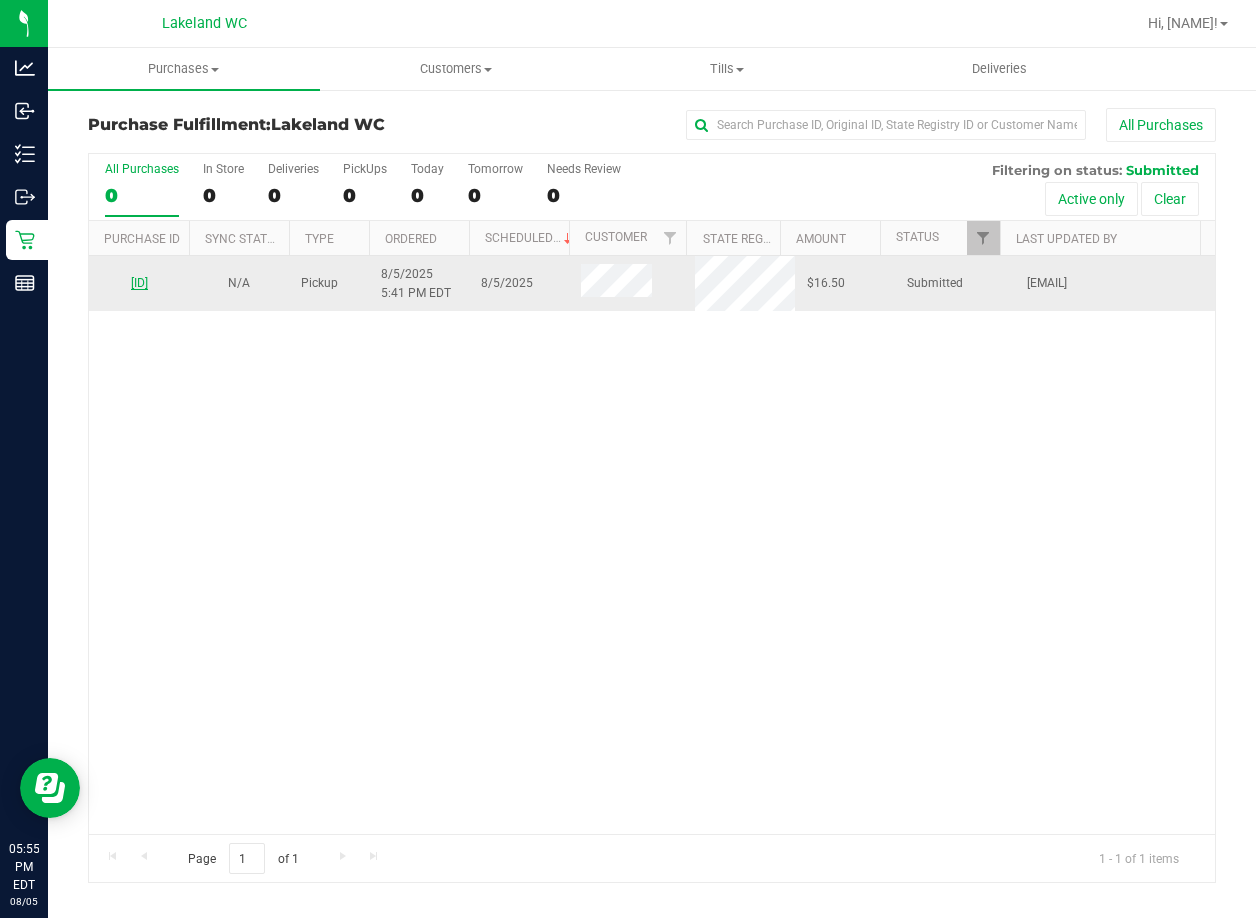 click on "11744118" at bounding box center [139, 283] 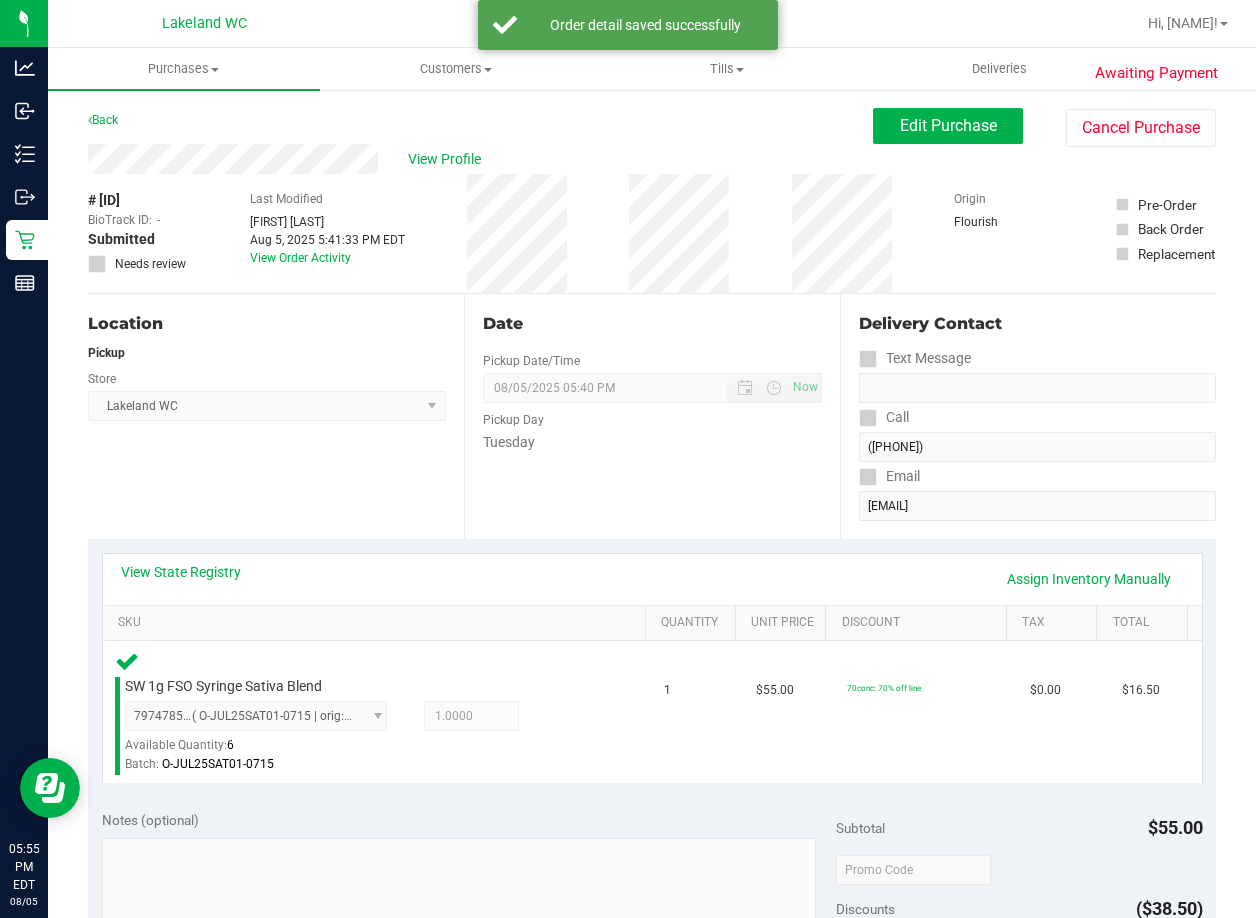 scroll, scrollTop: 600, scrollLeft: 0, axis: vertical 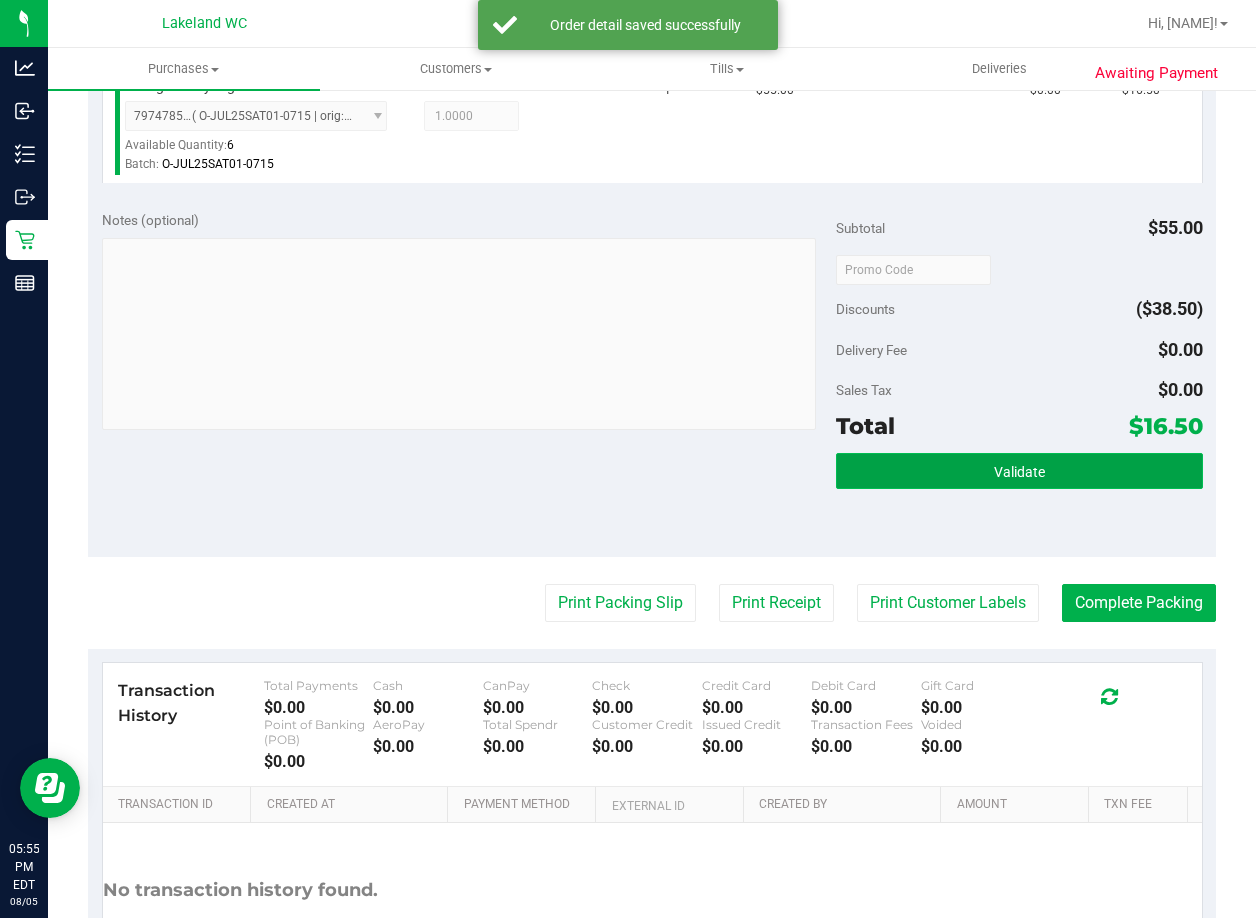 click on "Validate" at bounding box center (1019, 471) 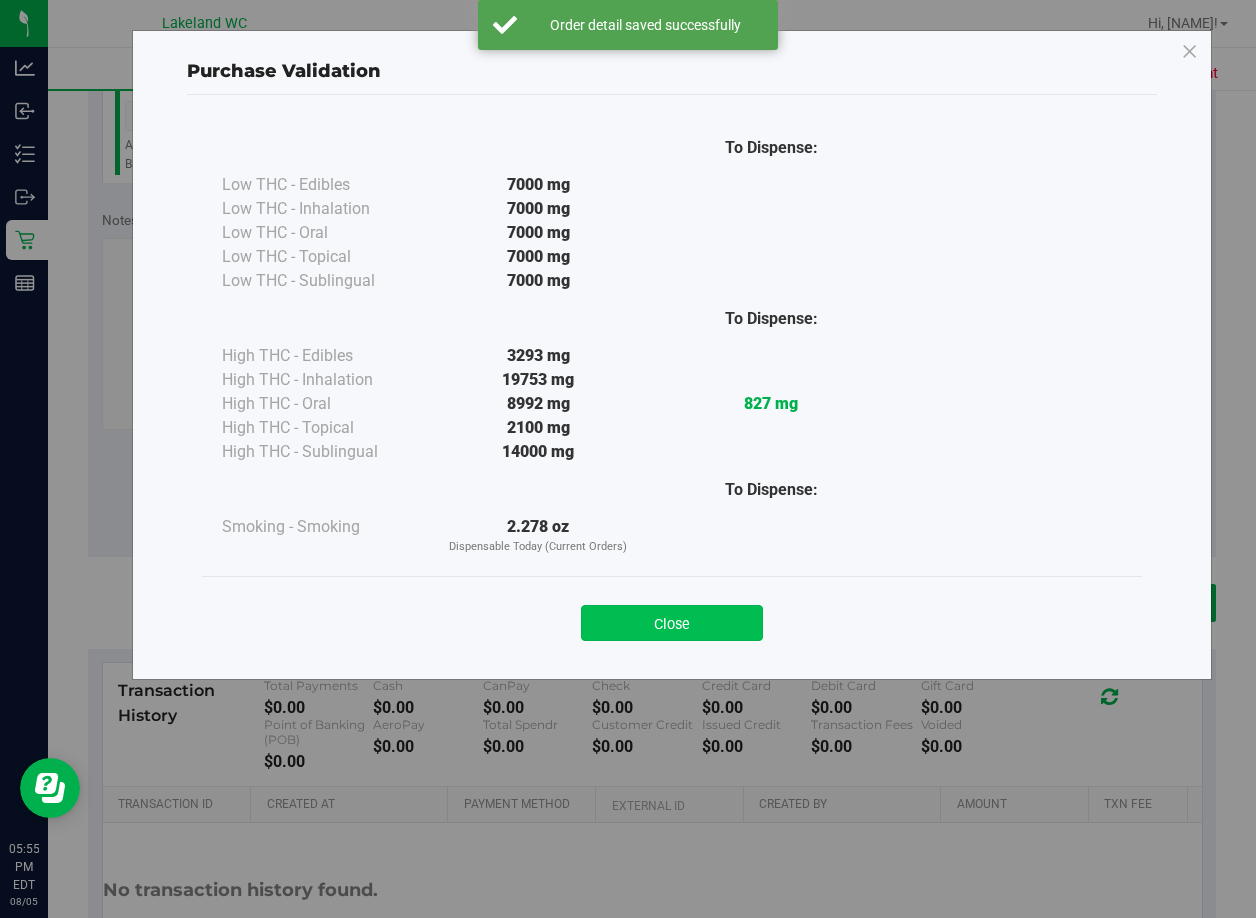 click on "Close" at bounding box center [672, 623] 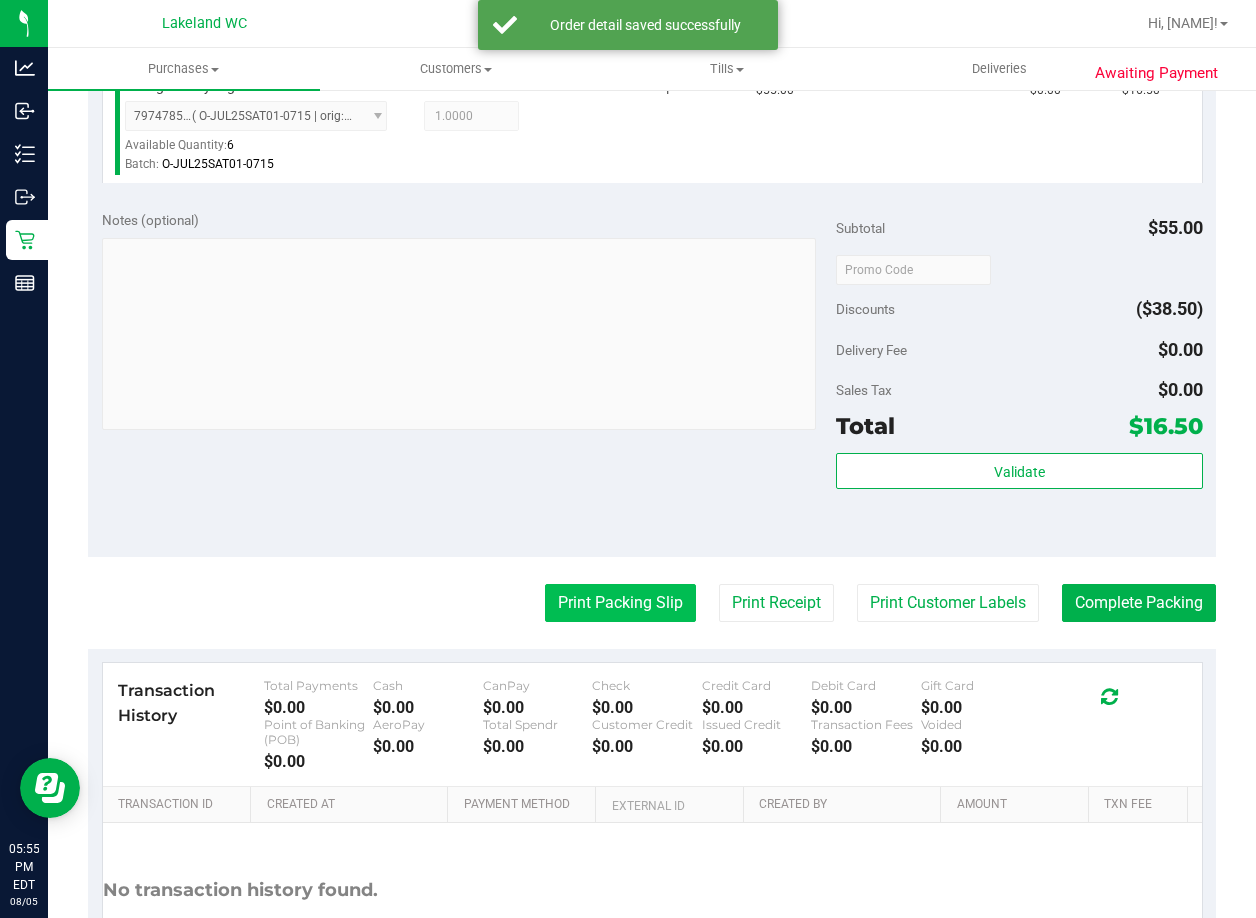 click on "Print Packing Slip" at bounding box center (620, 603) 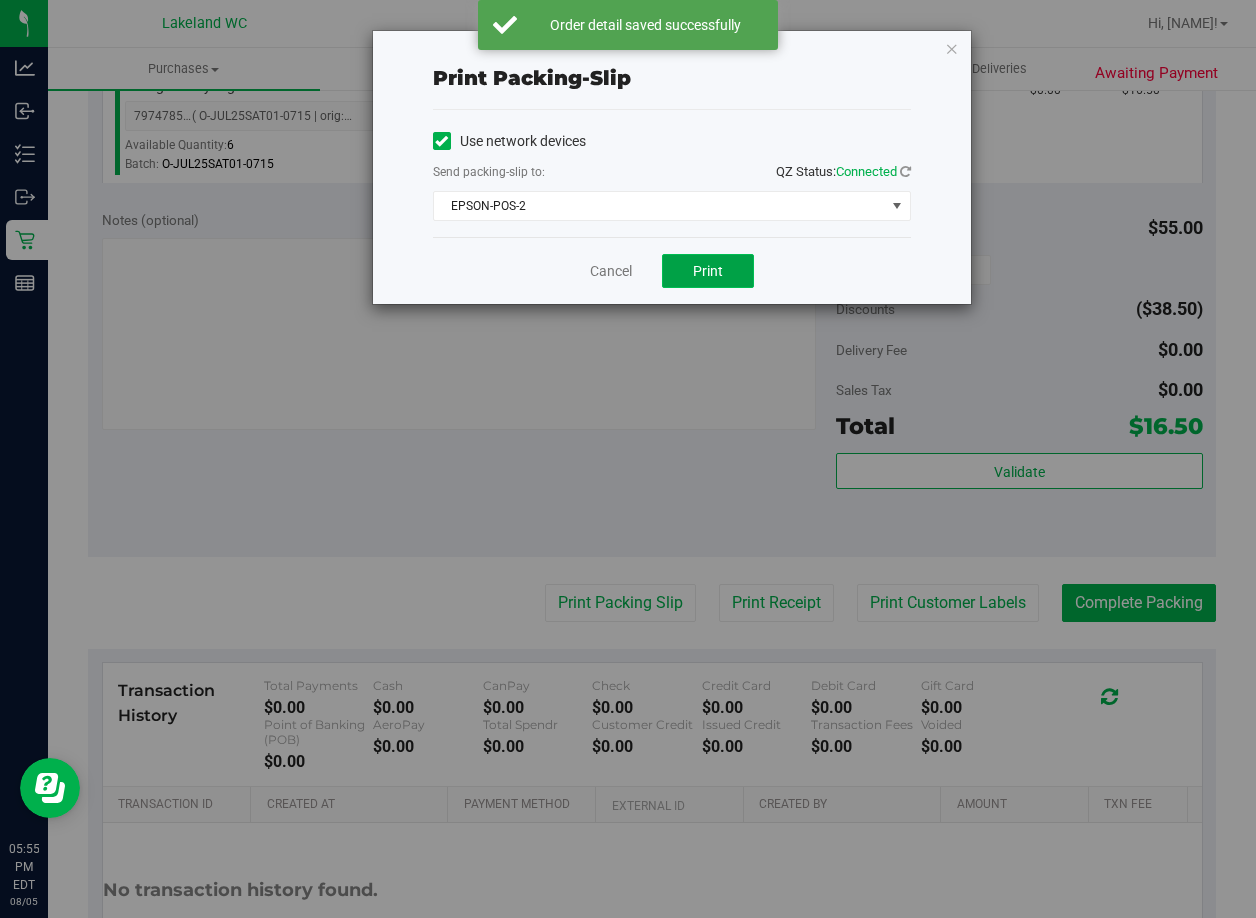 click on "Print" at bounding box center [708, 271] 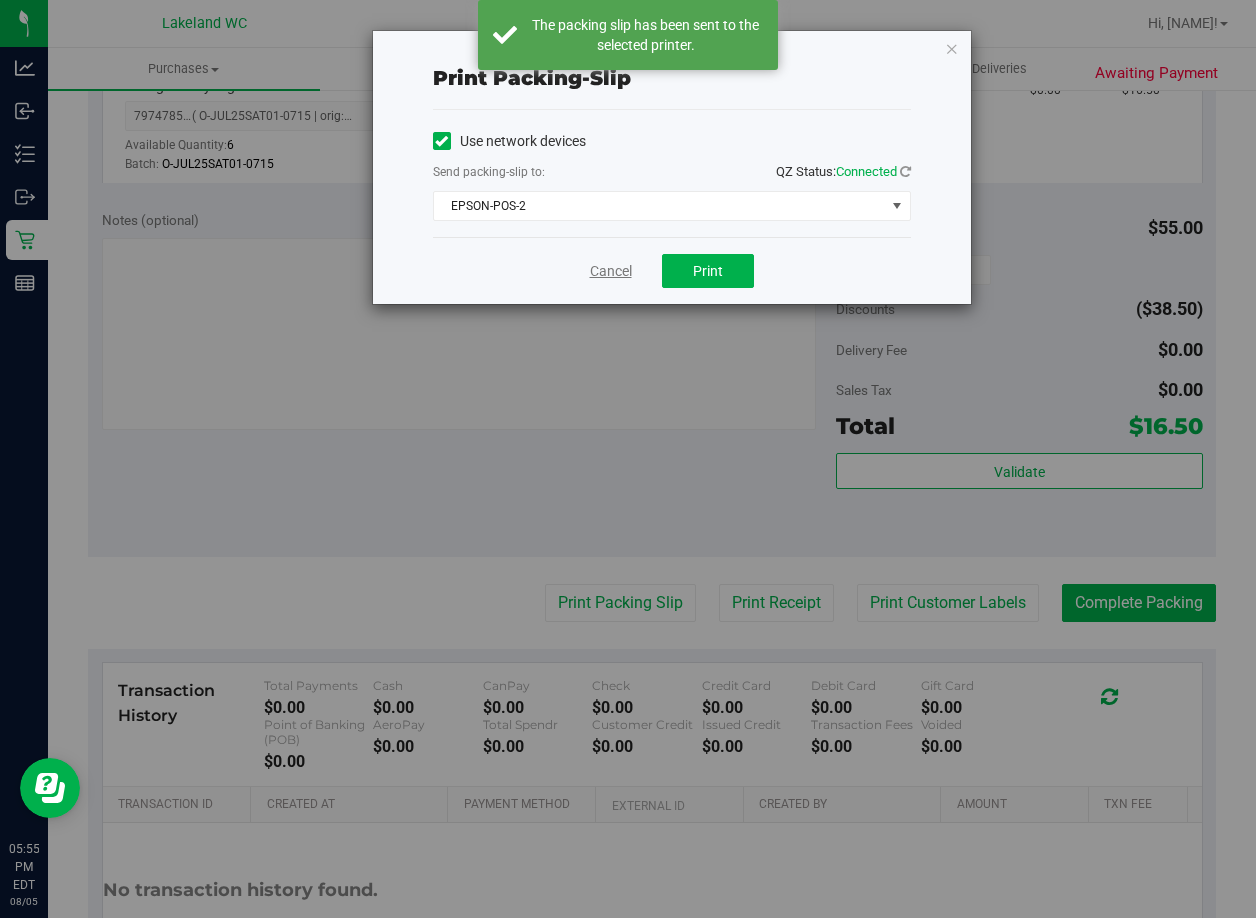 click on "Cancel" at bounding box center (611, 271) 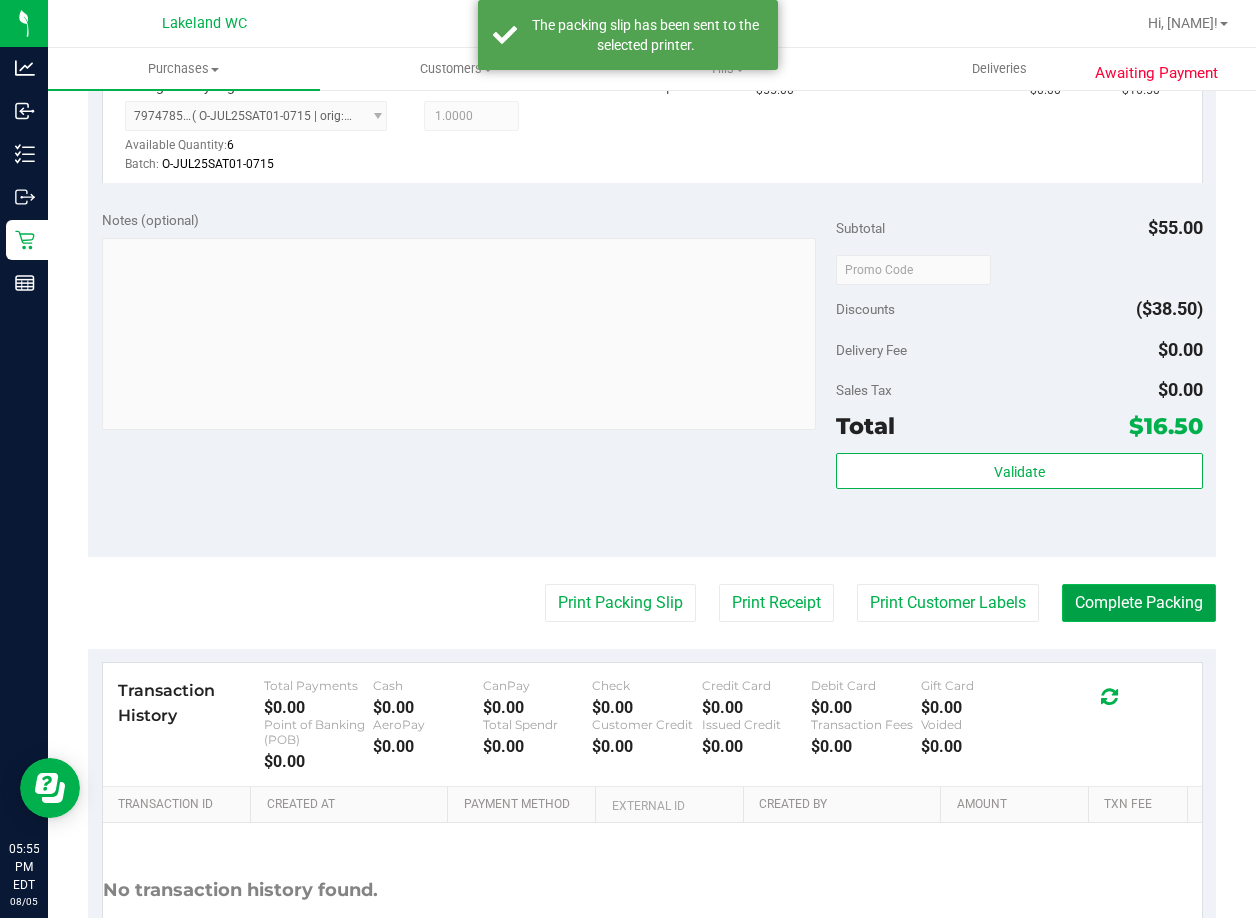 click on "Complete Packing" at bounding box center [1139, 603] 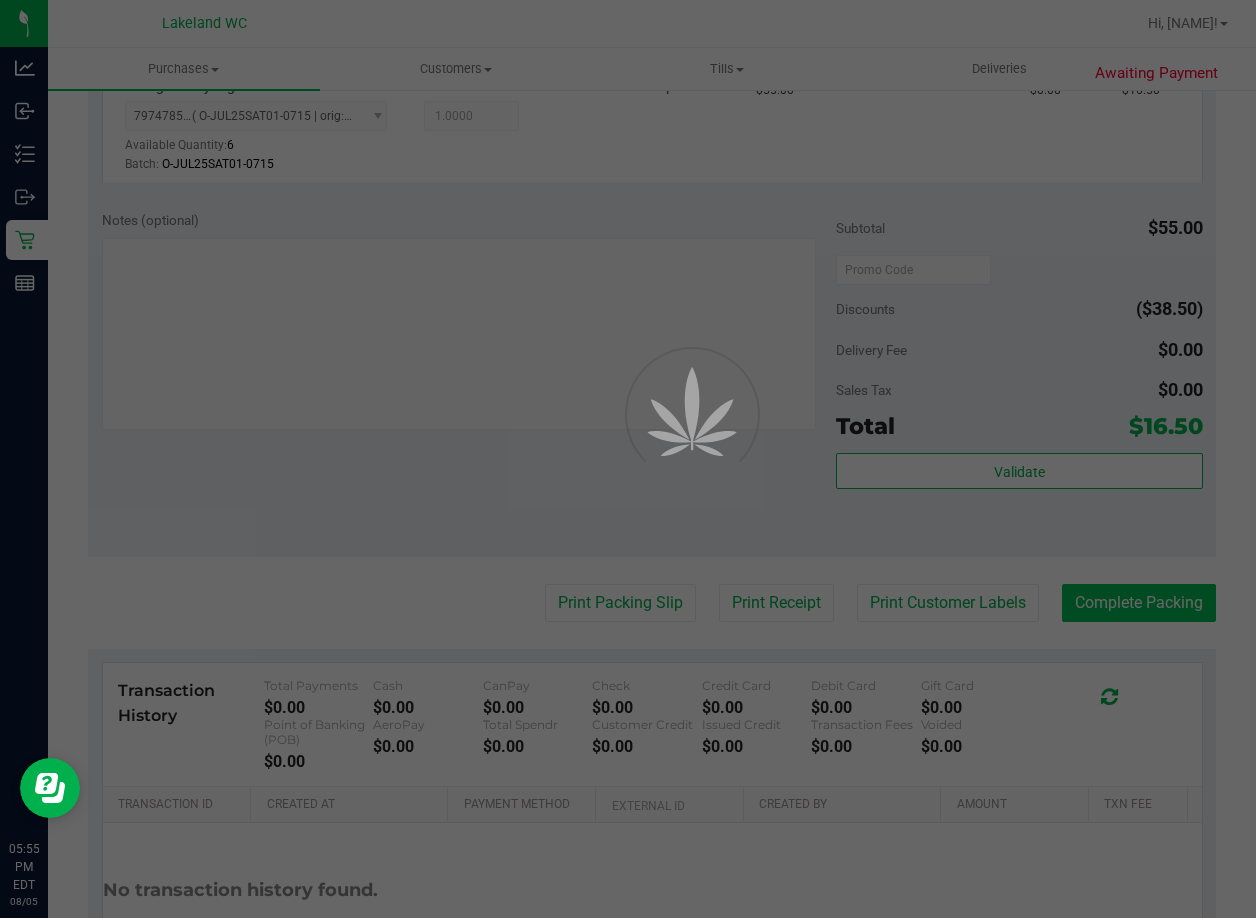 scroll, scrollTop: 0, scrollLeft: 0, axis: both 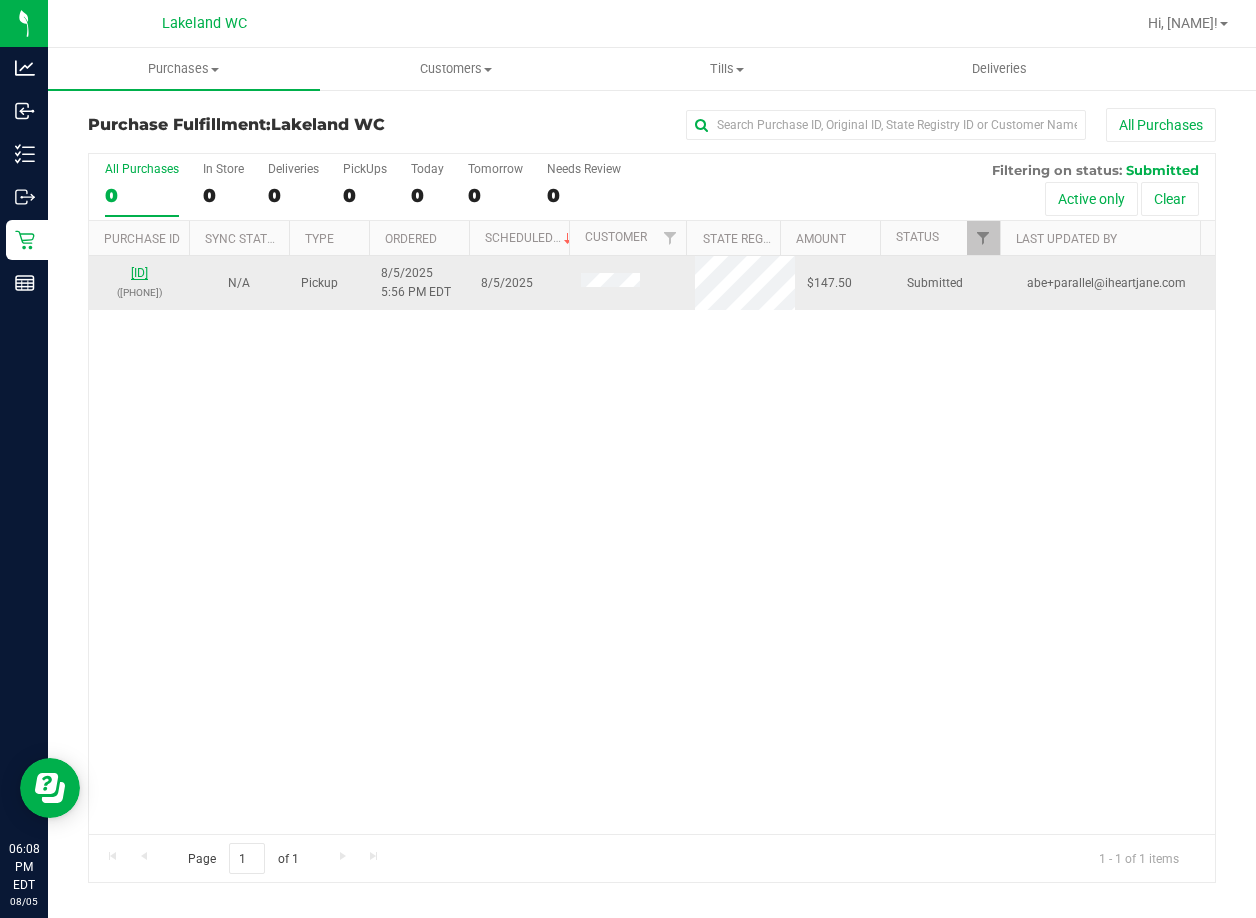 click on "11744227" at bounding box center (139, 273) 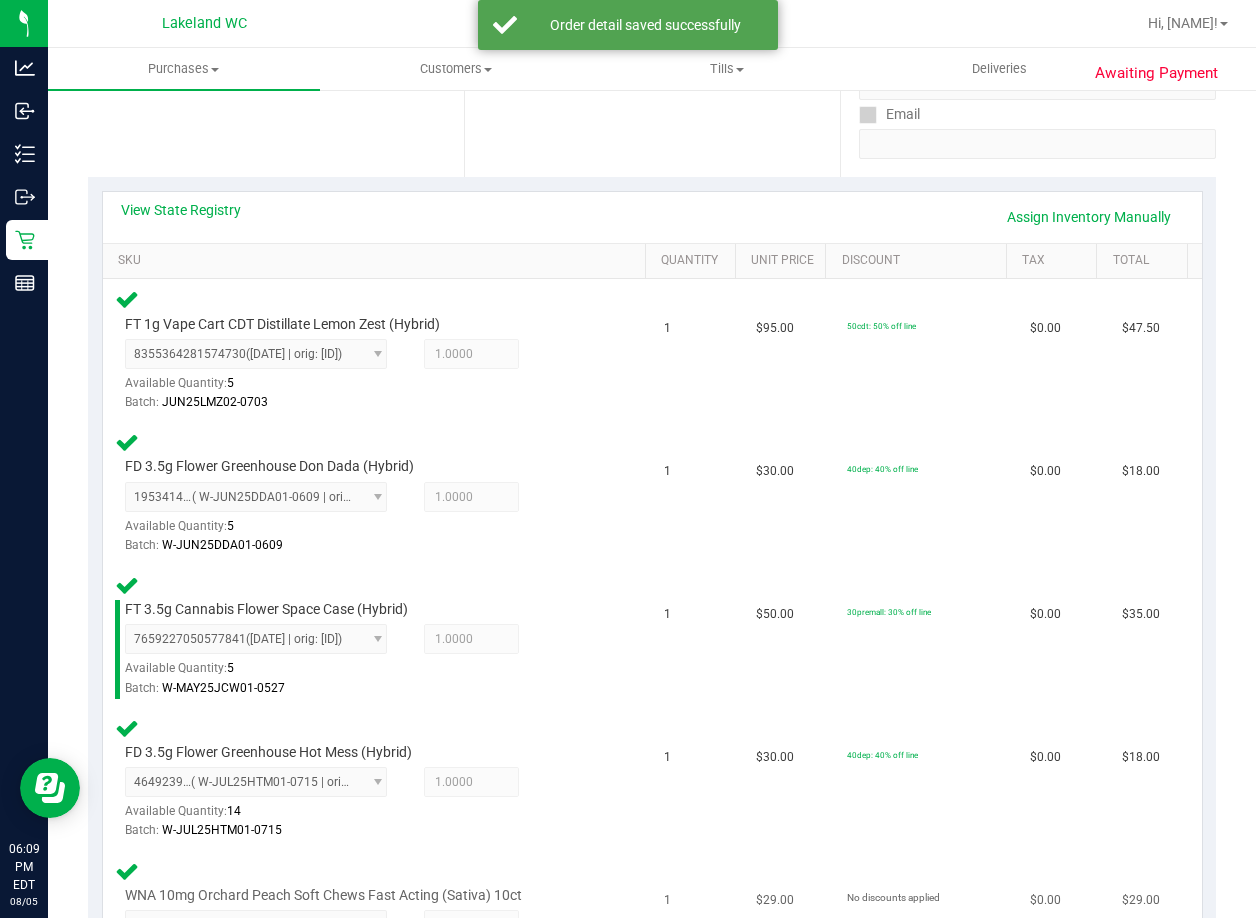 scroll, scrollTop: 900, scrollLeft: 0, axis: vertical 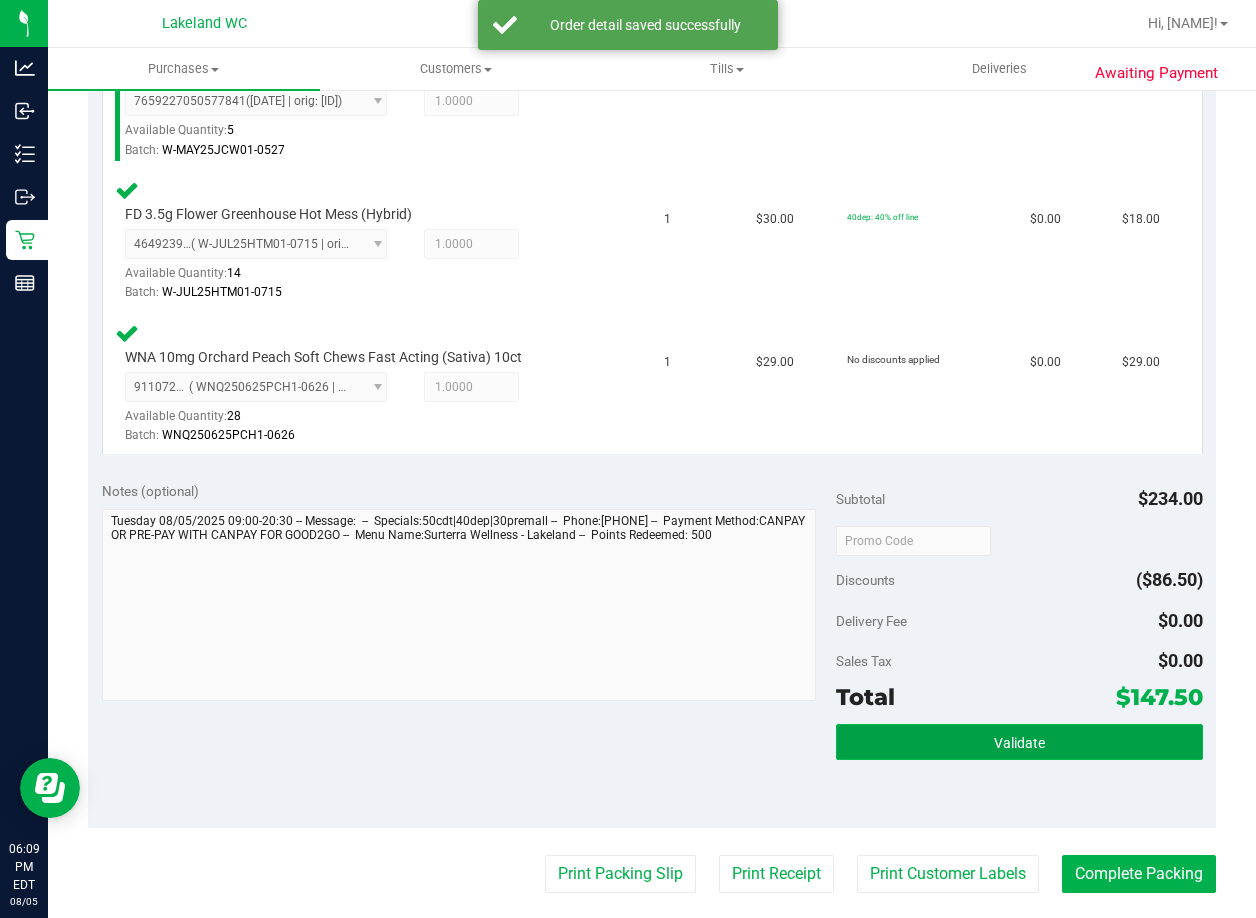 click on "Validate" at bounding box center [1019, 742] 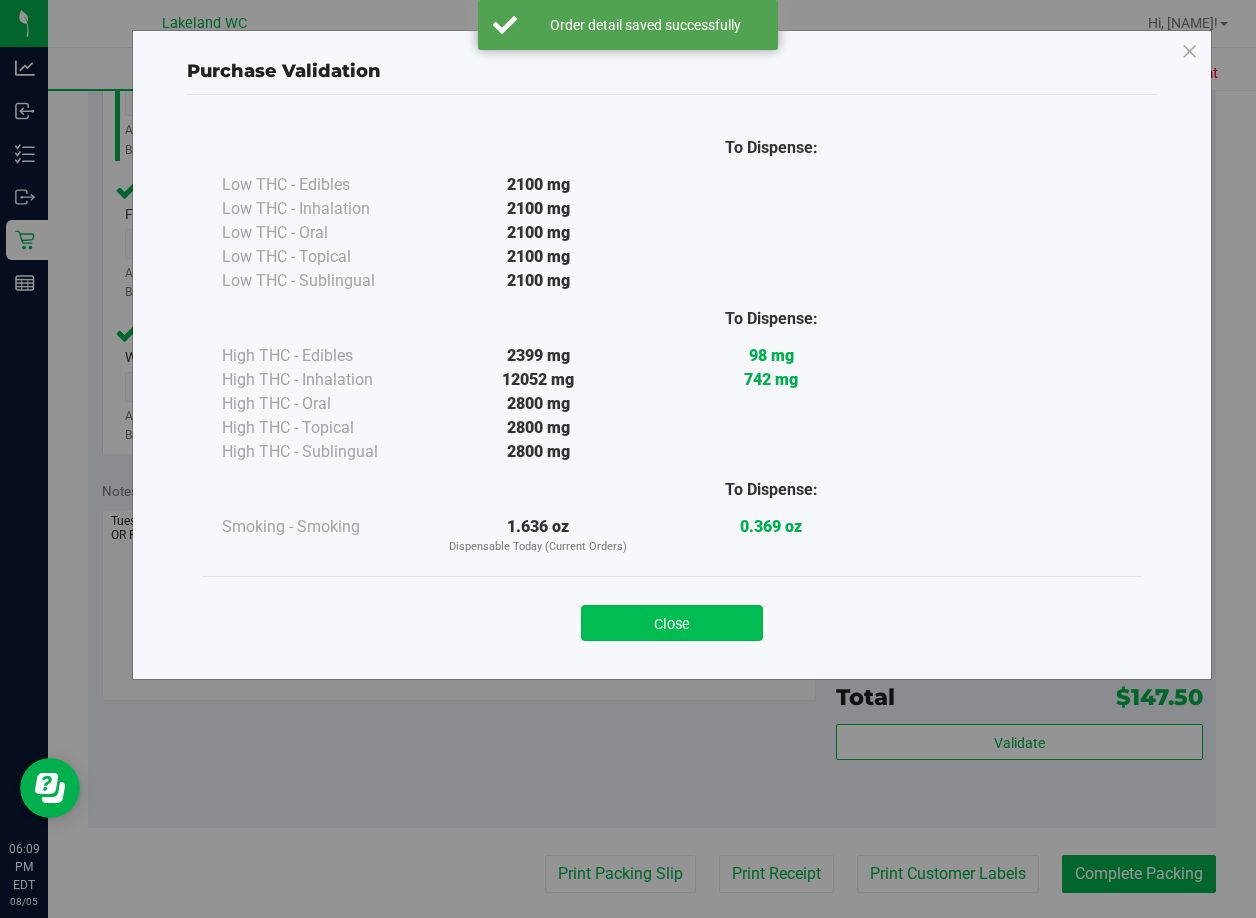 click on "Close" at bounding box center (672, 623) 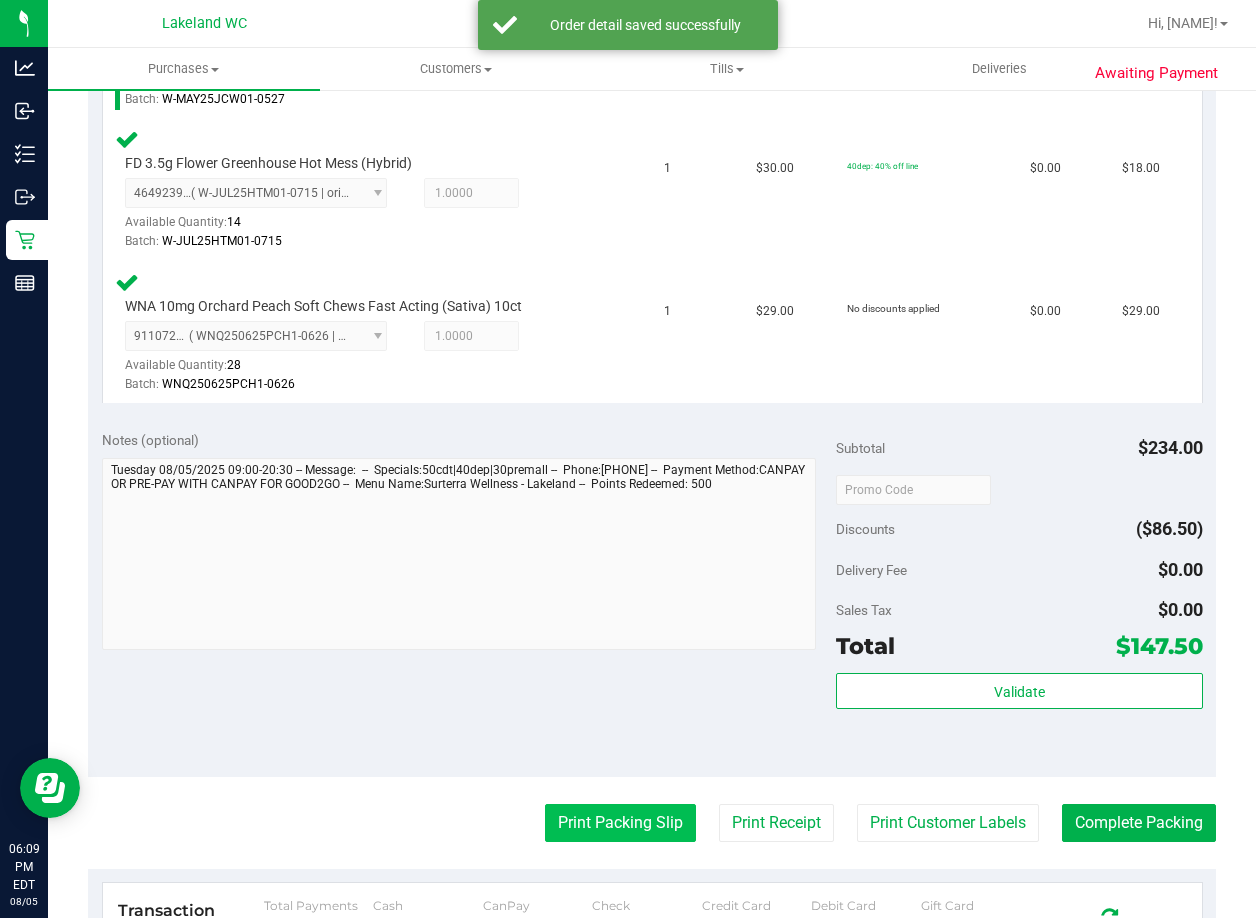 scroll, scrollTop: 1000, scrollLeft: 0, axis: vertical 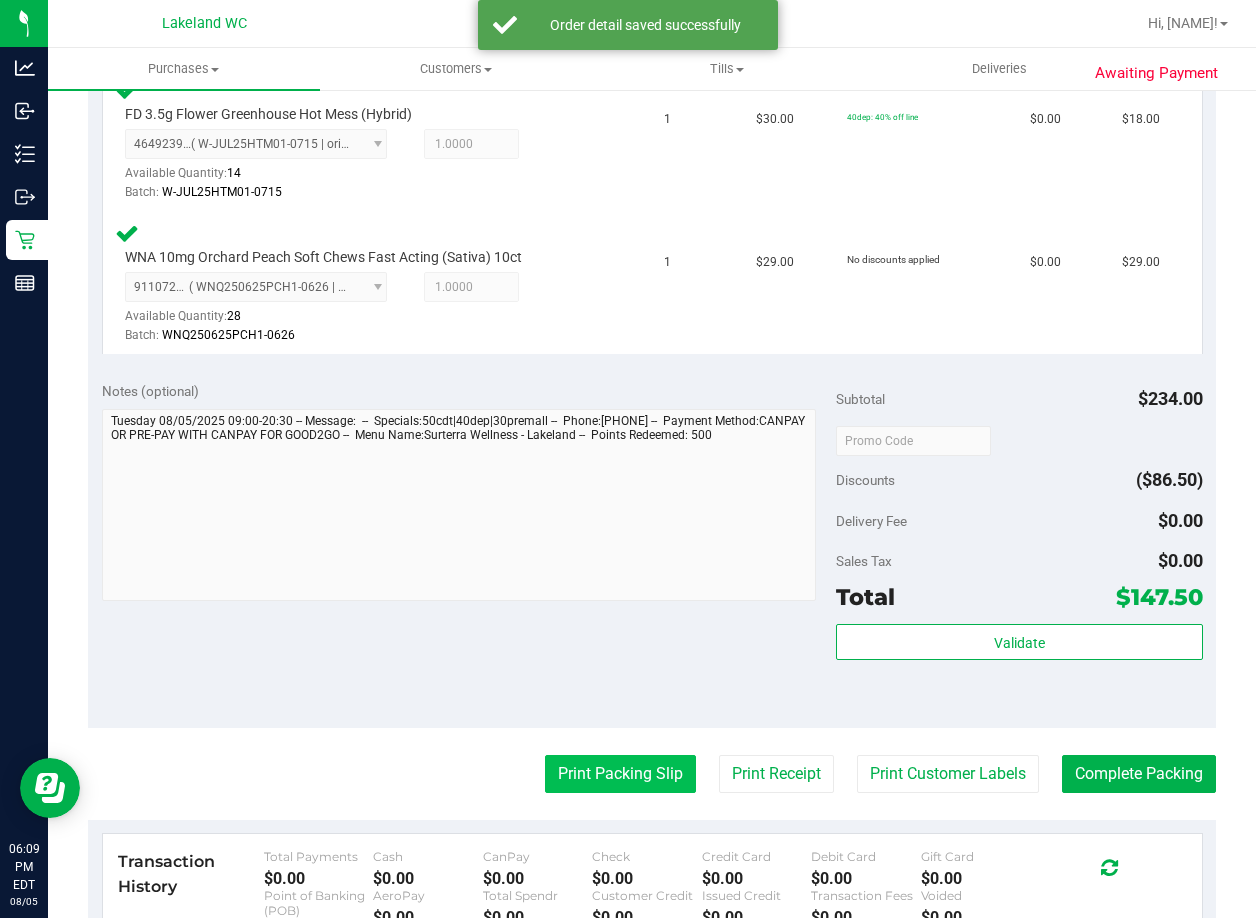 click on "Print Packing Slip" at bounding box center [620, 774] 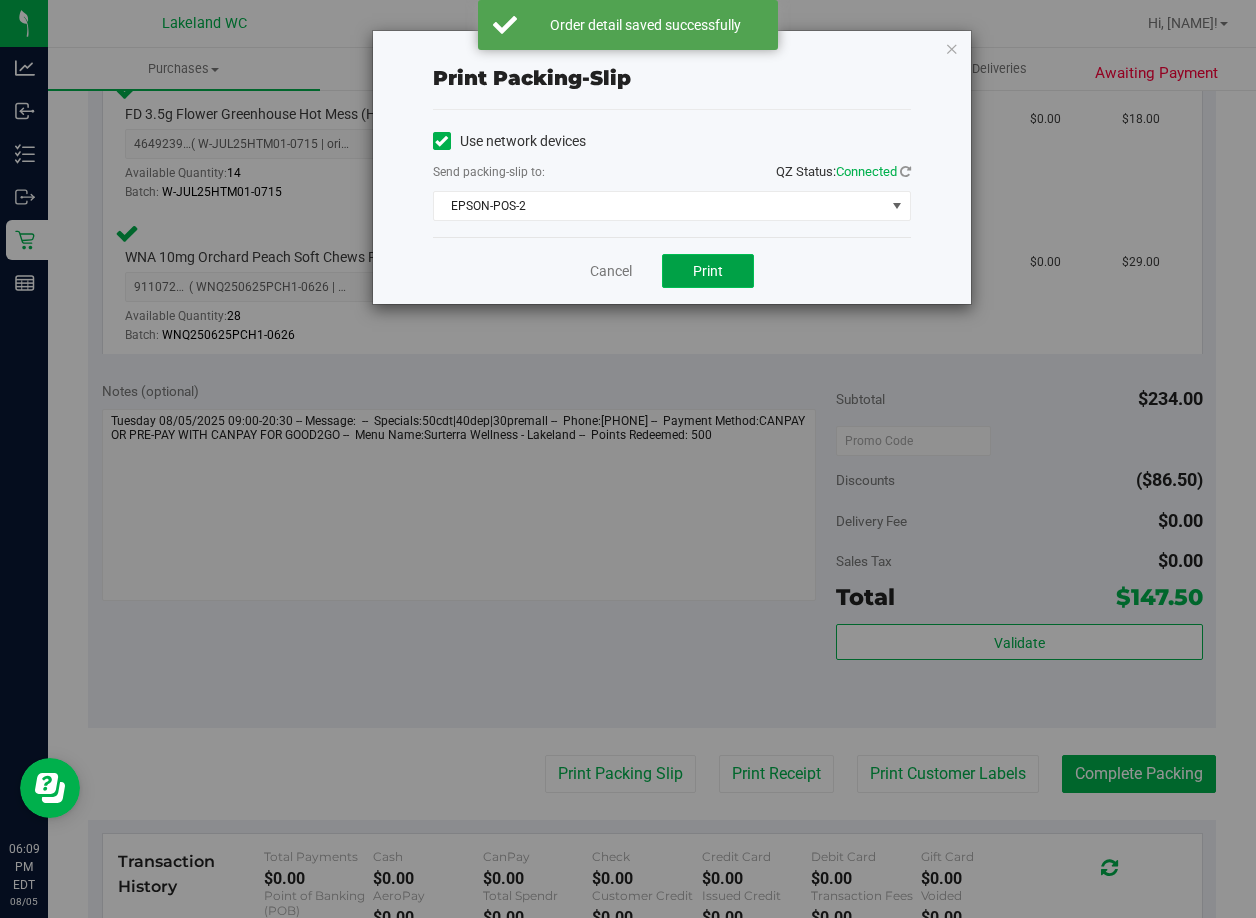 click on "Print" at bounding box center [708, 271] 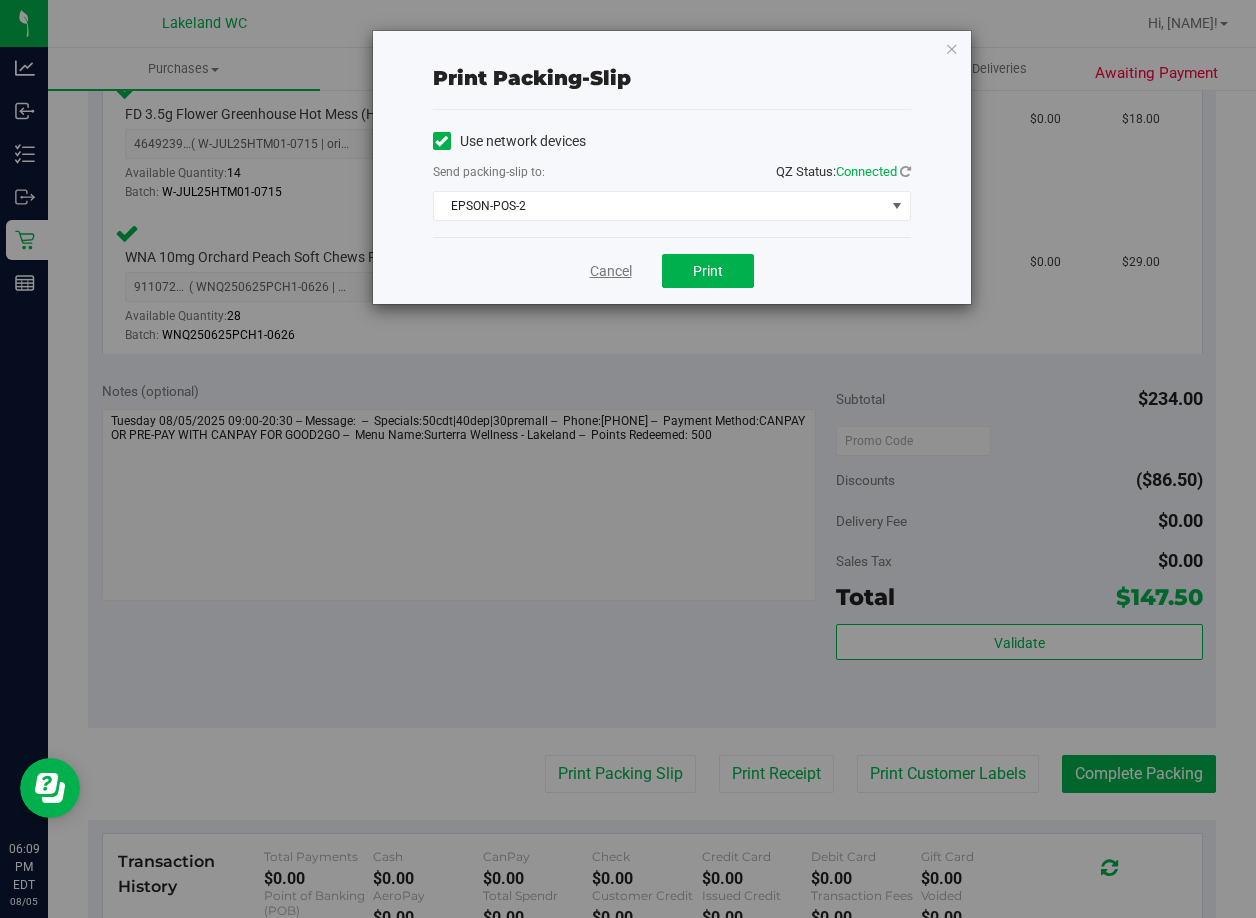 click on "Cancel" at bounding box center [611, 271] 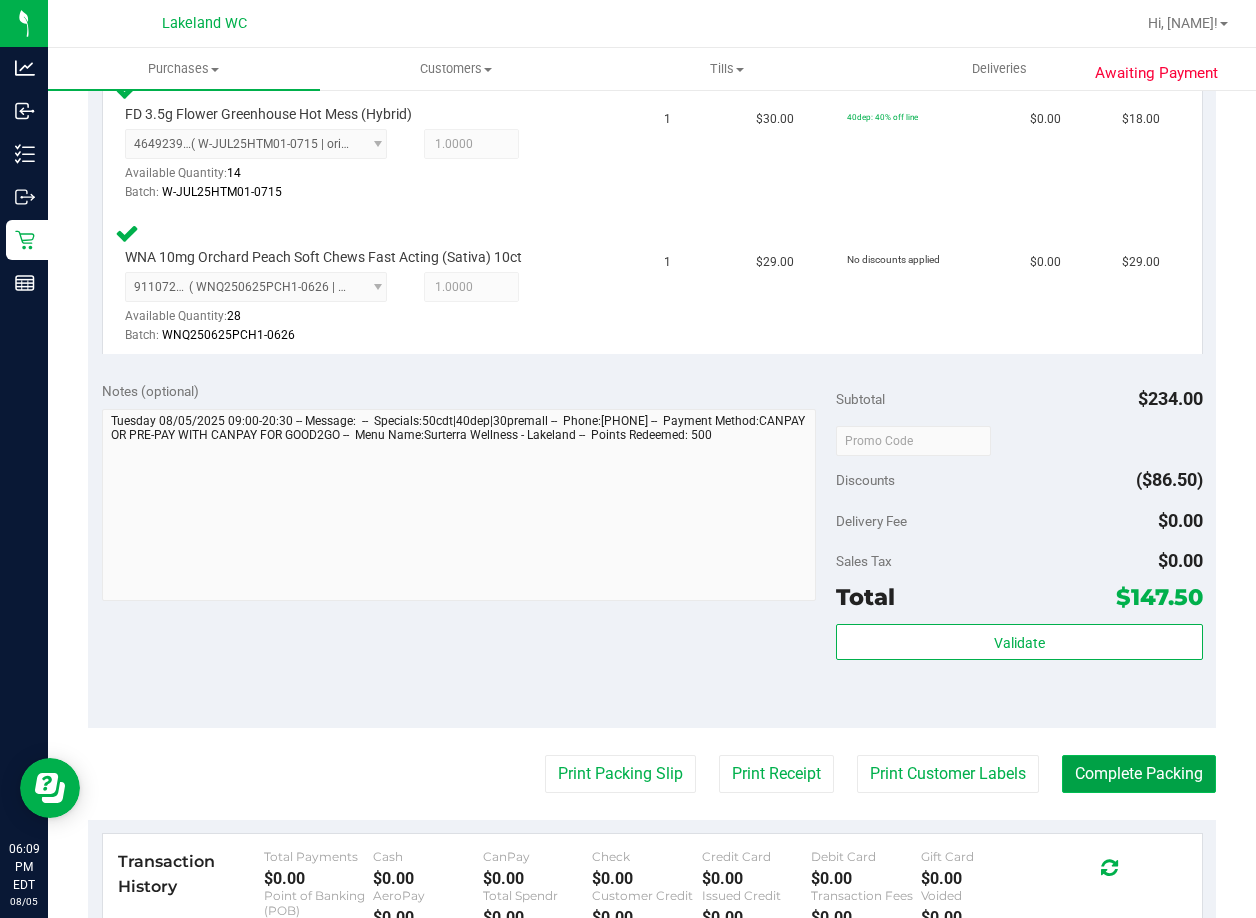 click on "Complete Packing" at bounding box center (1139, 774) 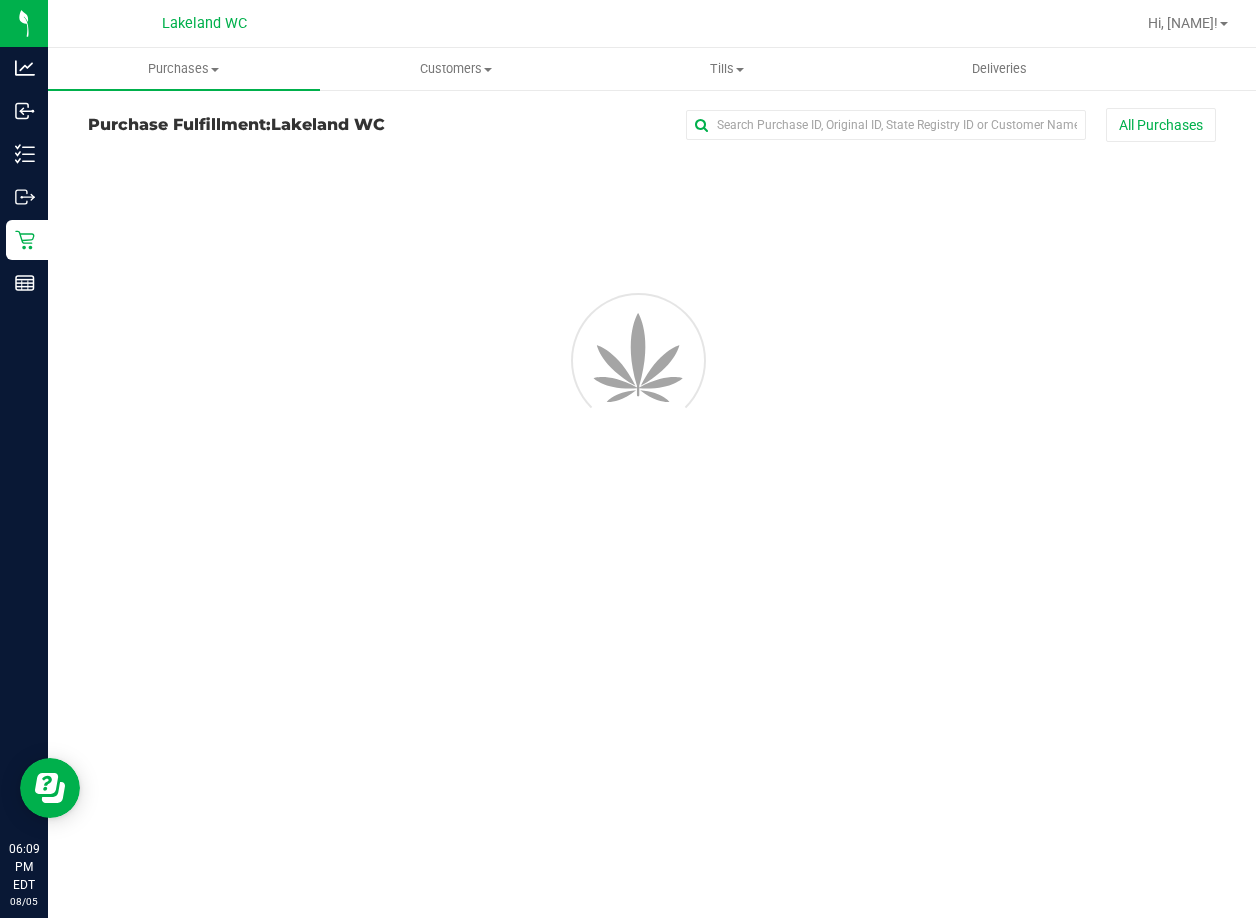 scroll, scrollTop: 0, scrollLeft: 0, axis: both 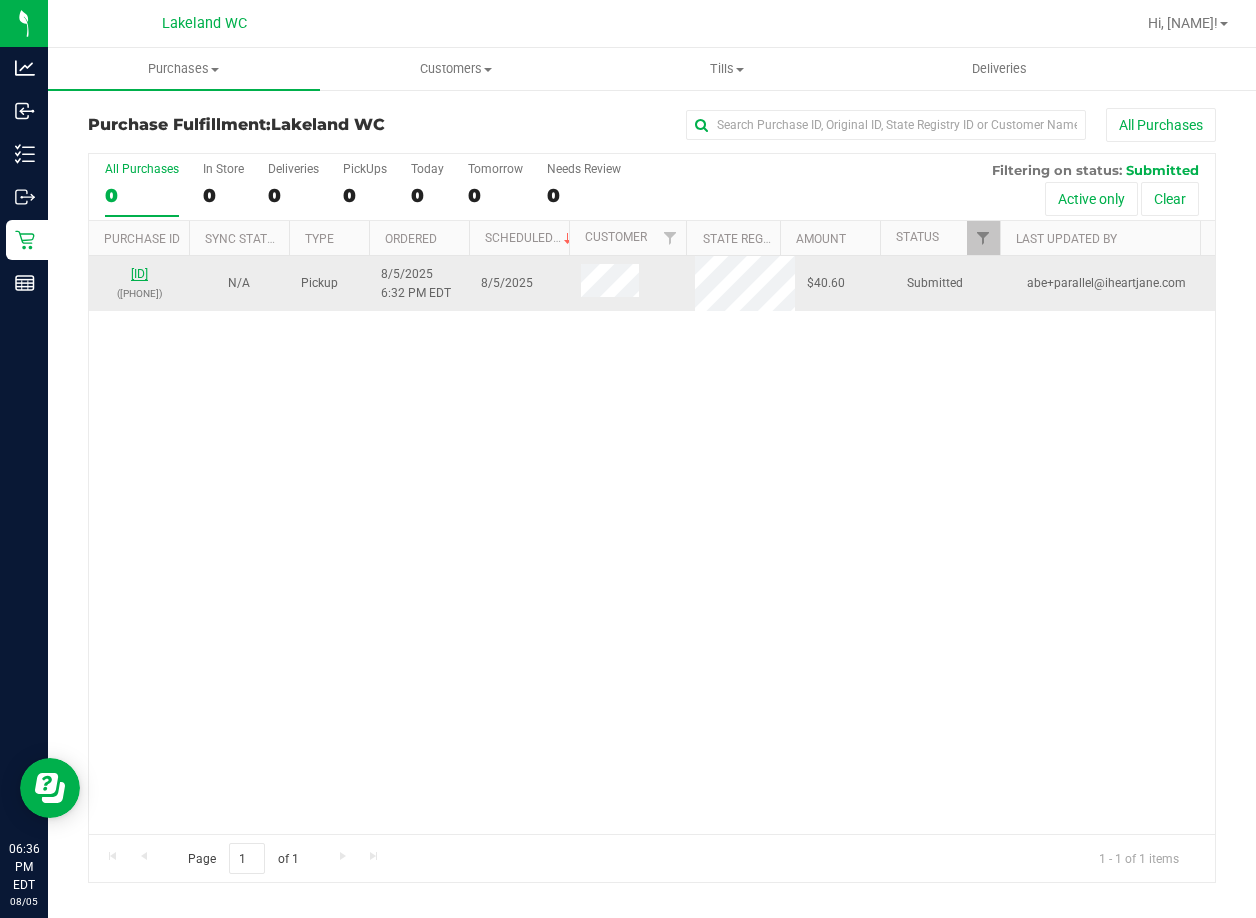 click on "11744428" at bounding box center [139, 274] 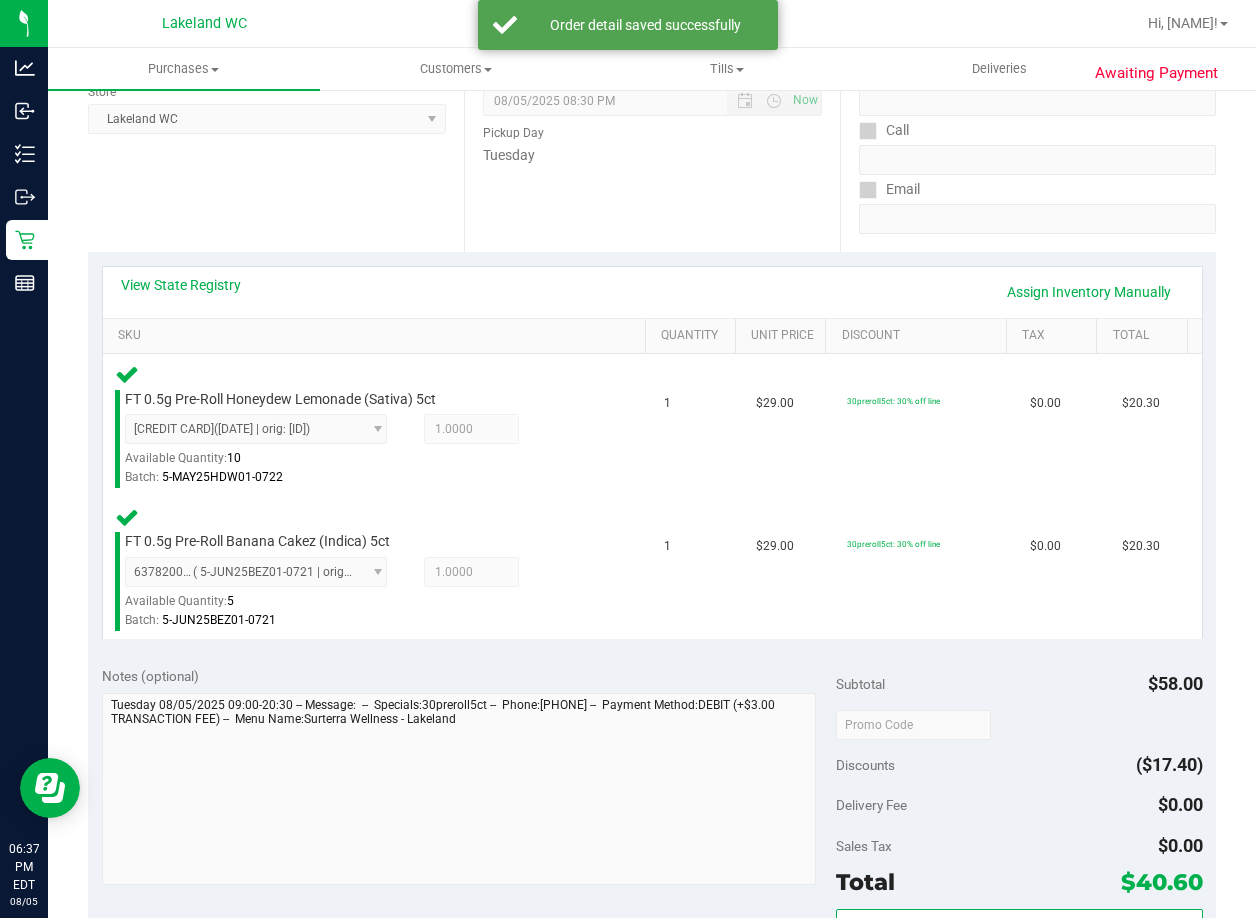 scroll, scrollTop: 500, scrollLeft: 0, axis: vertical 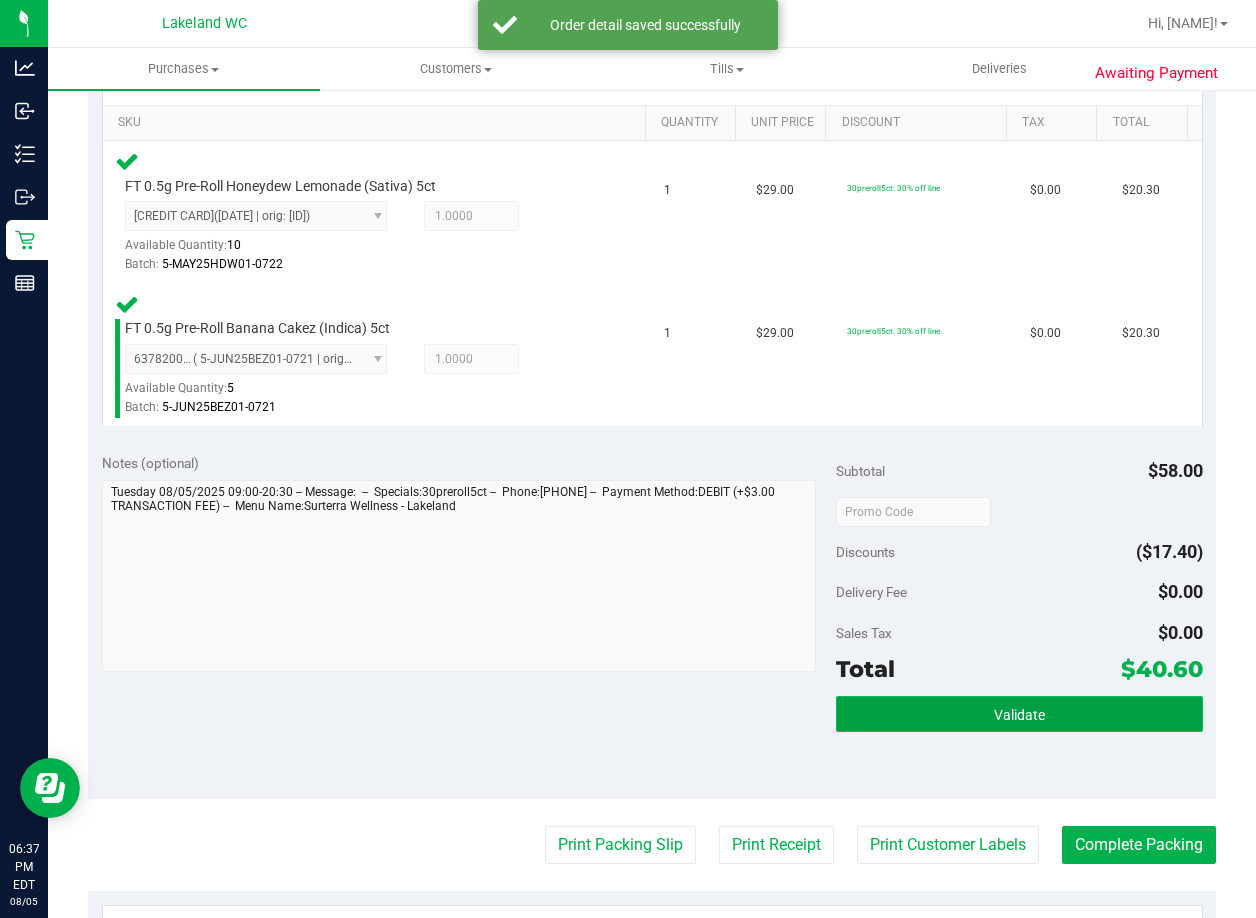 click on "Validate" at bounding box center [1019, 714] 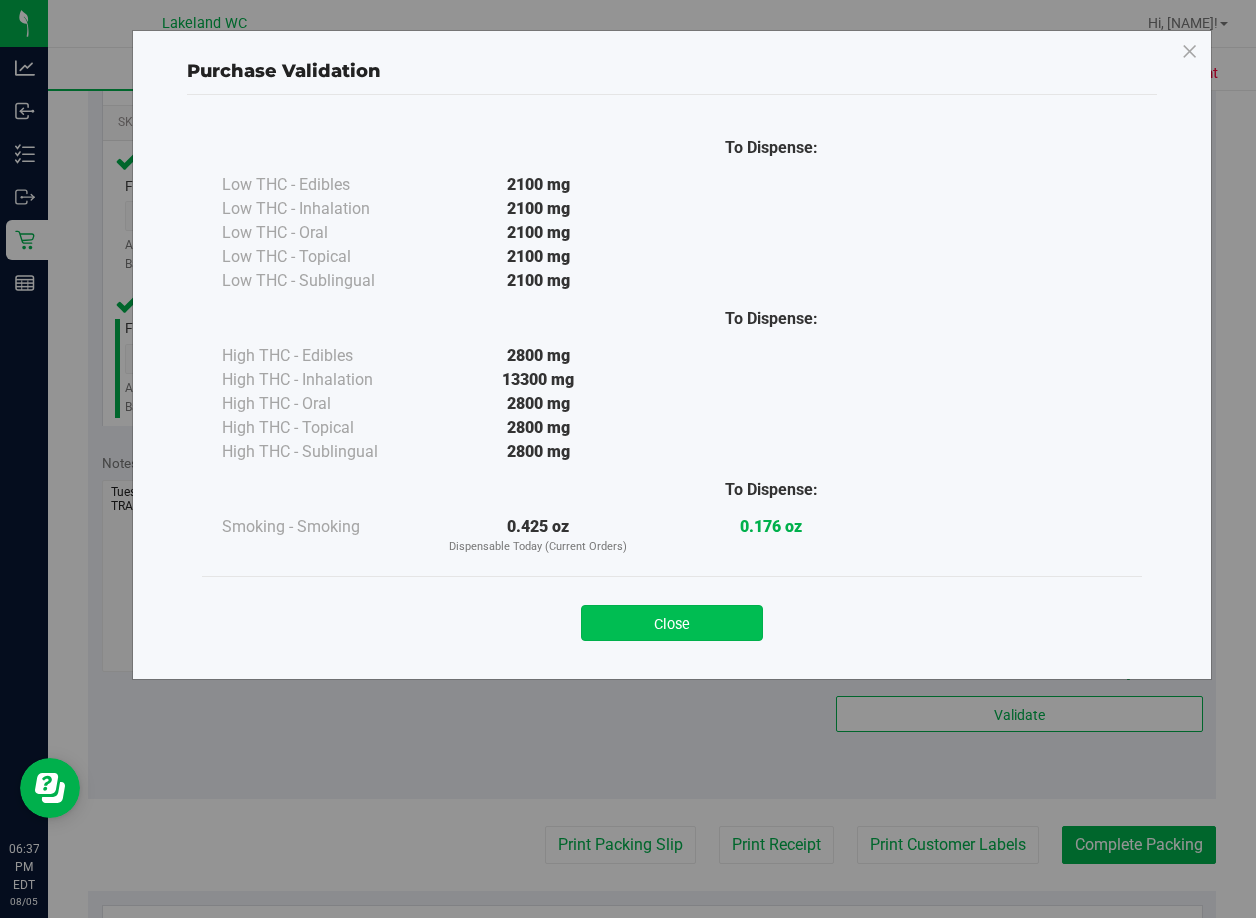 click on "Close" at bounding box center (672, 623) 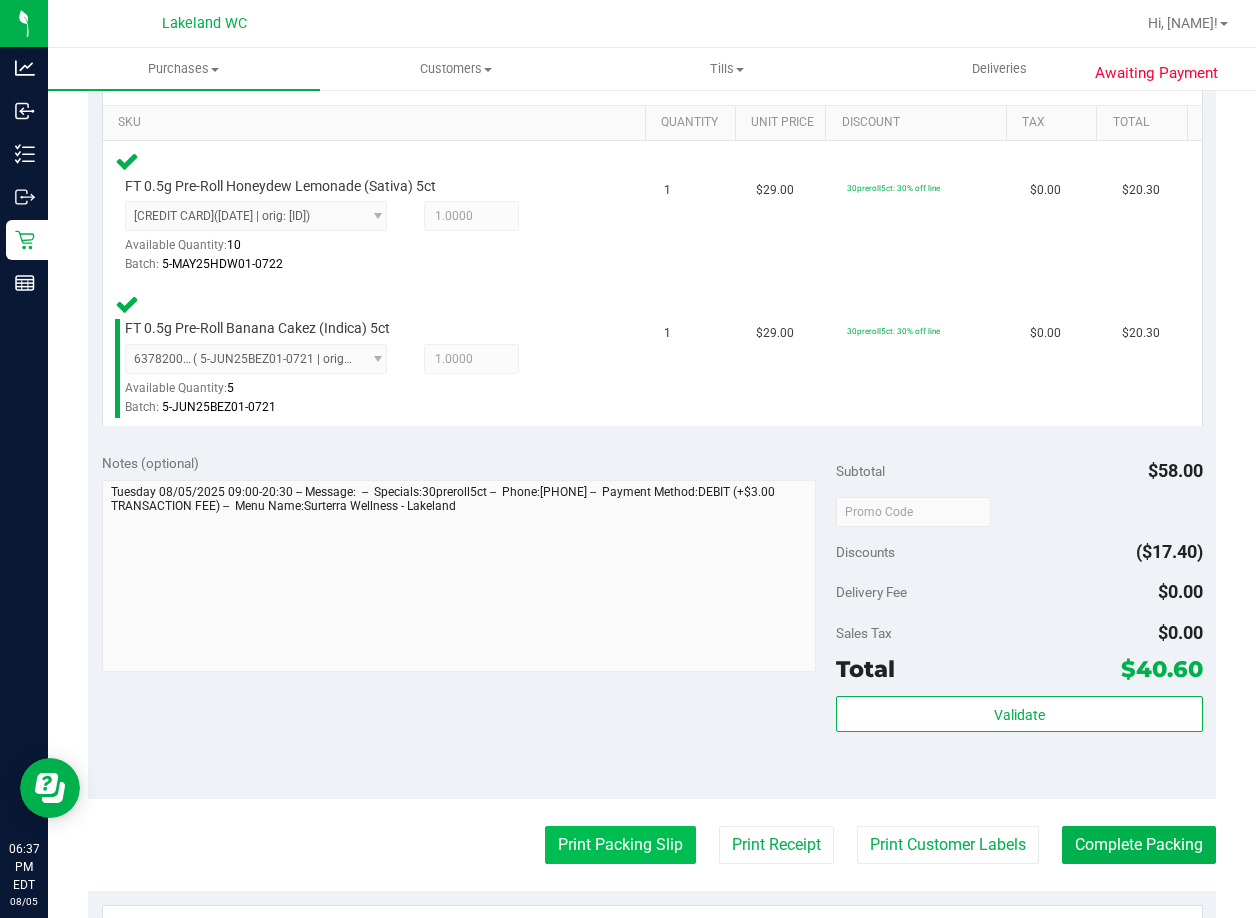 click on "Print Packing Slip" at bounding box center [620, 845] 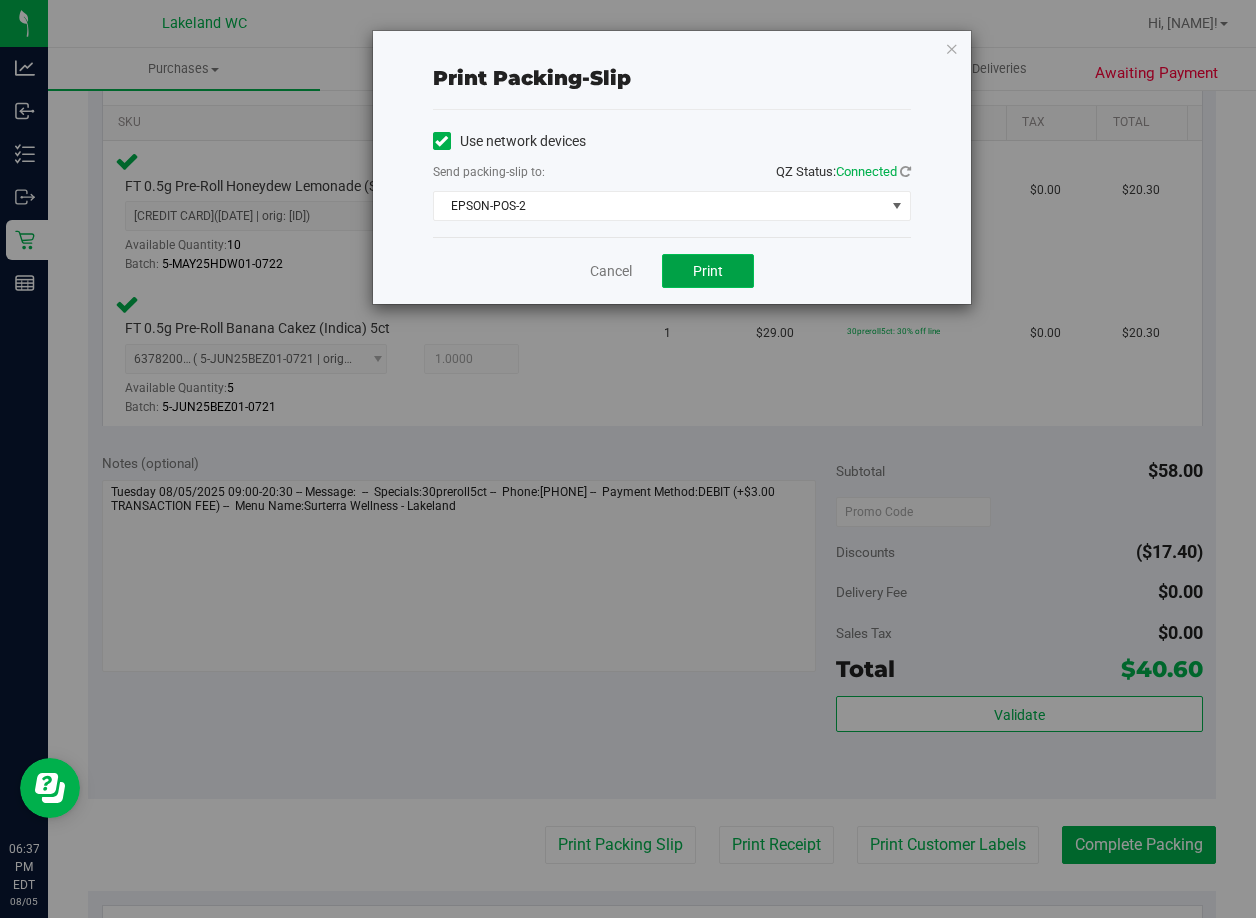 click on "Print" at bounding box center (708, 271) 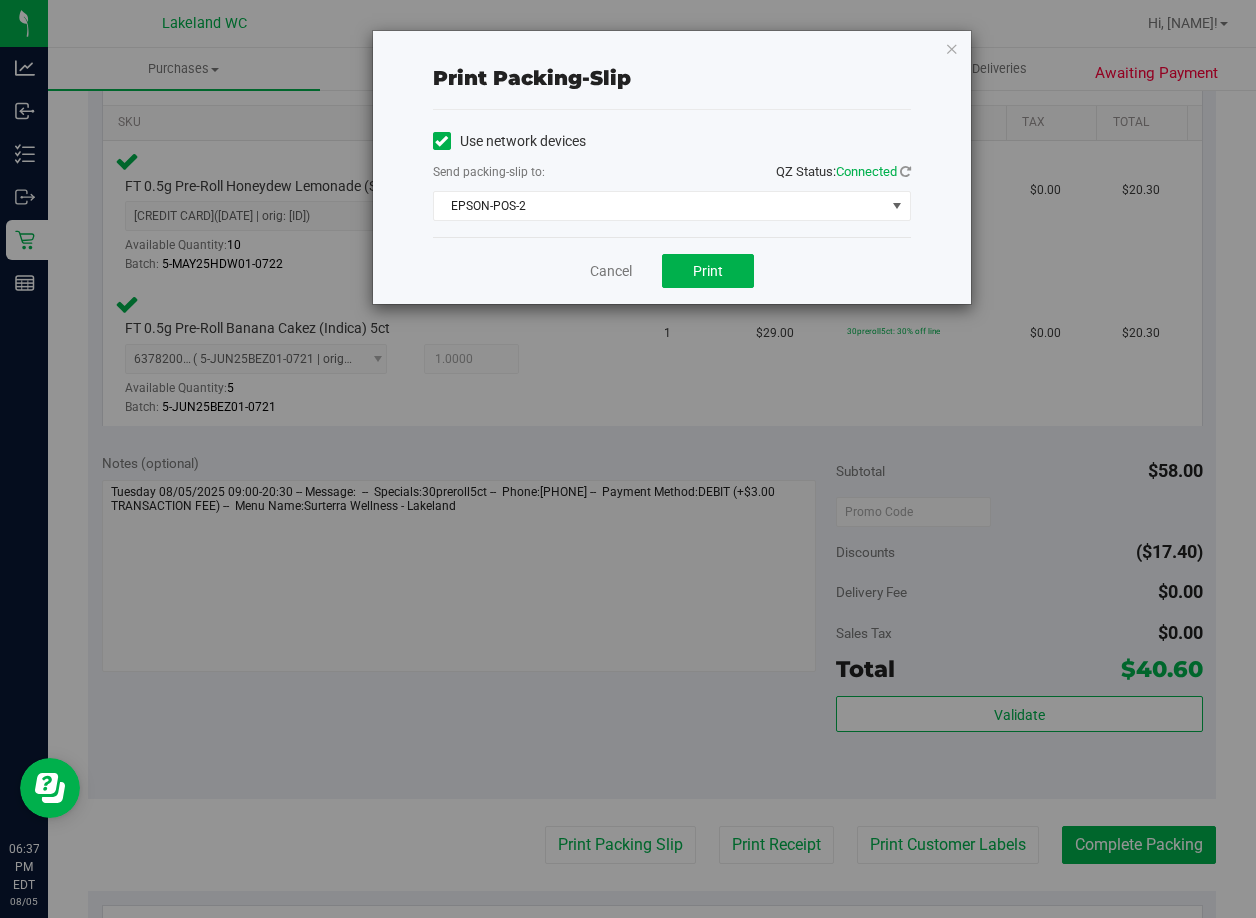 click on "Cancel
Print" at bounding box center [672, 270] 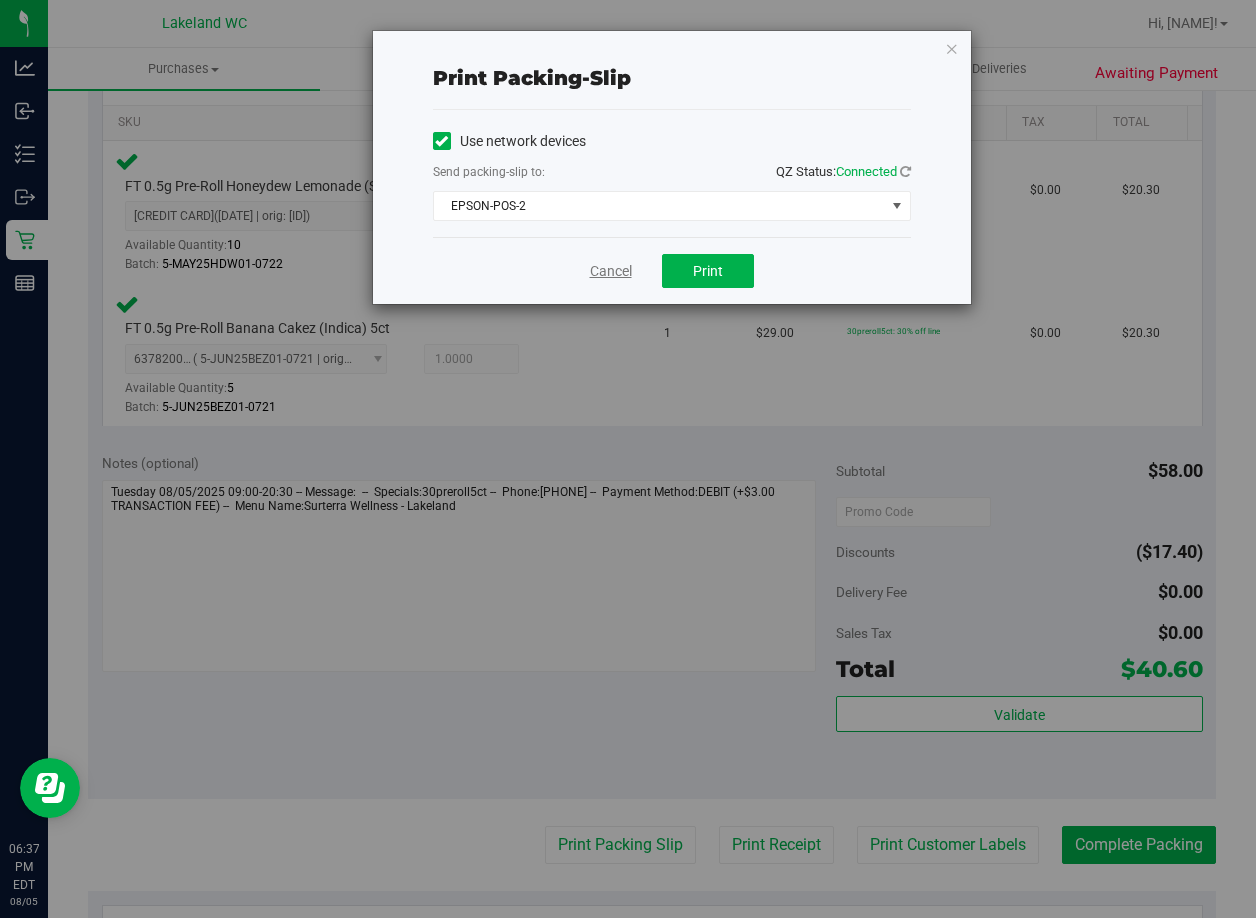 click on "Cancel" at bounding box center [611, 271] 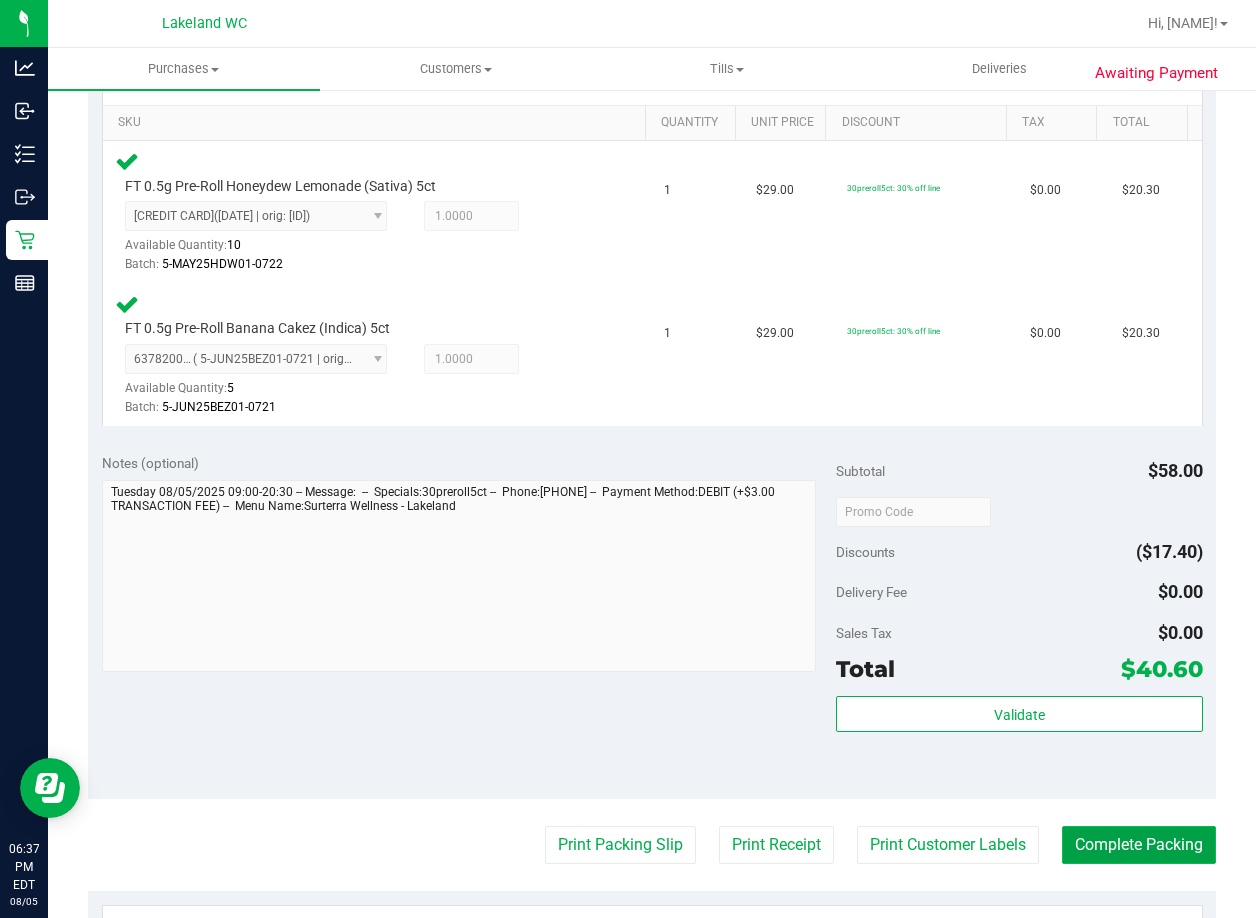 click on "Complete Packing" at bounding box center [1139, 845] 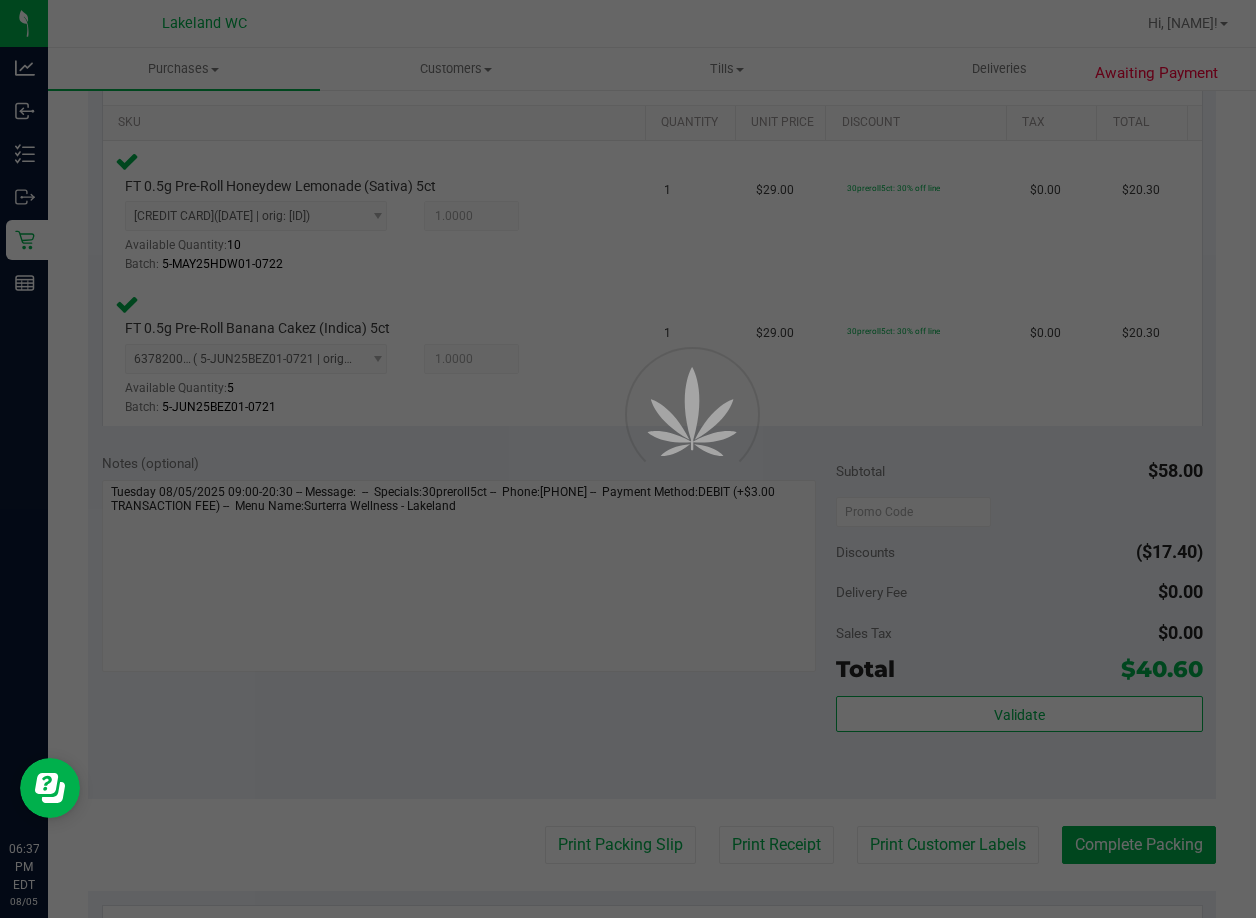 scroll, scrollTop: 0, scrollLeft: 0, axis: both 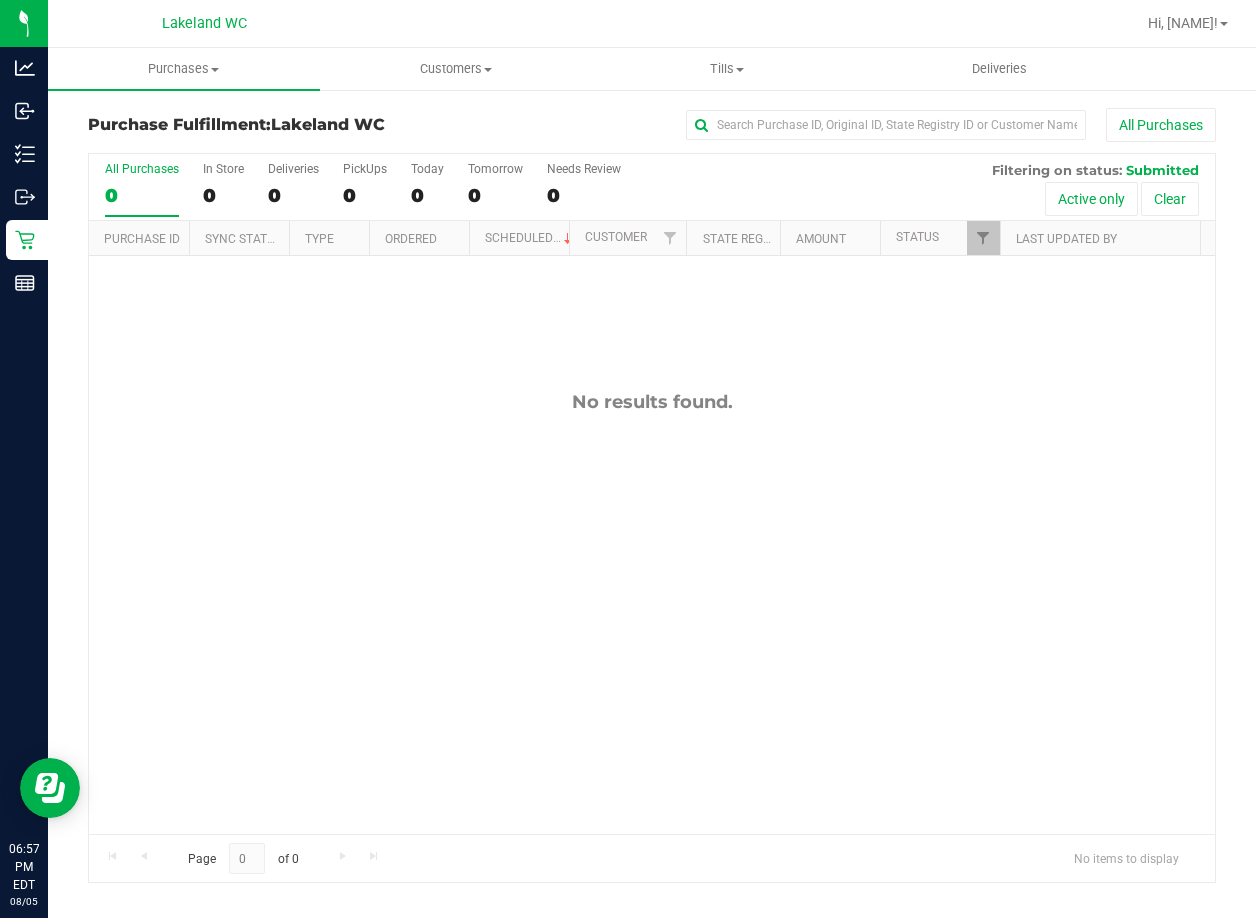 click on "No results found." at bounding box center [652, 612] 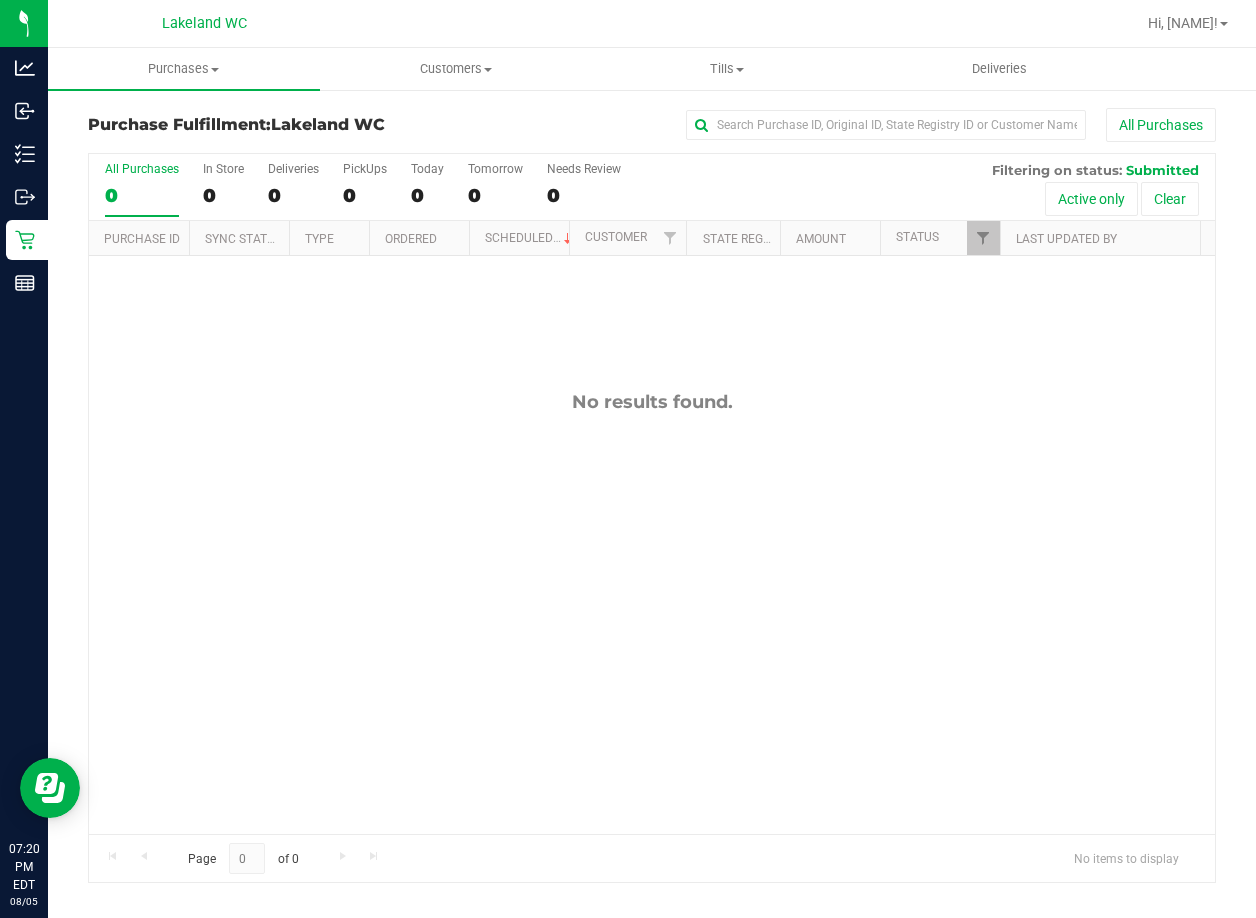 click on "No results found." at bounding box center [652, 612] 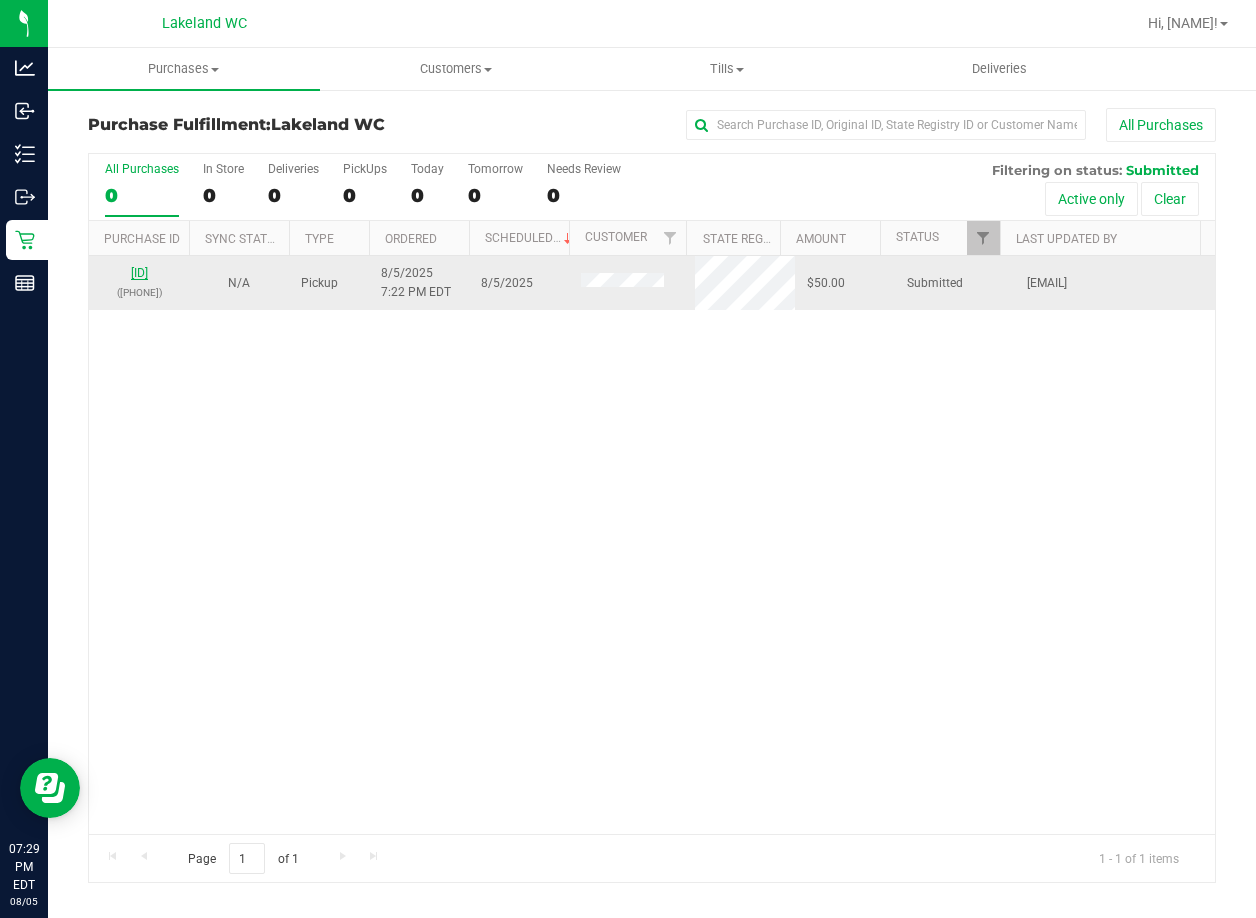 click on "11744707" at bounding box center (139, 273) 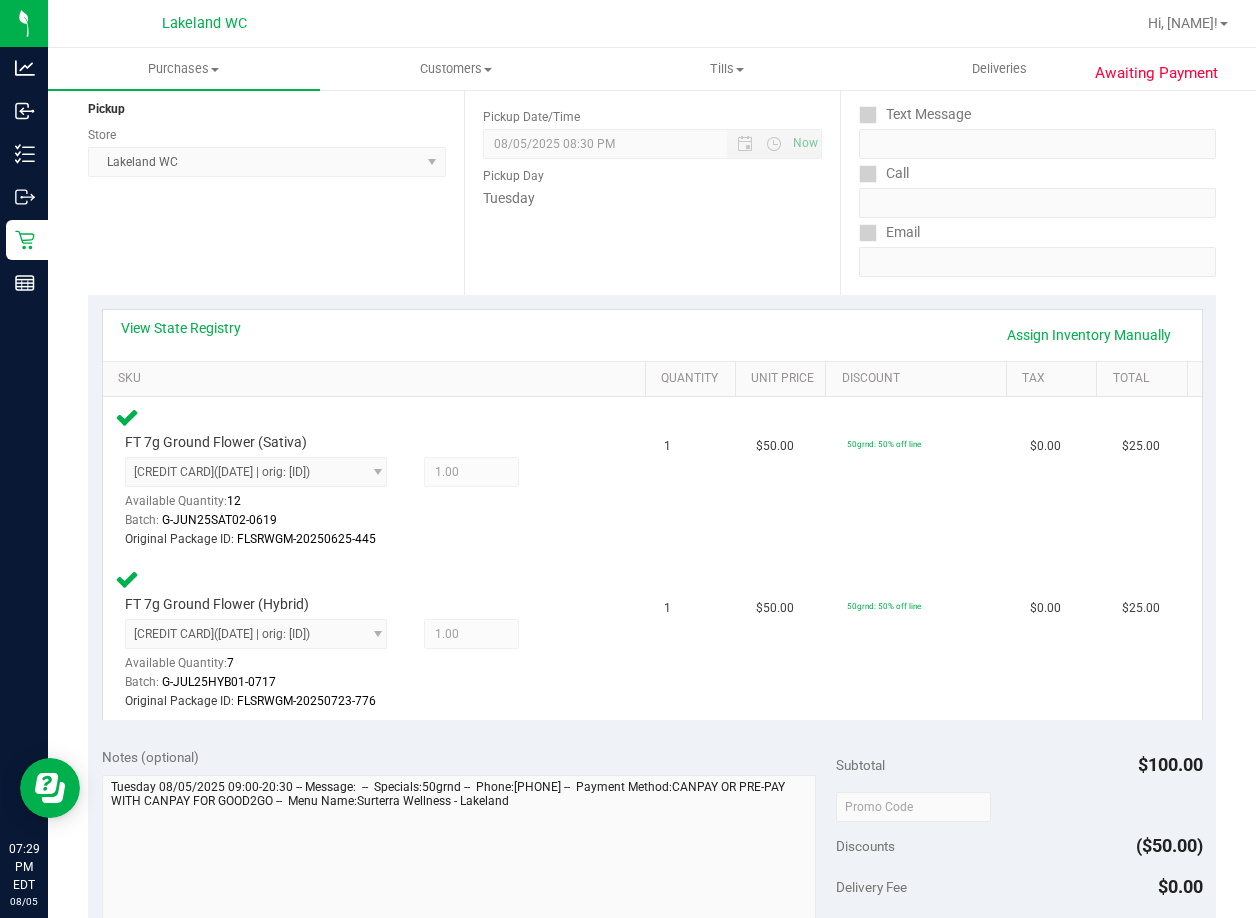 scroll, scrollTop: 600, scrollLeft: 0, axis: vertical 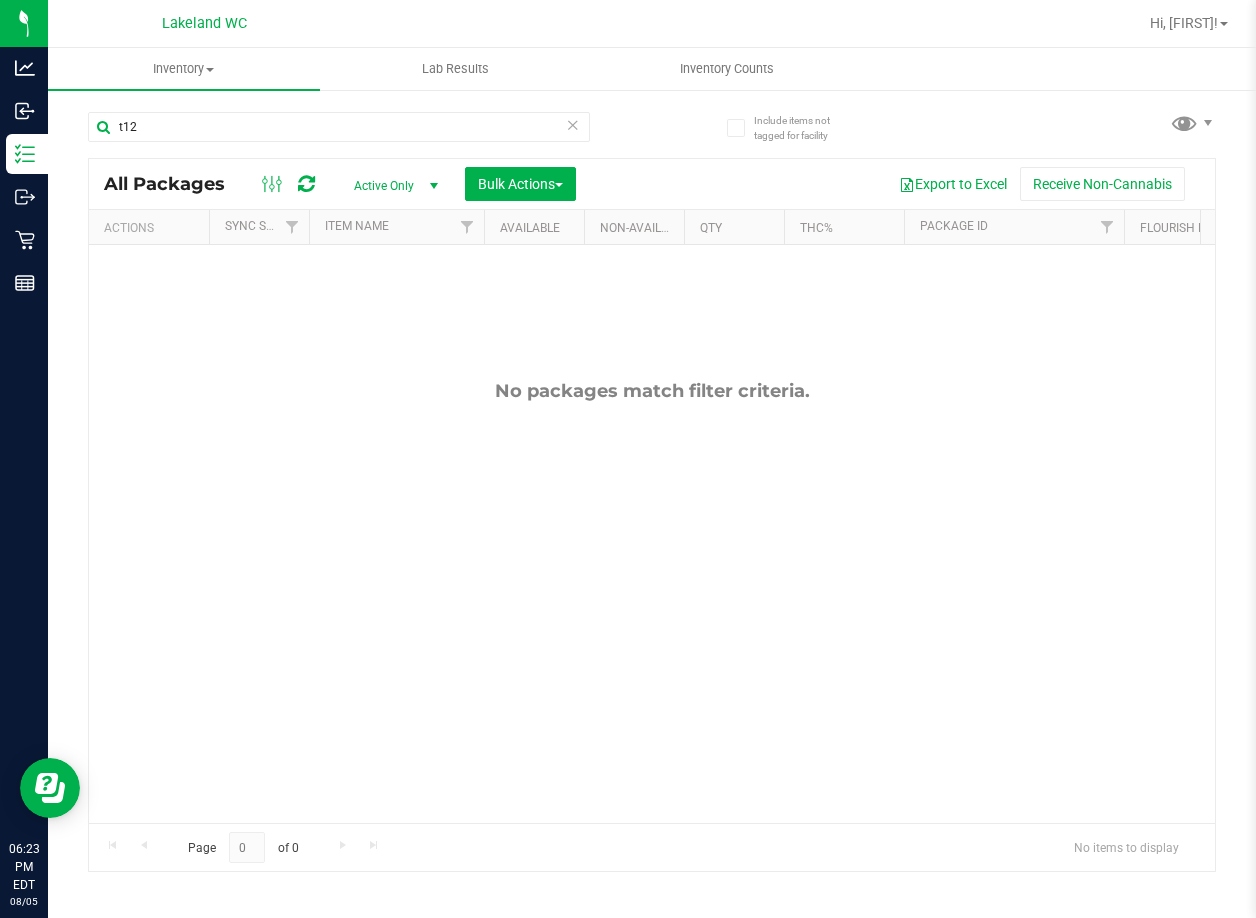 click on "t12" at bounding box center [339, 127] 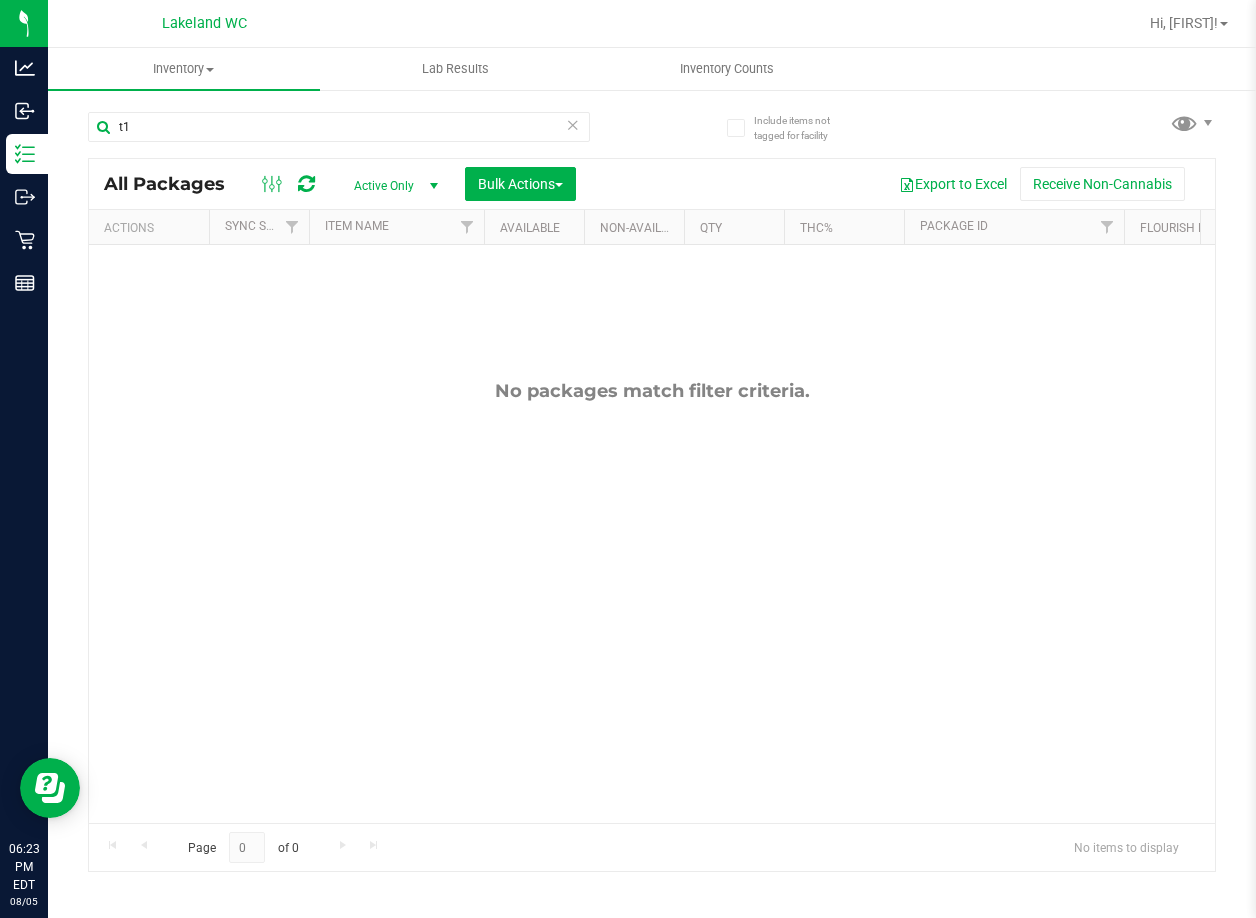 type on "t" 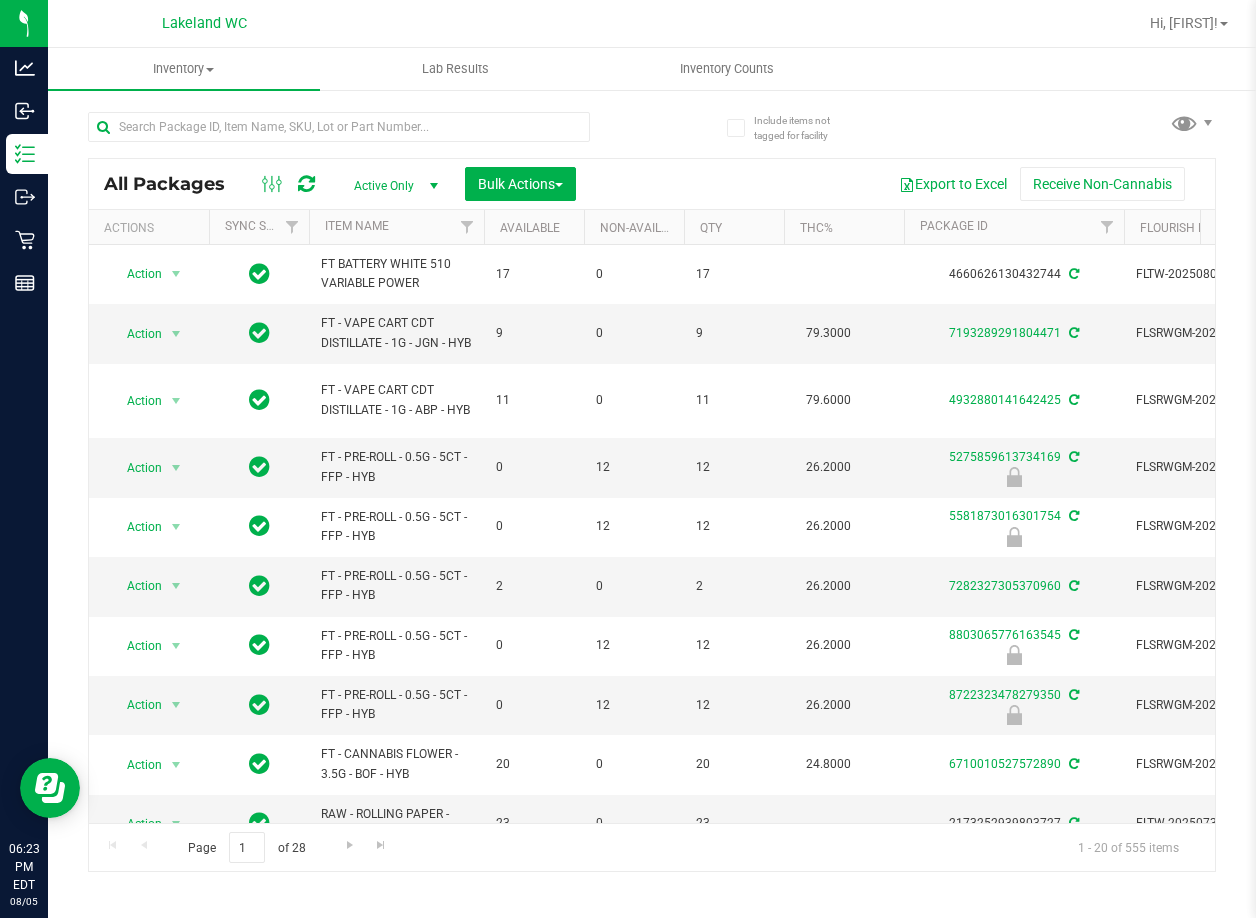 type 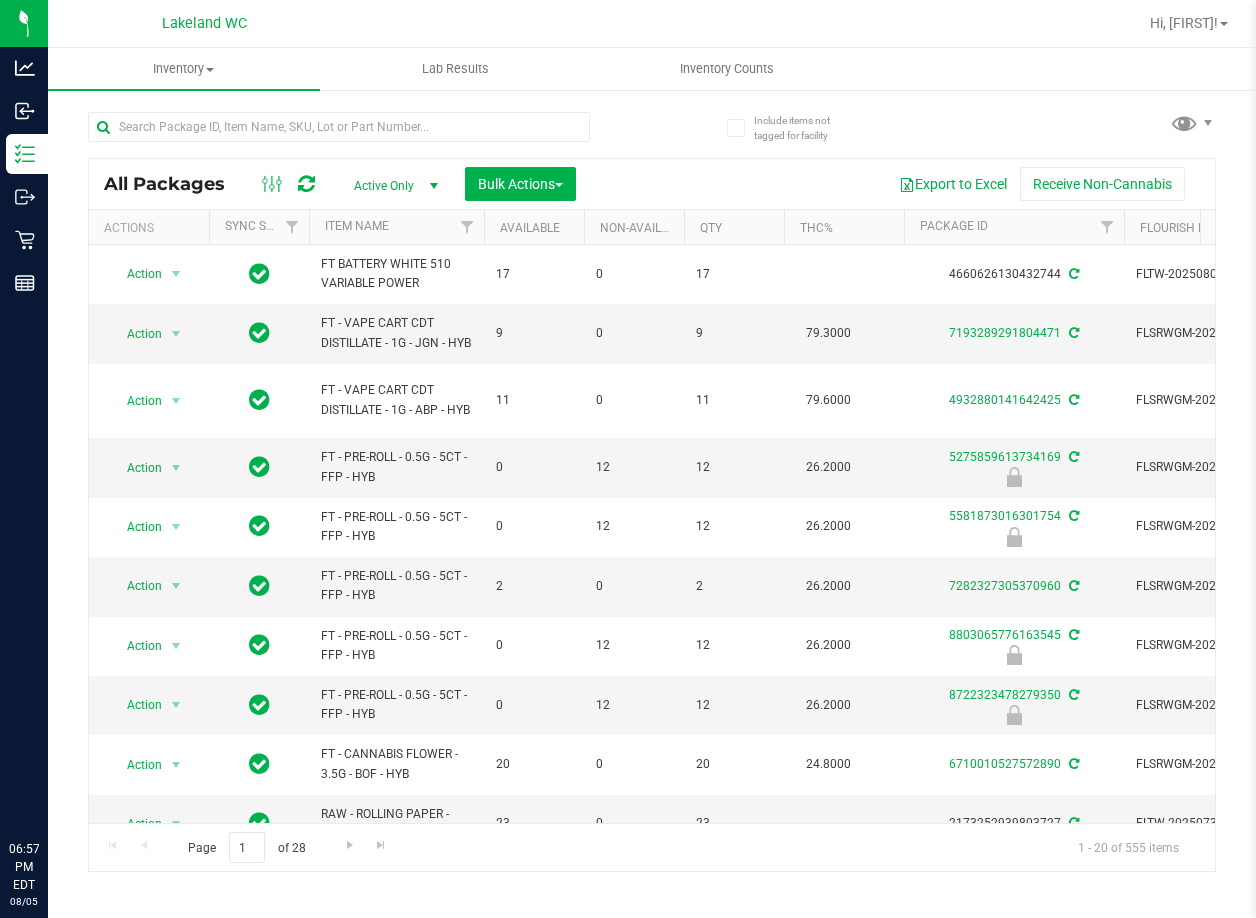 scroll, scrollTop: 0, scrollLeft: 0, axis: both 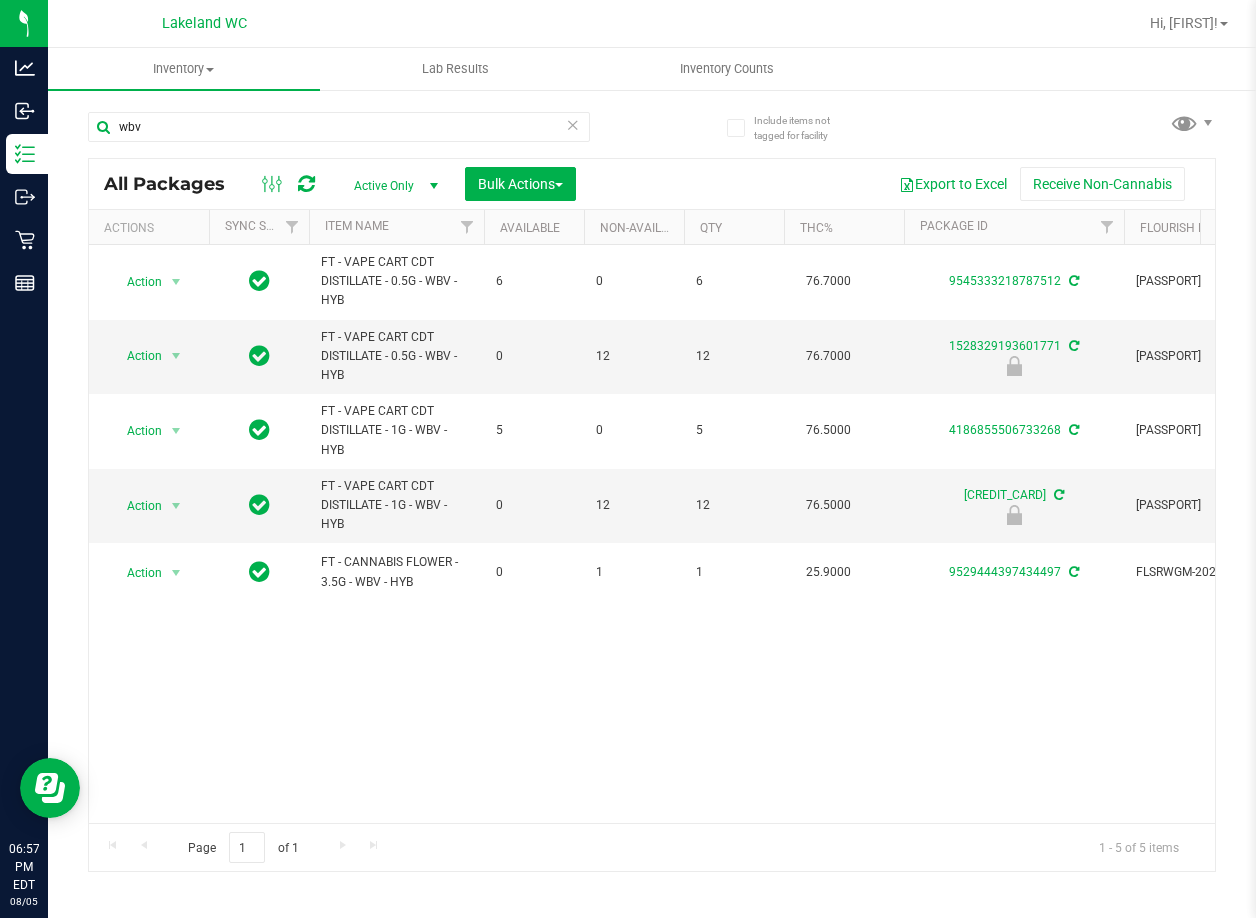 type on "wbv" 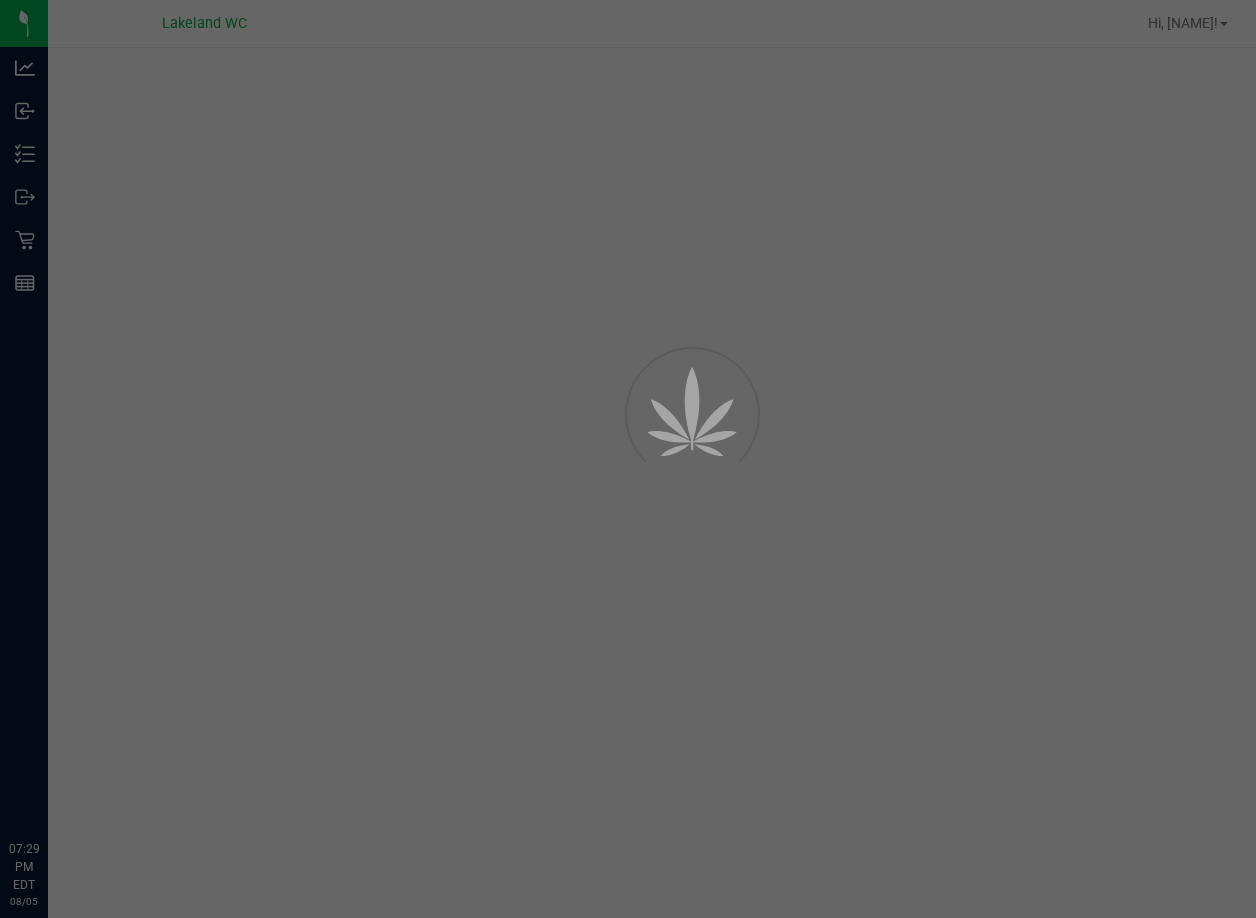 scroll, scrollTop: 0, scrollLeft: 0, axis: both 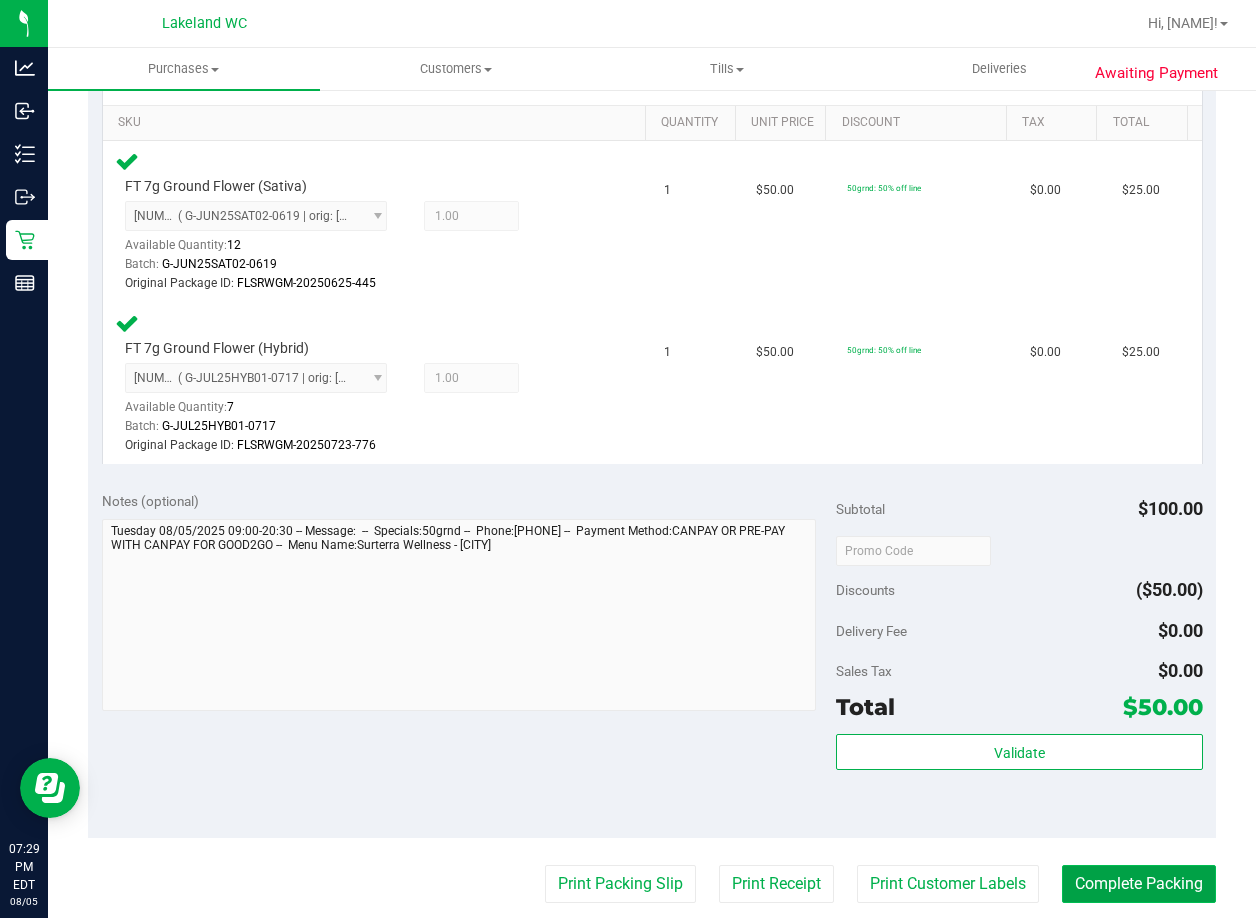 click on "Complete Packing" at bounding box center [1139, 884] 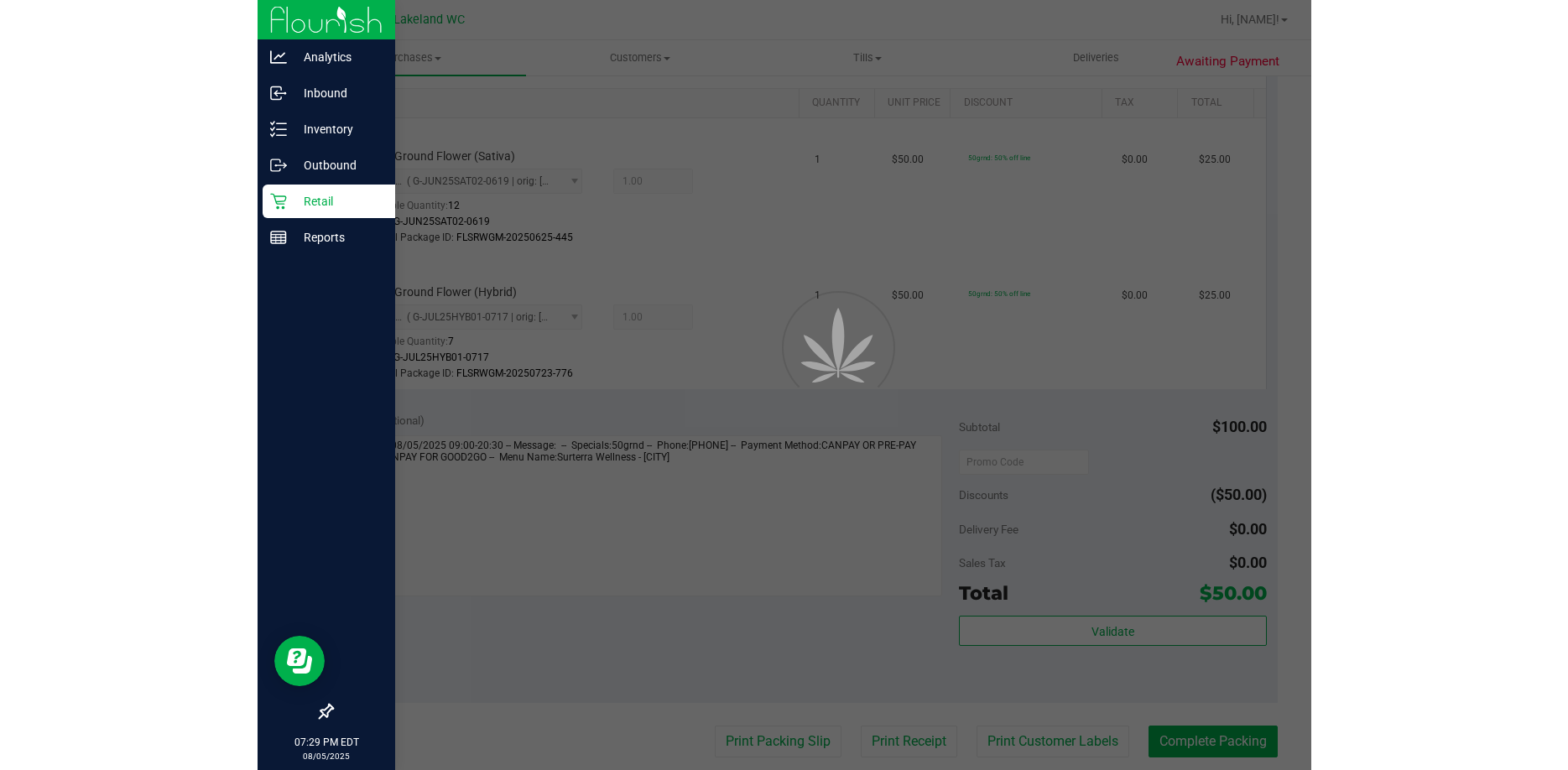 scroll, scrollTop: 0, scrollLeft: 0, axis: both 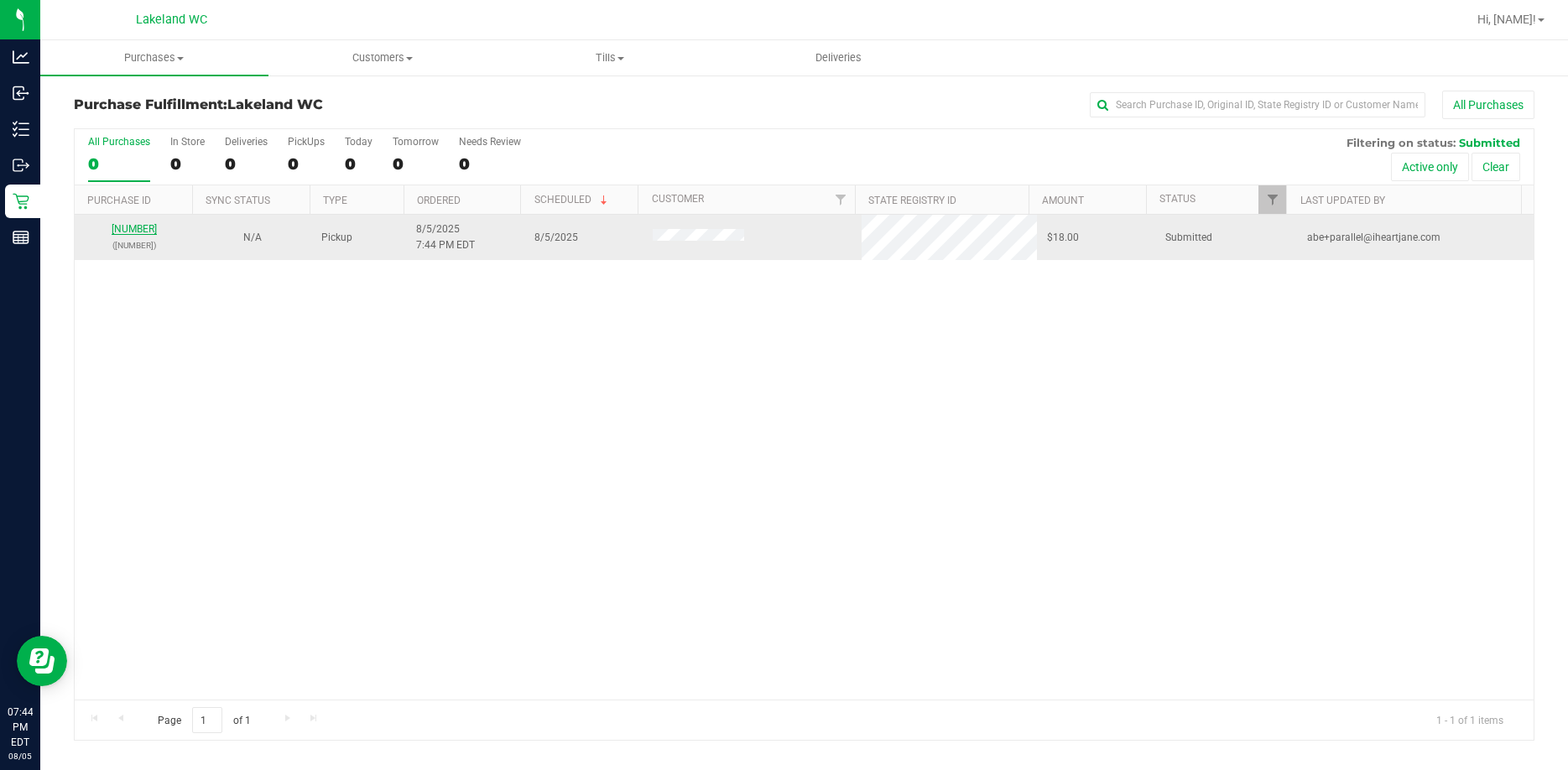 click on "11744820" at bounding box center (134, 229) 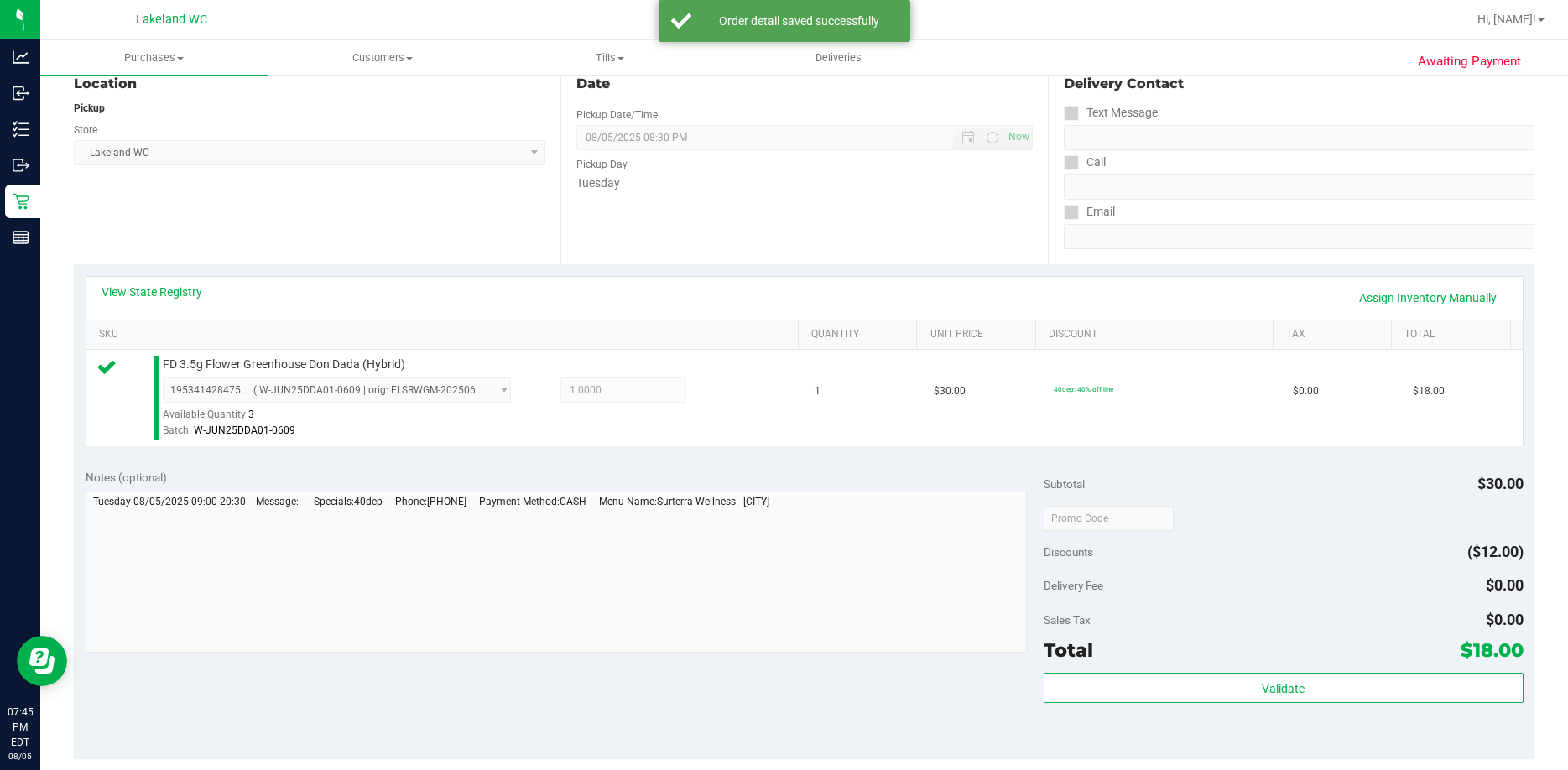 scroll, scrollTop: 503, scrollLeft: 0, axis: vertical 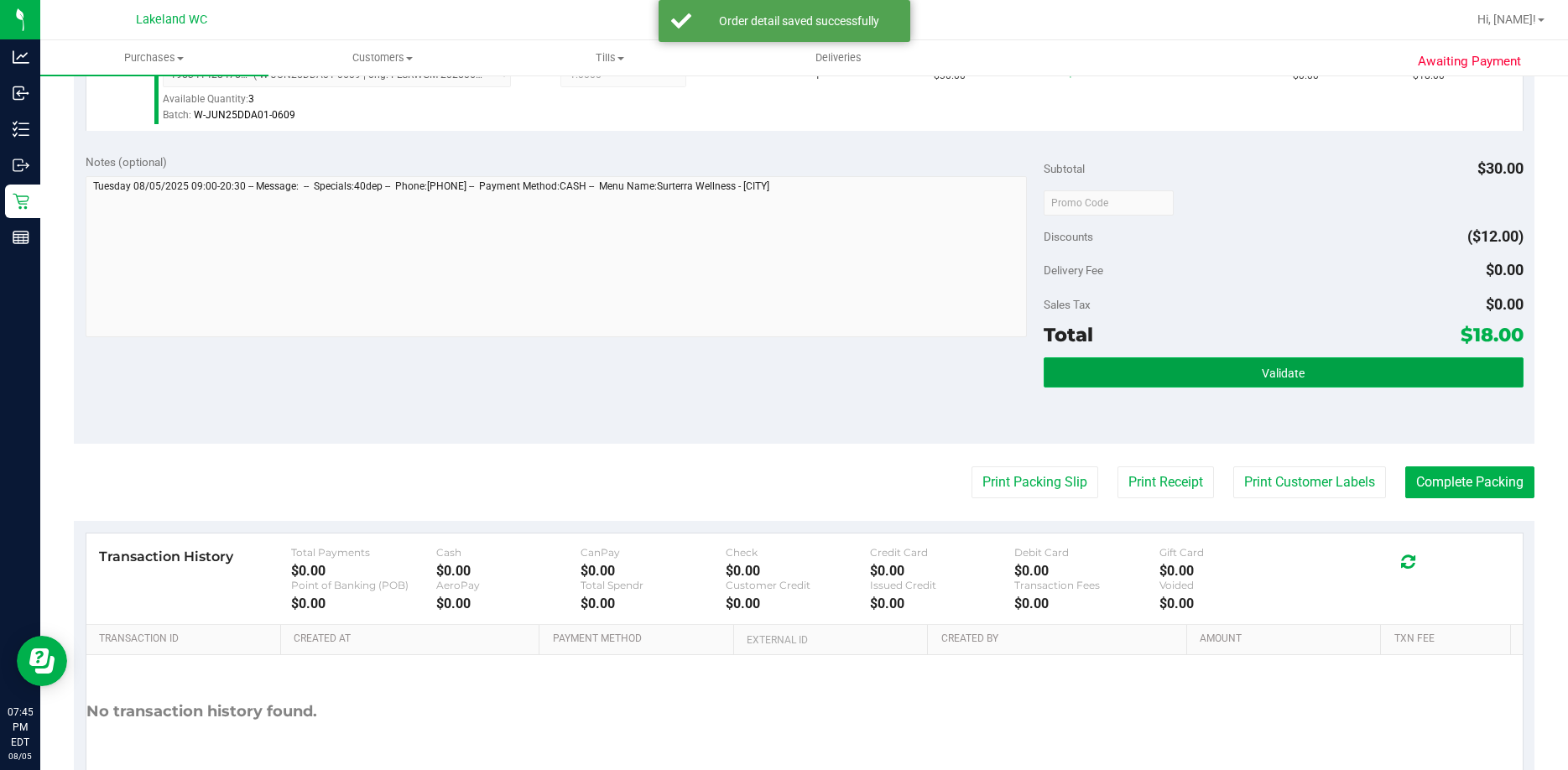 click on "Validate" at bounding box center (1283, 372) 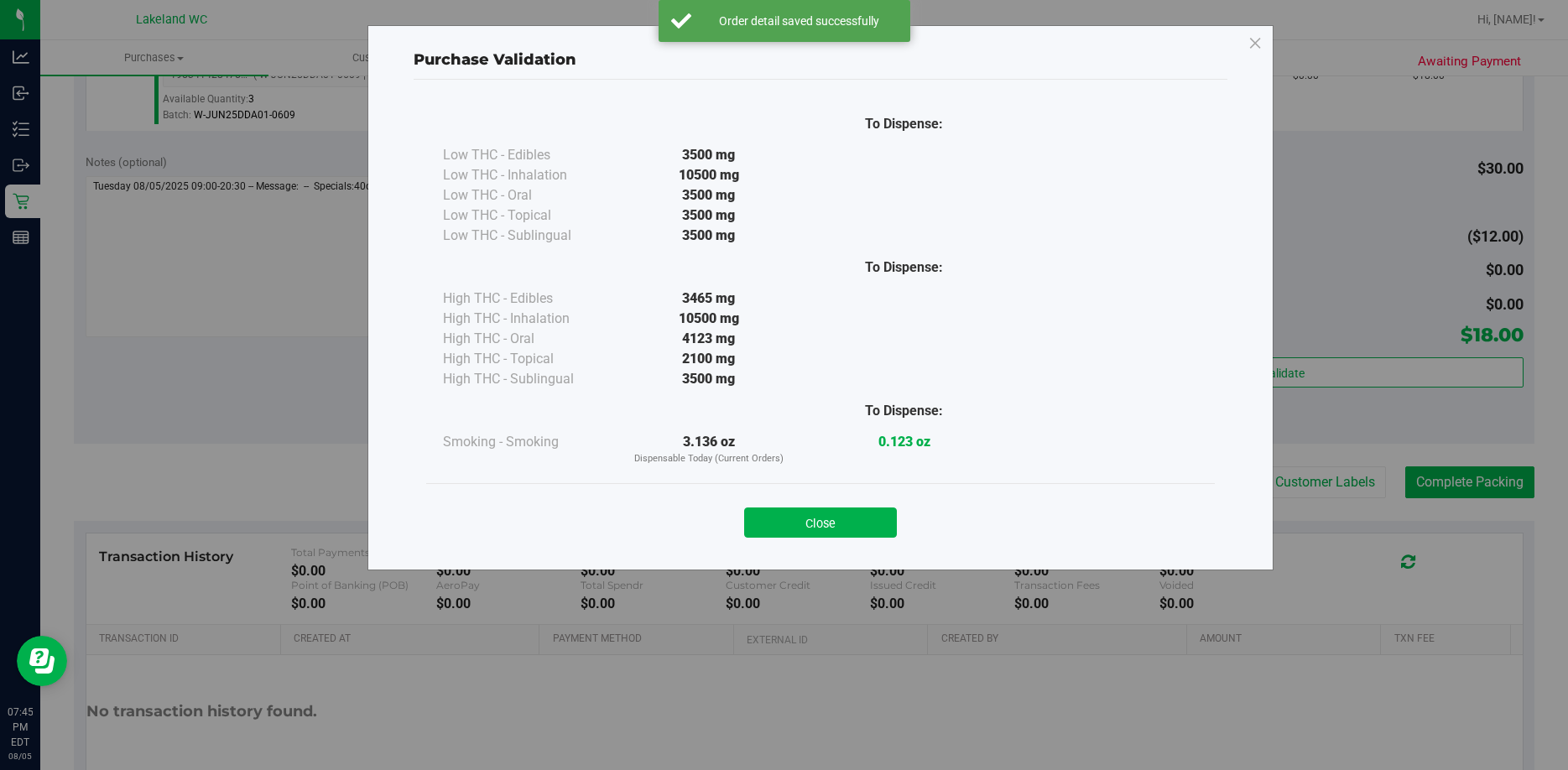 click on "Close" at bounding box center [820, 518] 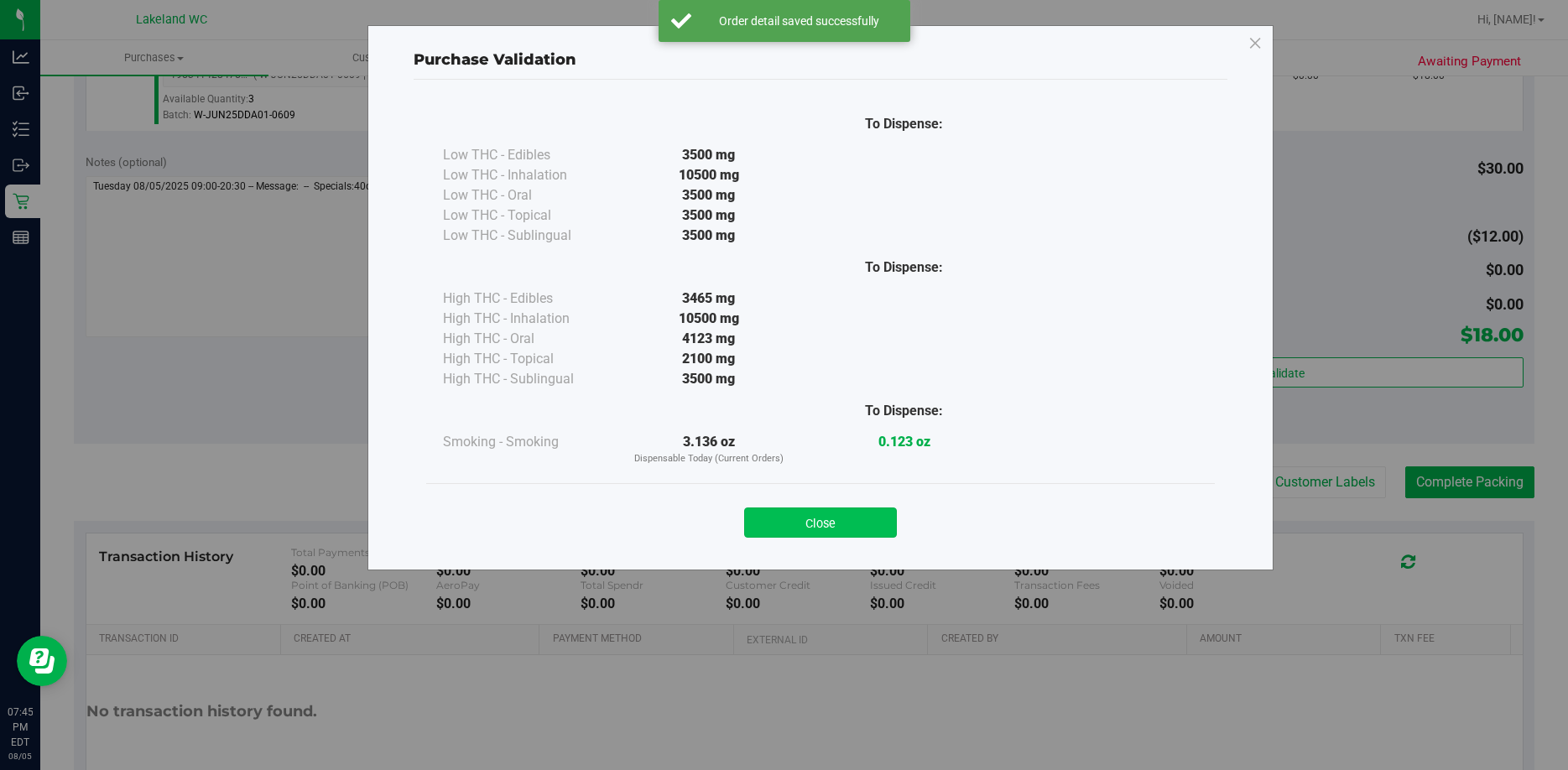 click on "Close" at bounding box center [820, 523] 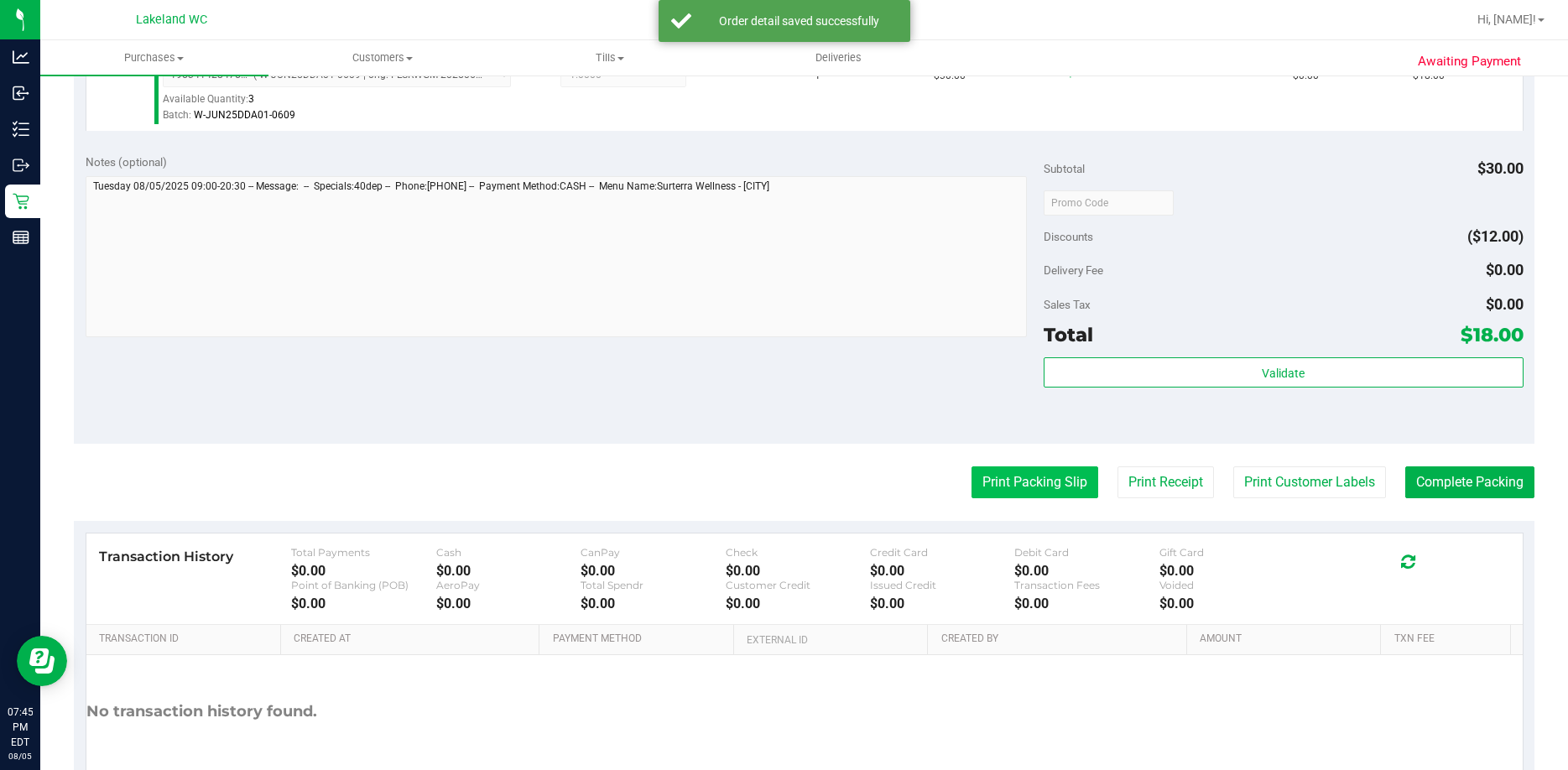 click on "Print Packing Slip" at bounding box center [1034, 482] 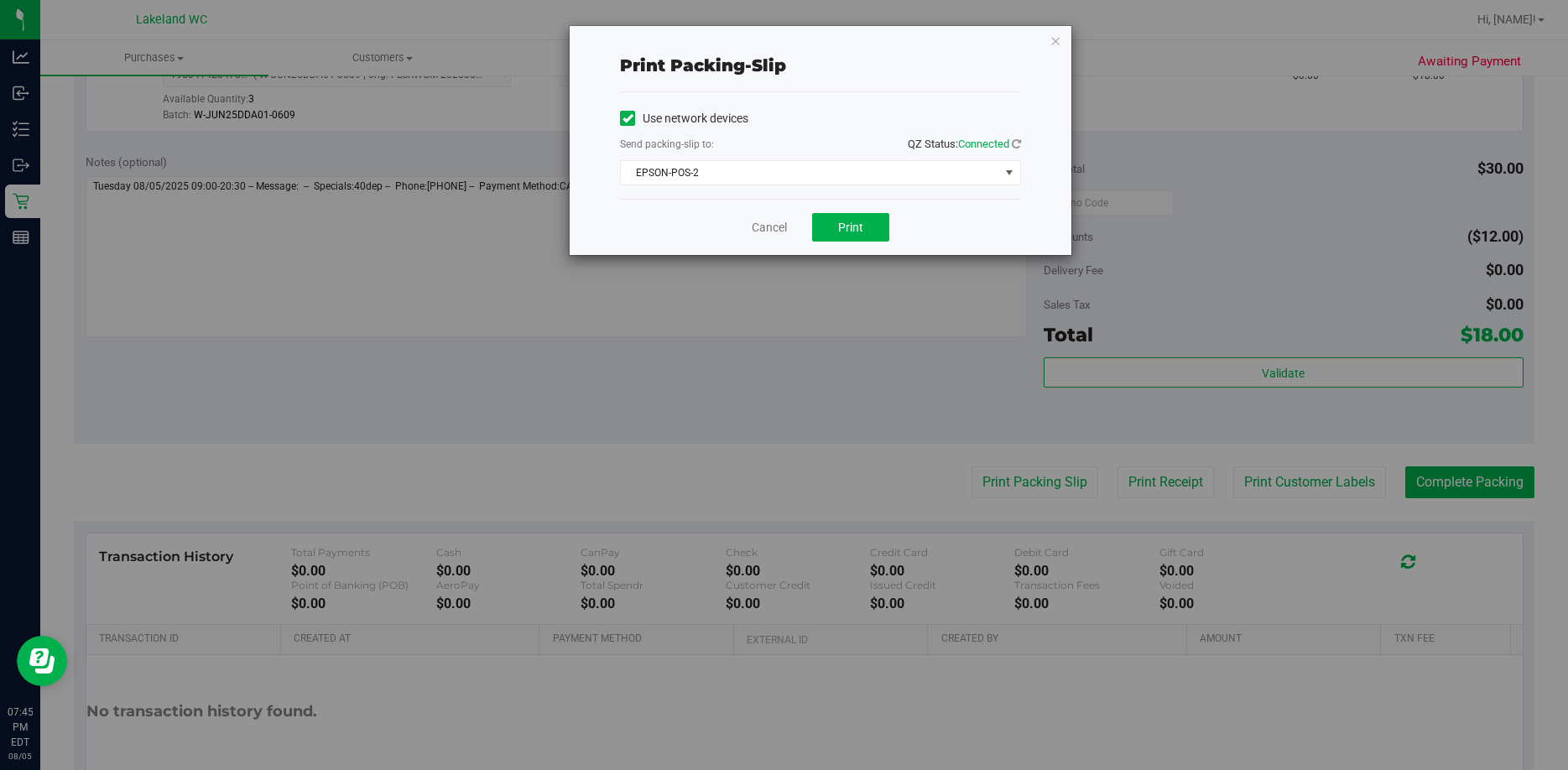 click on "Cancel
Print" at bounding box center (820, 226) 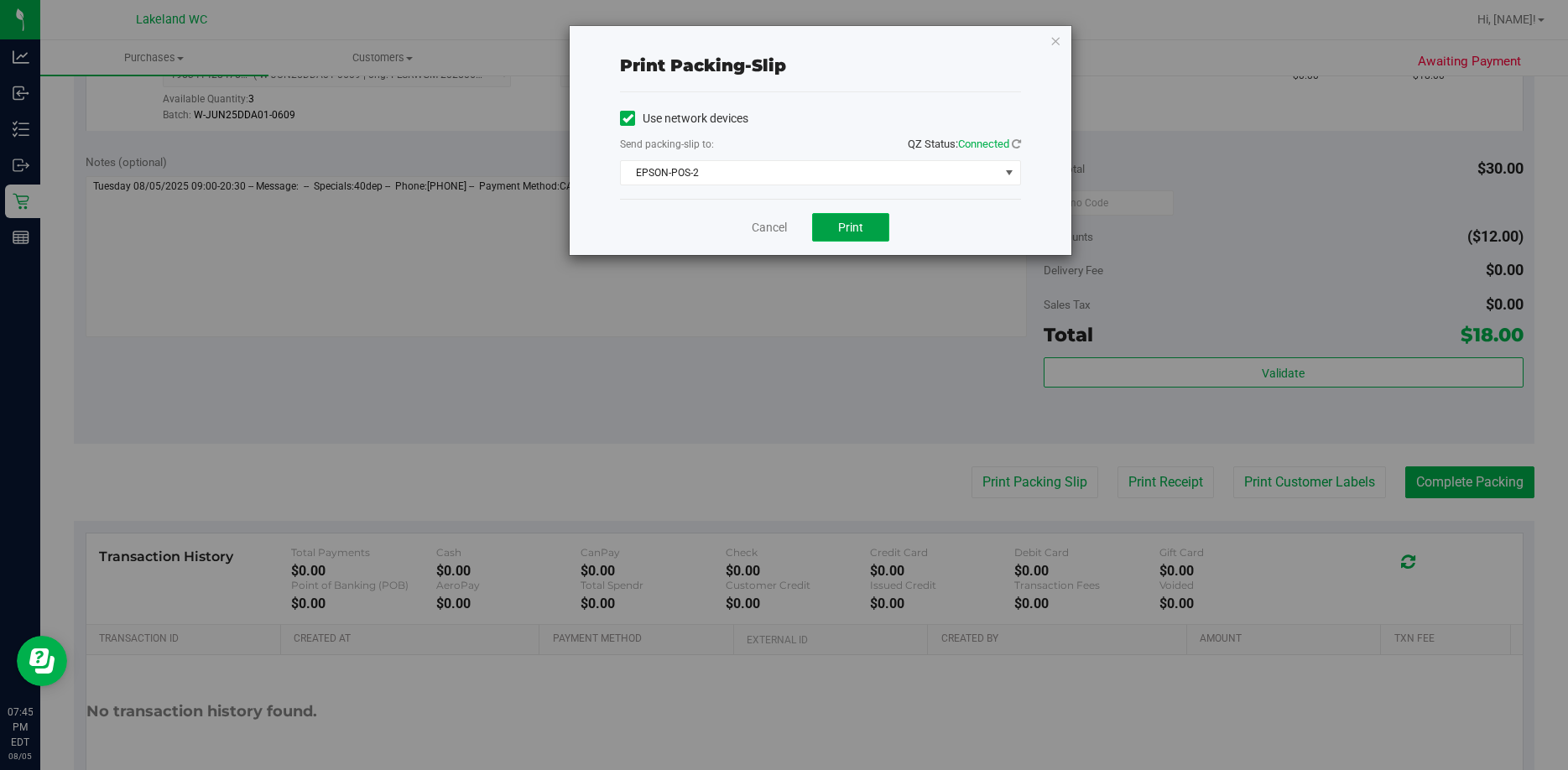 click on "Print" at bounding box center (851, 227) 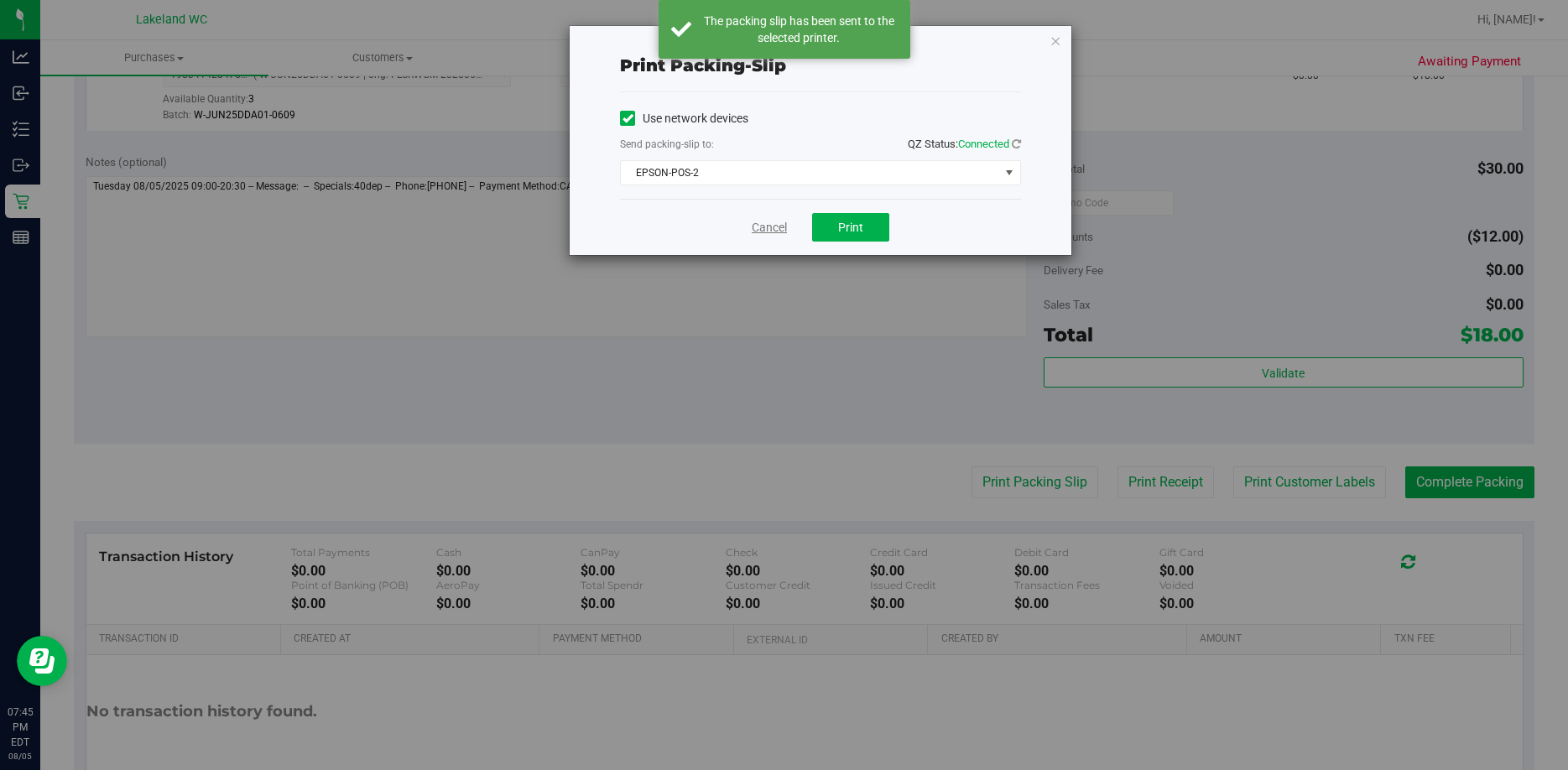 click on "Cancel" at bounding box center [769, 227] 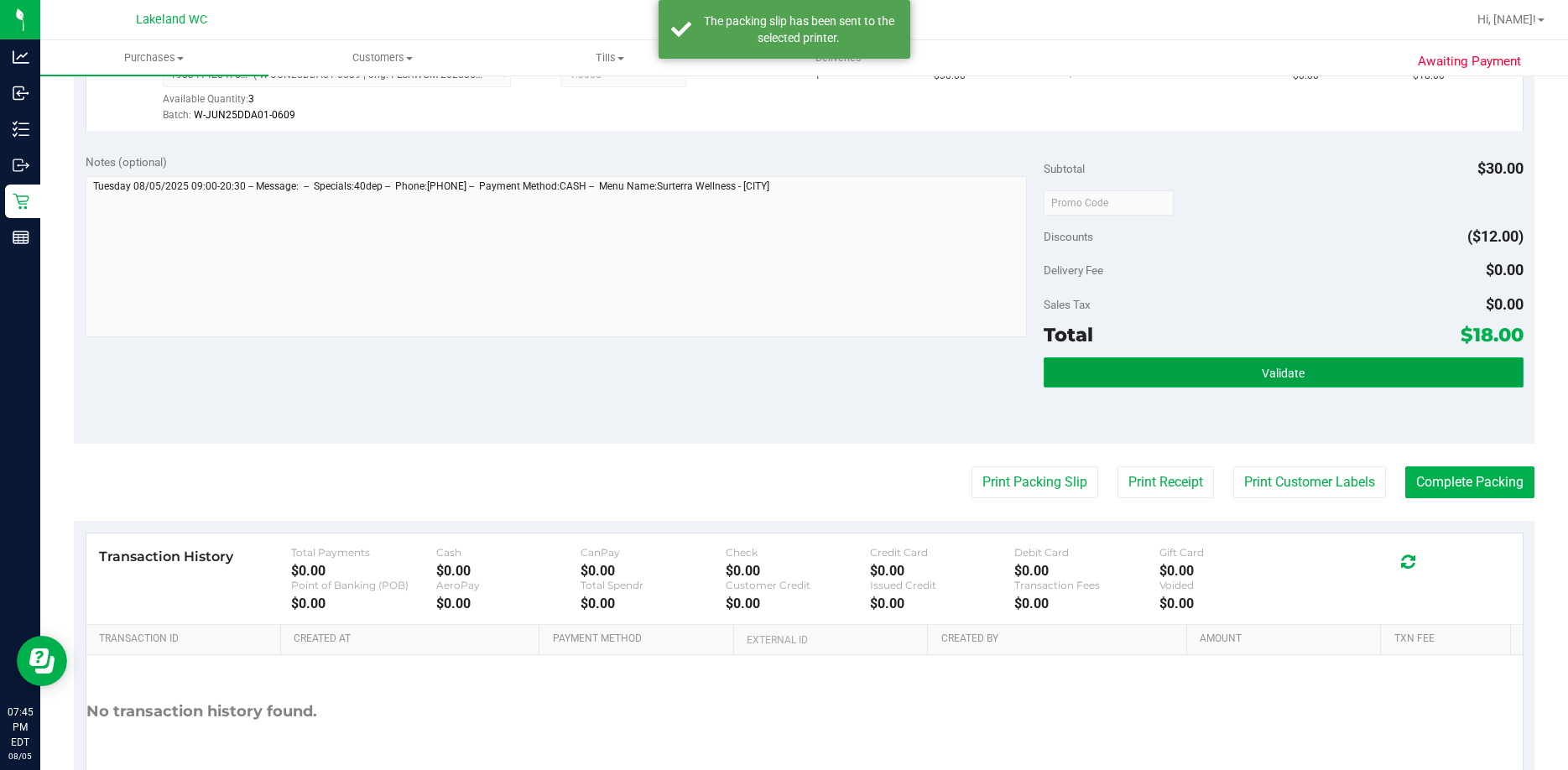 click on "Validate" at bounding box center (1283, 372) 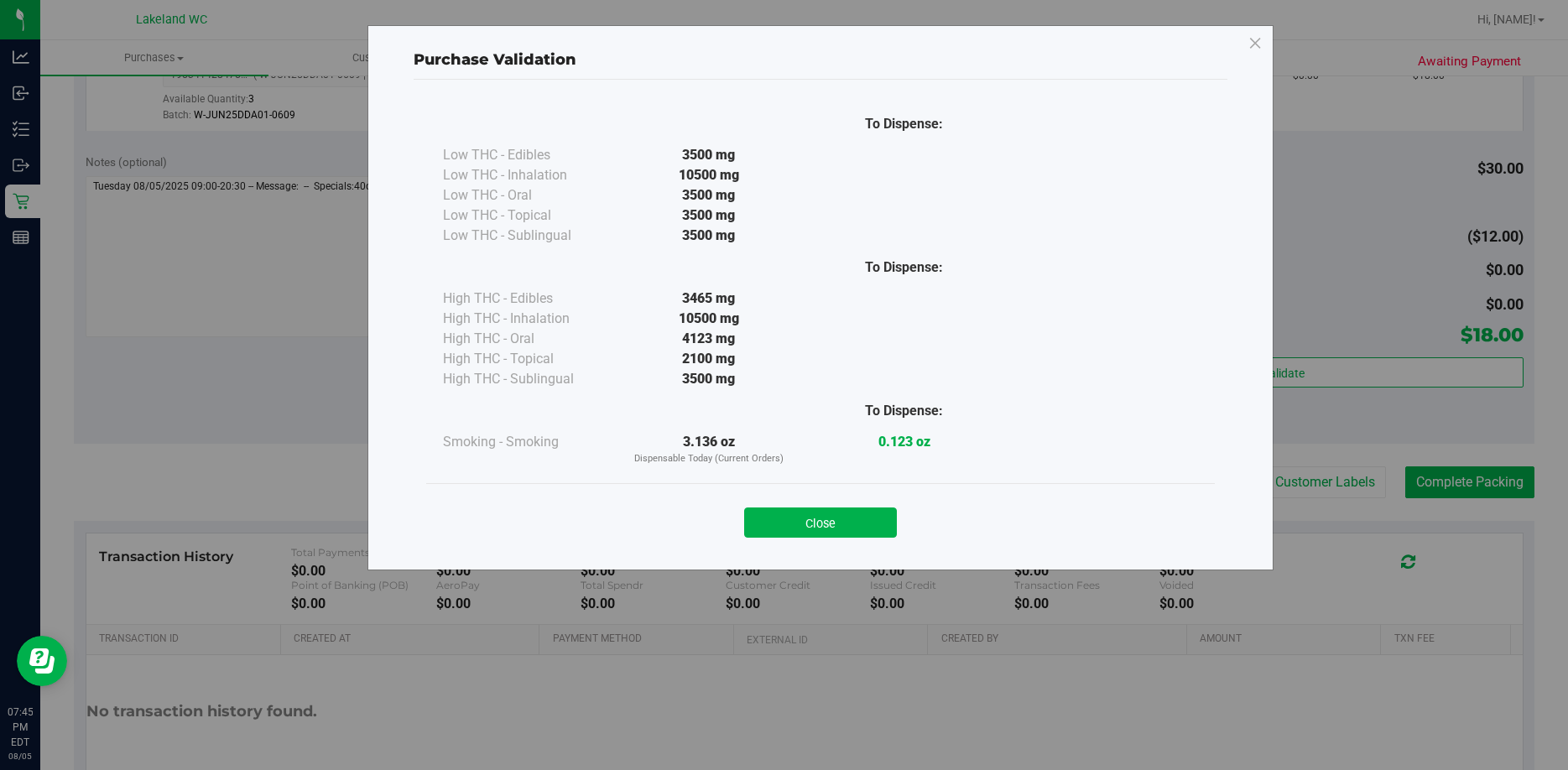 click on "Close" at bounding box center [820, 523] 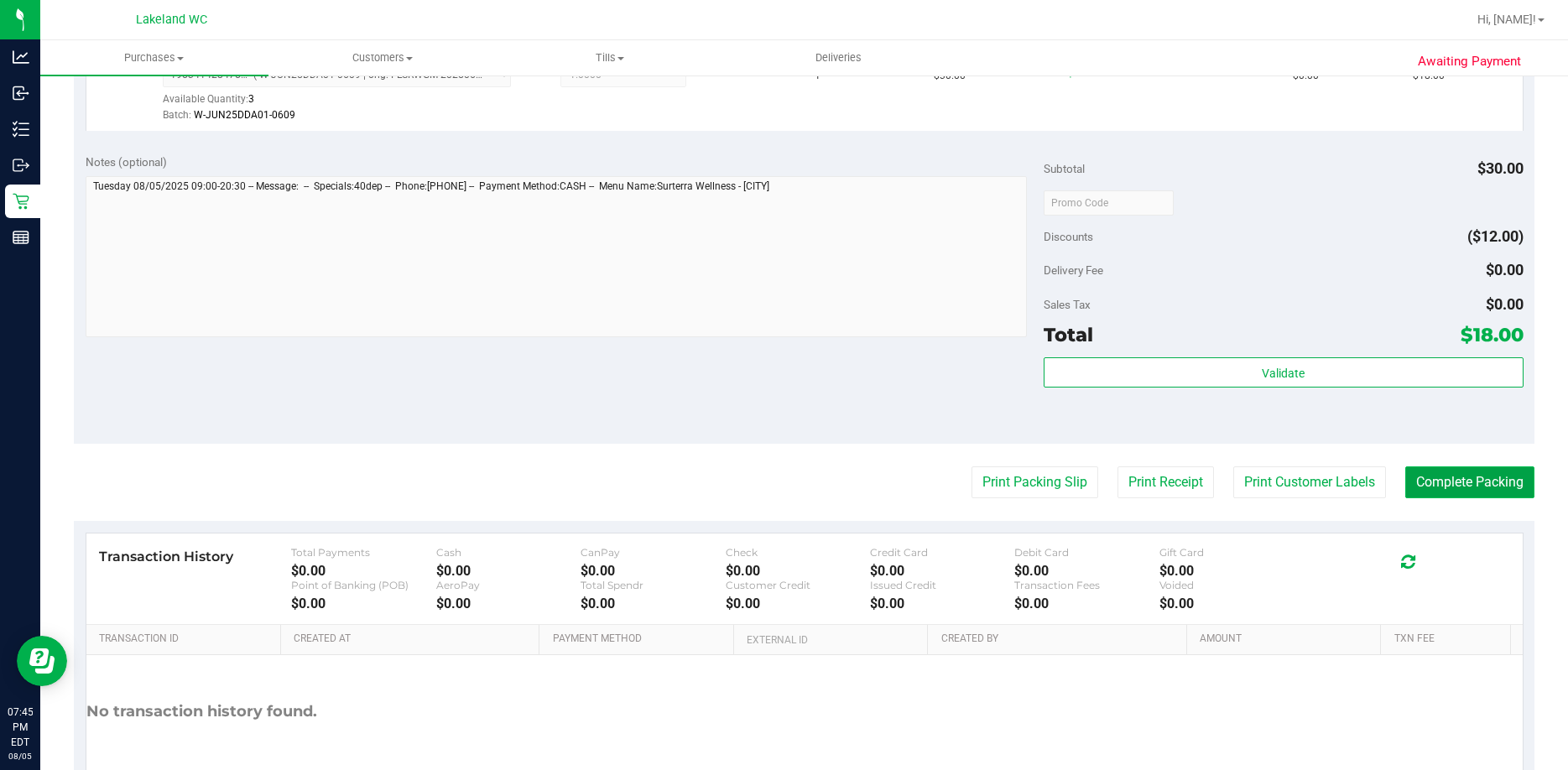 click on "Complete Packing" at bounding box center [1470, 482] 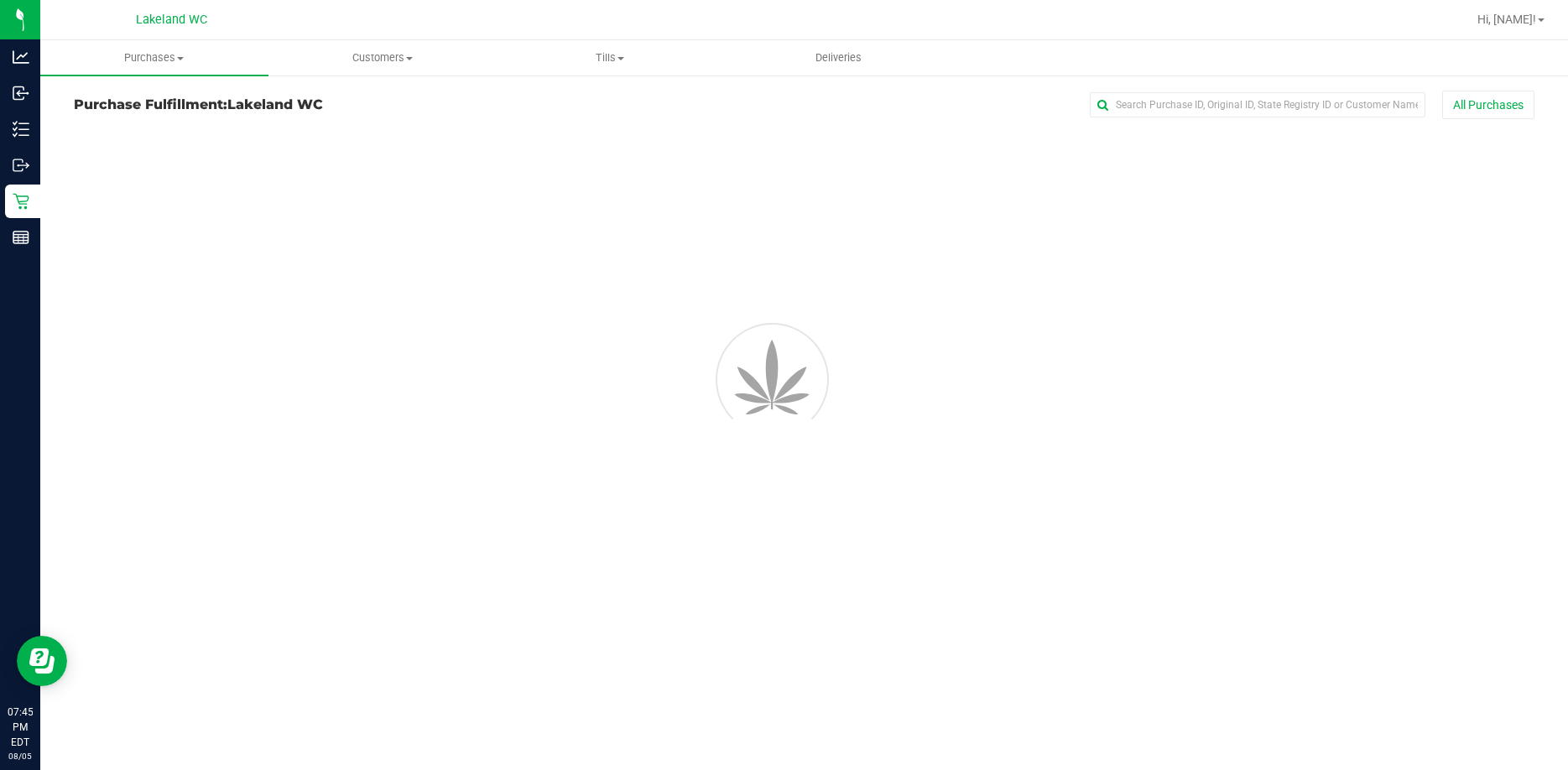 scroll, scrollTop: 0, scrollLeft: 0, axis: both 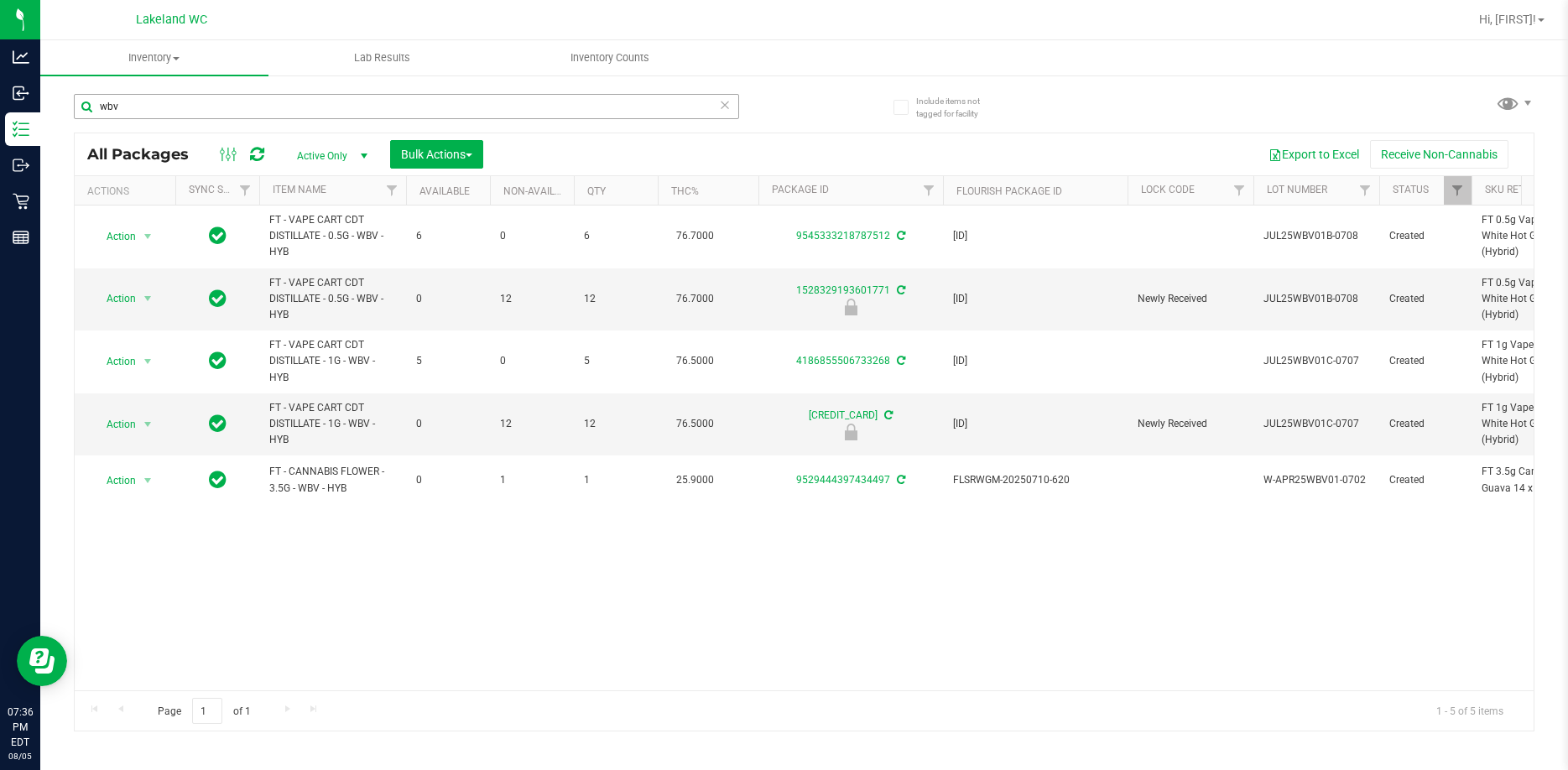 click on "wbv" at bounding box center [406, 107] 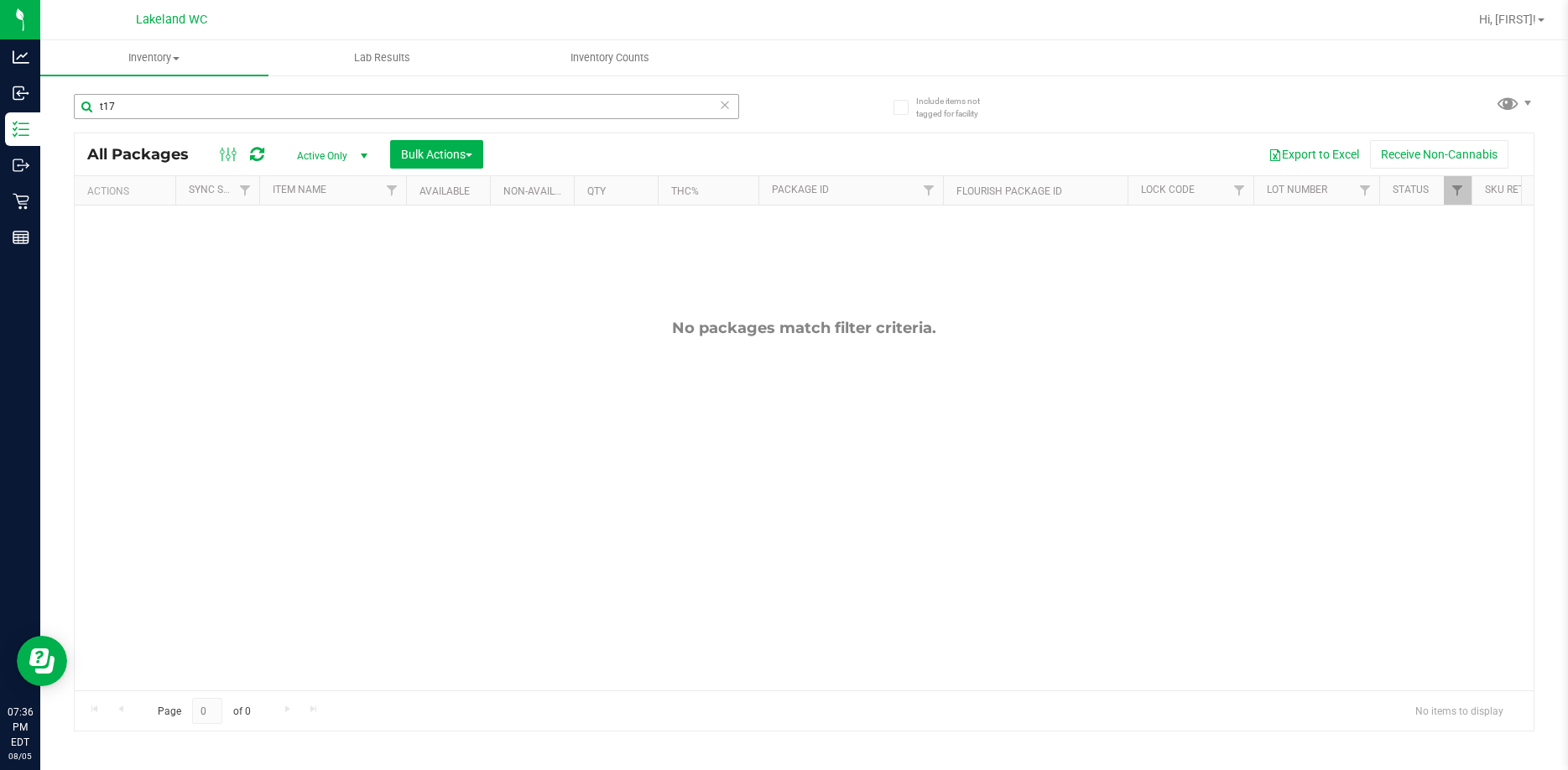 click on "t17" at bounding box center [406, 107] 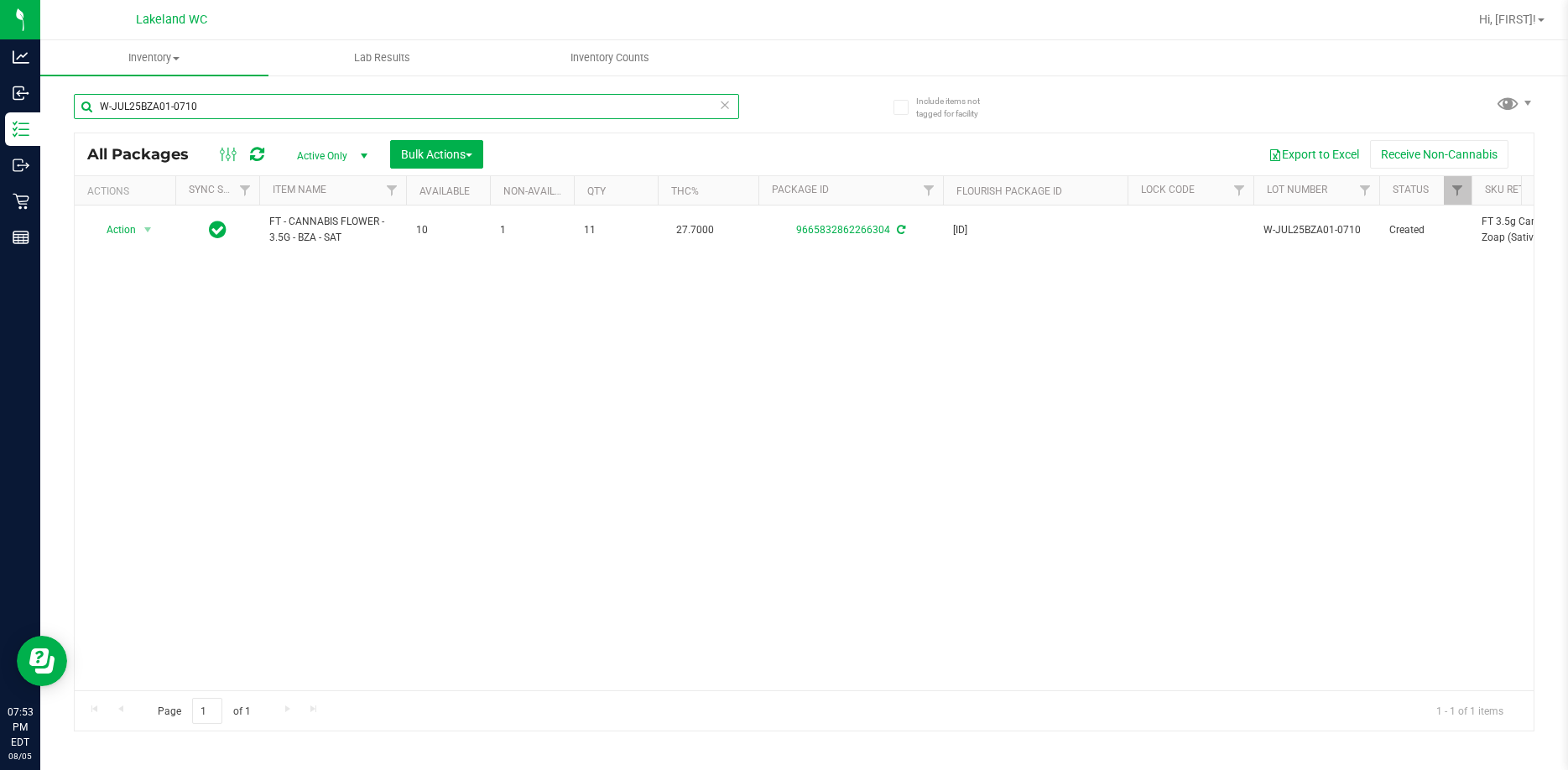 click on "W-JUL25BZA01-0710" at bounding box center (406, 107) 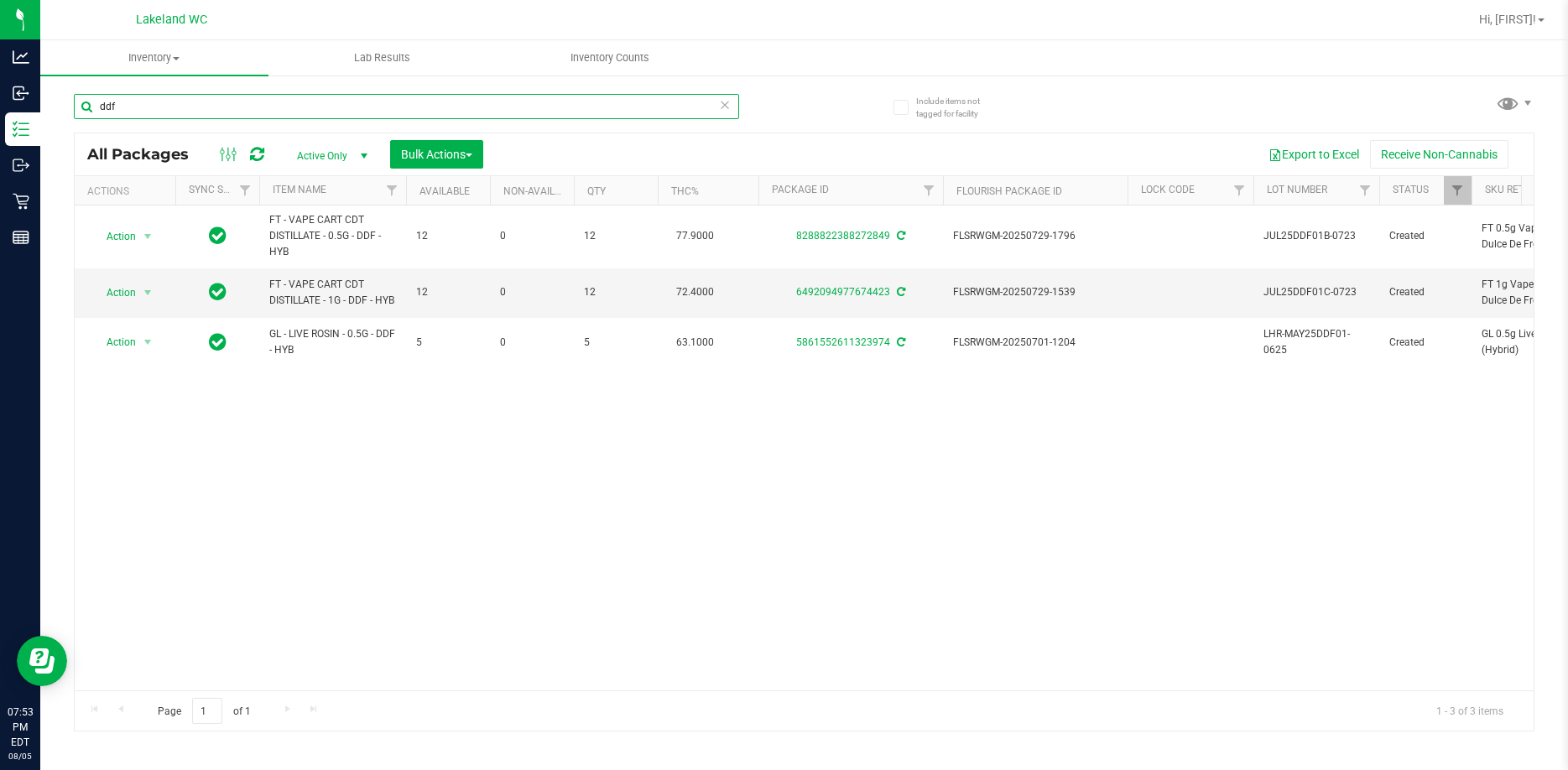 click on "ddf" at bounding box center [406, 107] 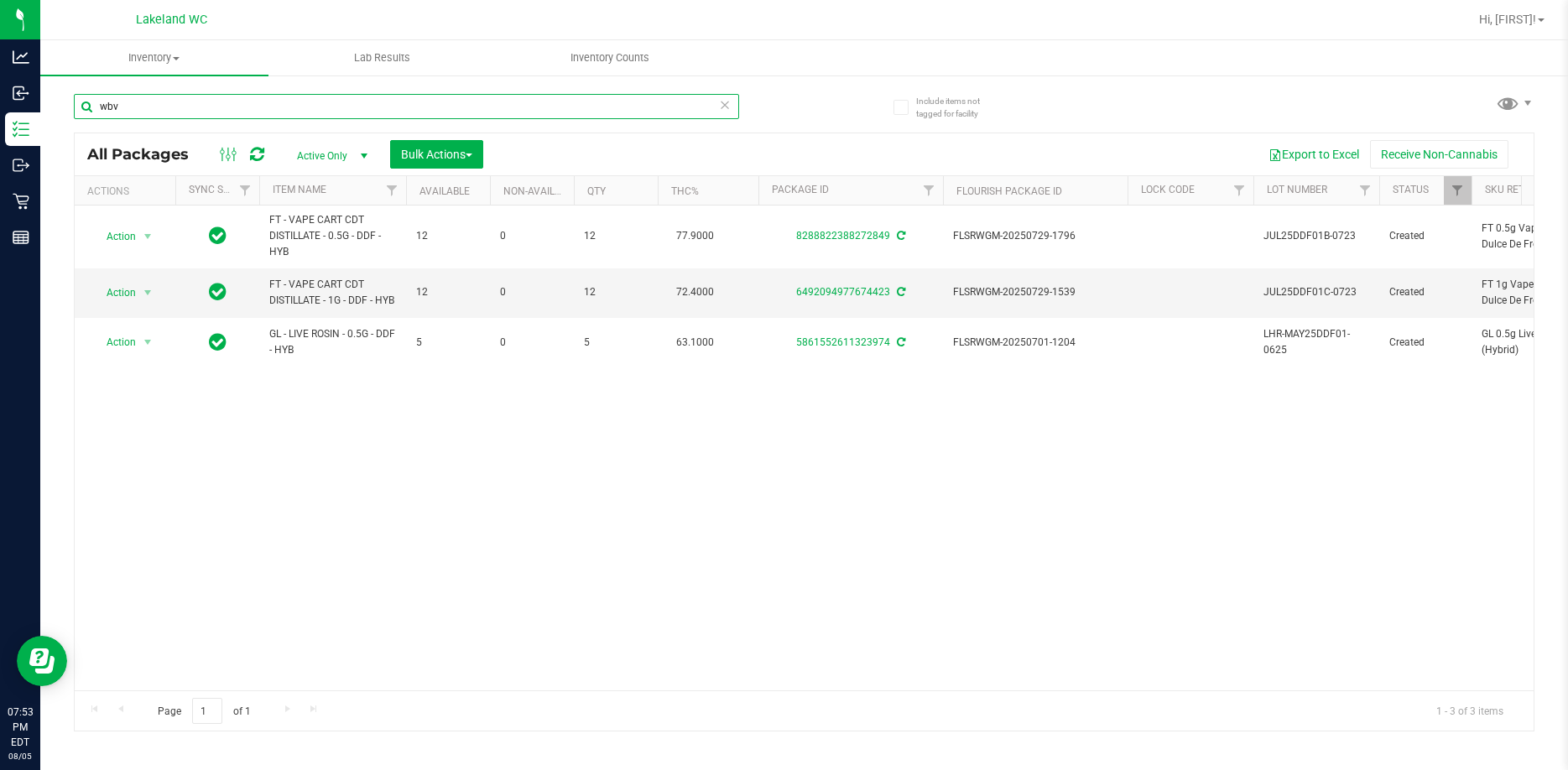 type on "wbv" 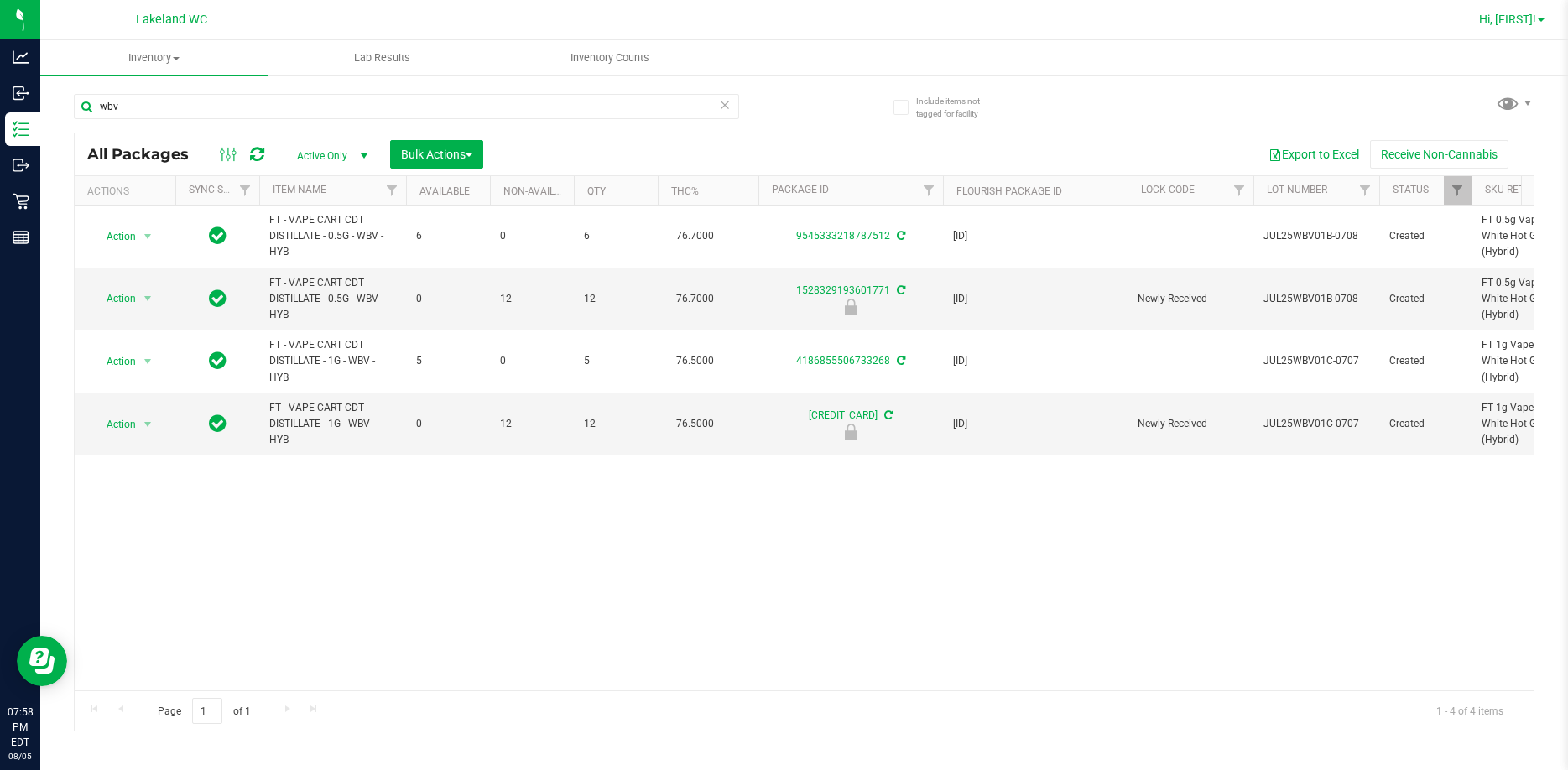 click on "Hi, [FIRST]!" at bounding box center (1512, 19) 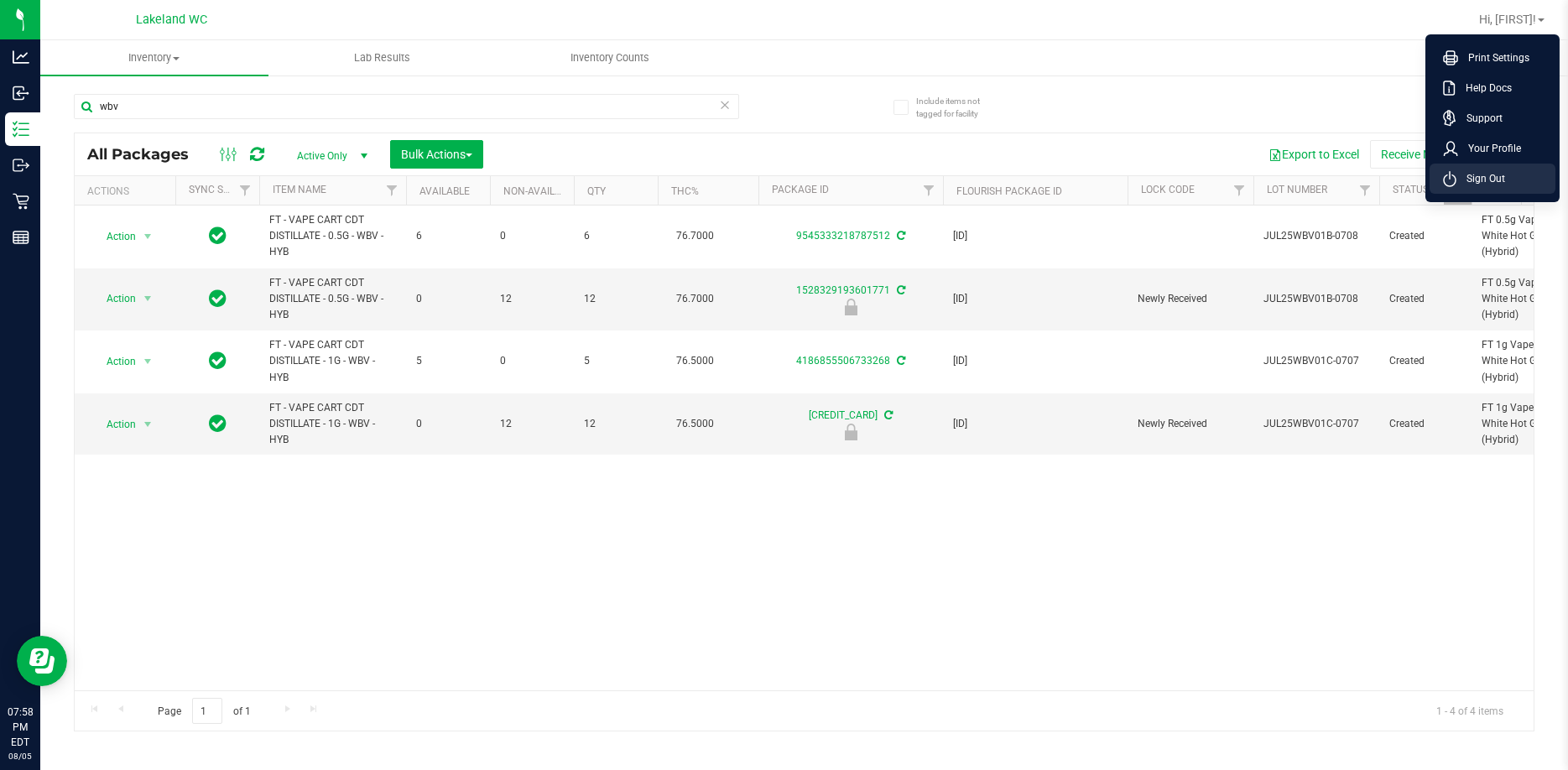 click on "Sign Out" at bounding box center (1481, 179) 